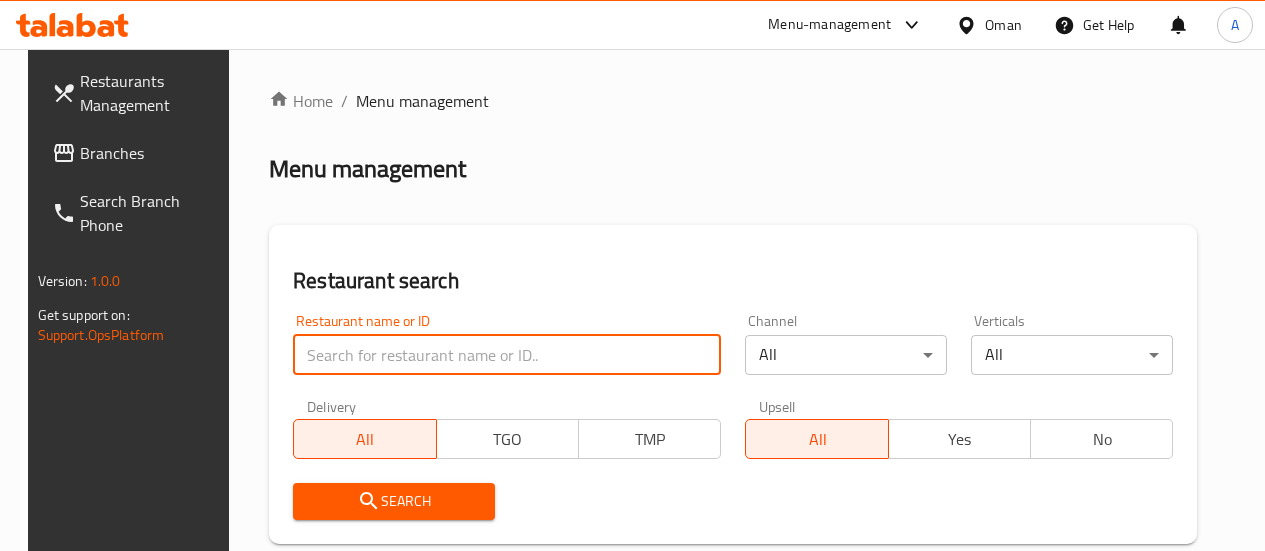 scroll, scrollTop: 0, scrollLeft: 0, axis: both 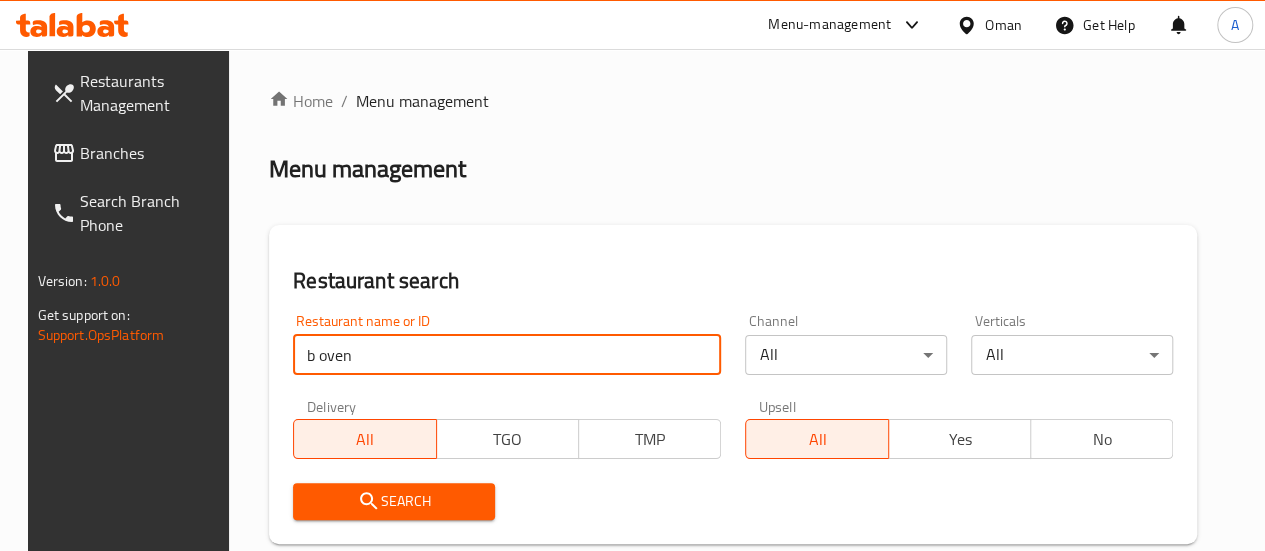 type on "b oven" 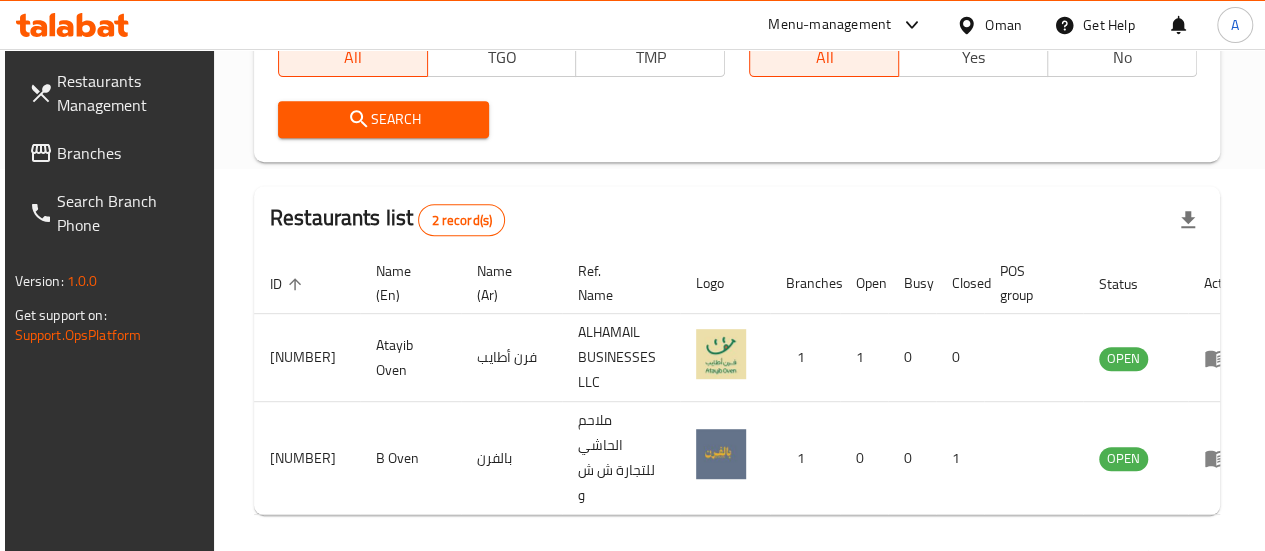 scroll, scrollTop: 469, scrollLeft: 0, axis: vertical 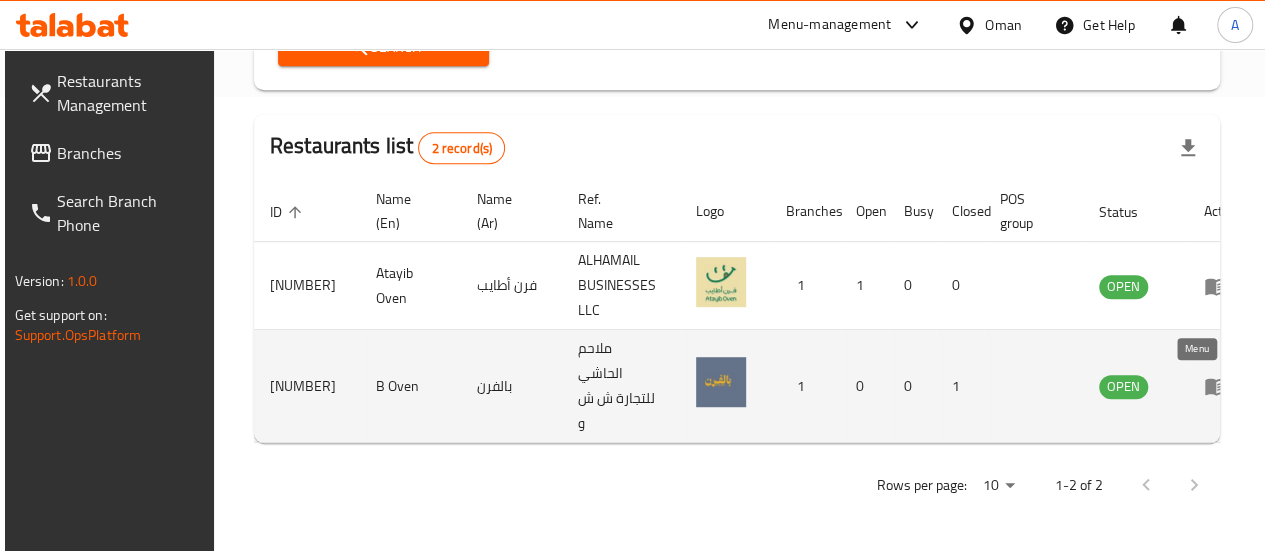 click 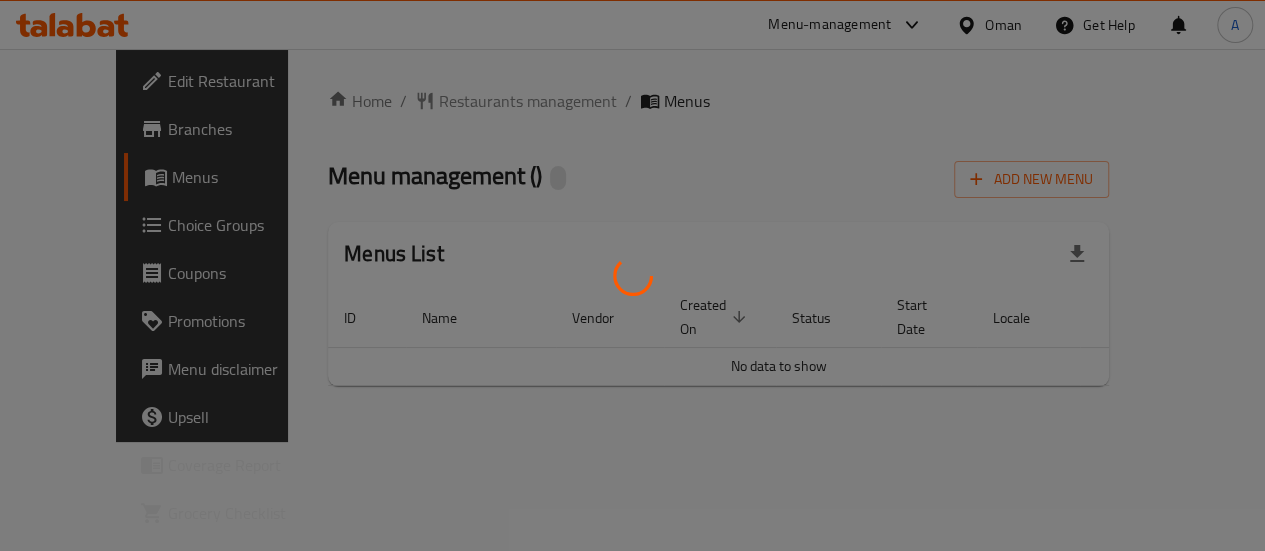 scroll, scrollTop: 0, scrollLeft: 0, axis: both 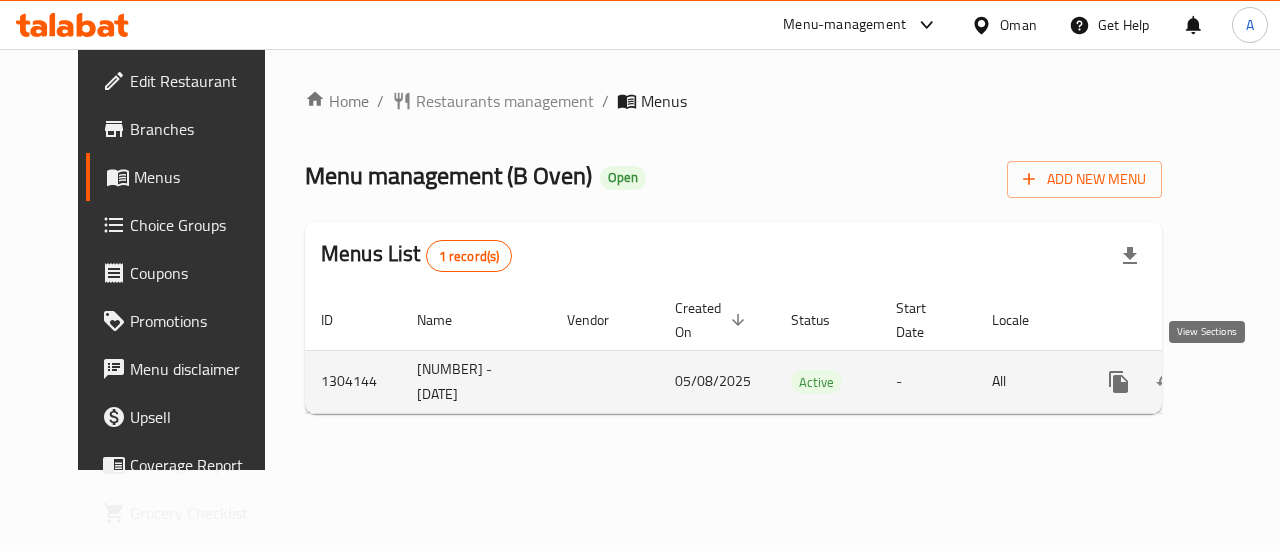 click 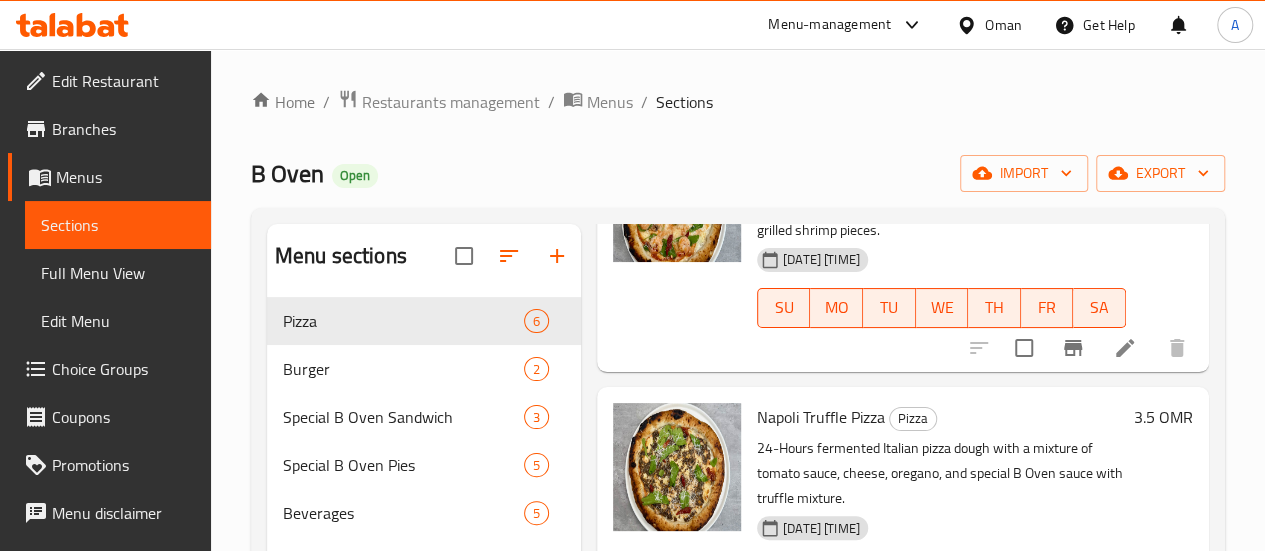 scroll, scrollTop: 1014, scrollLeft: 0, axis: vertical 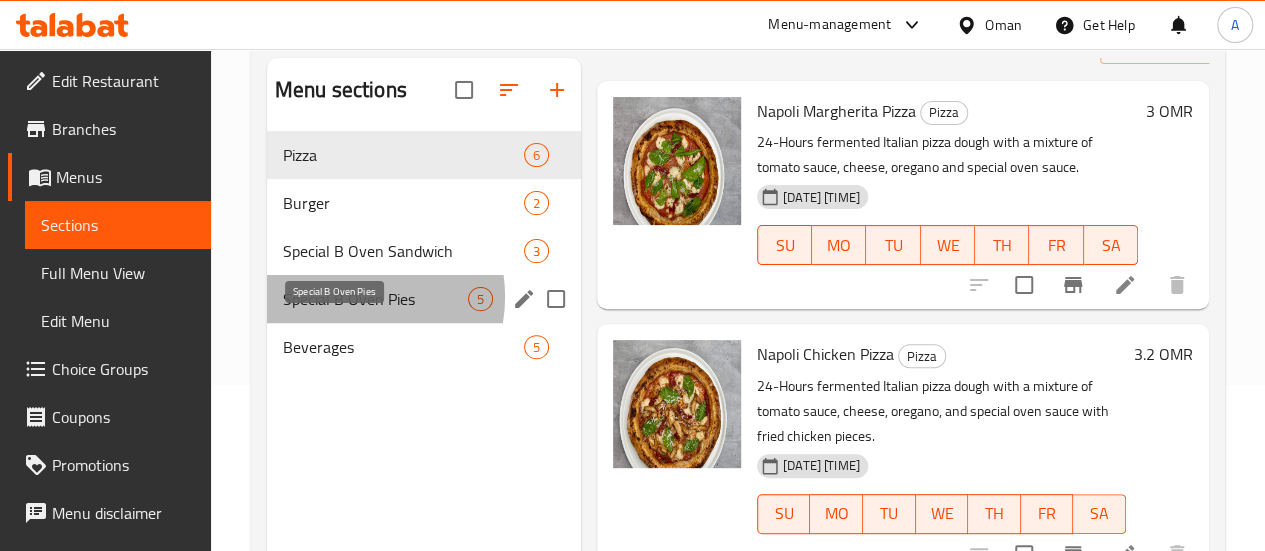 click on "Special B Oven Pies" at bounding box center (375, 299) 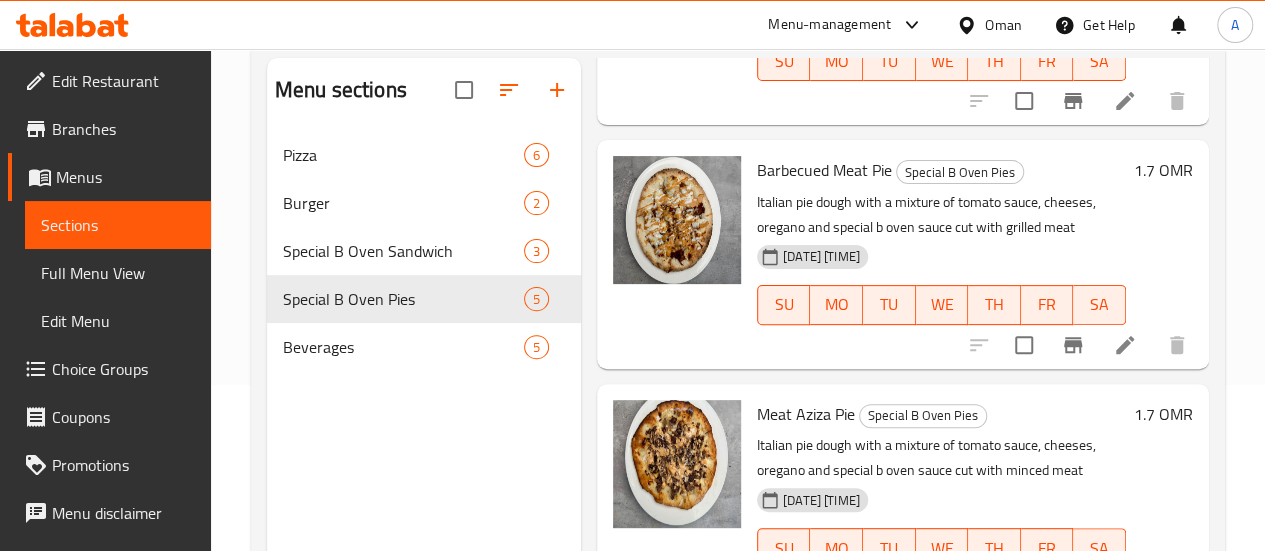 scroll, scrollTop: 696, scrollLeft: 0, axis: vertical 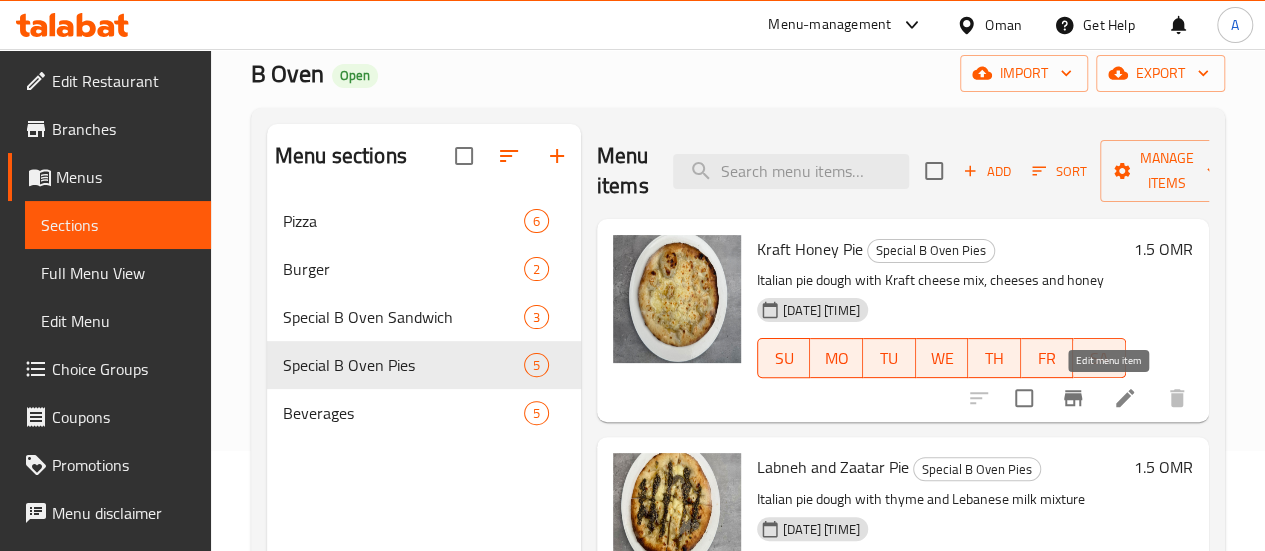 click 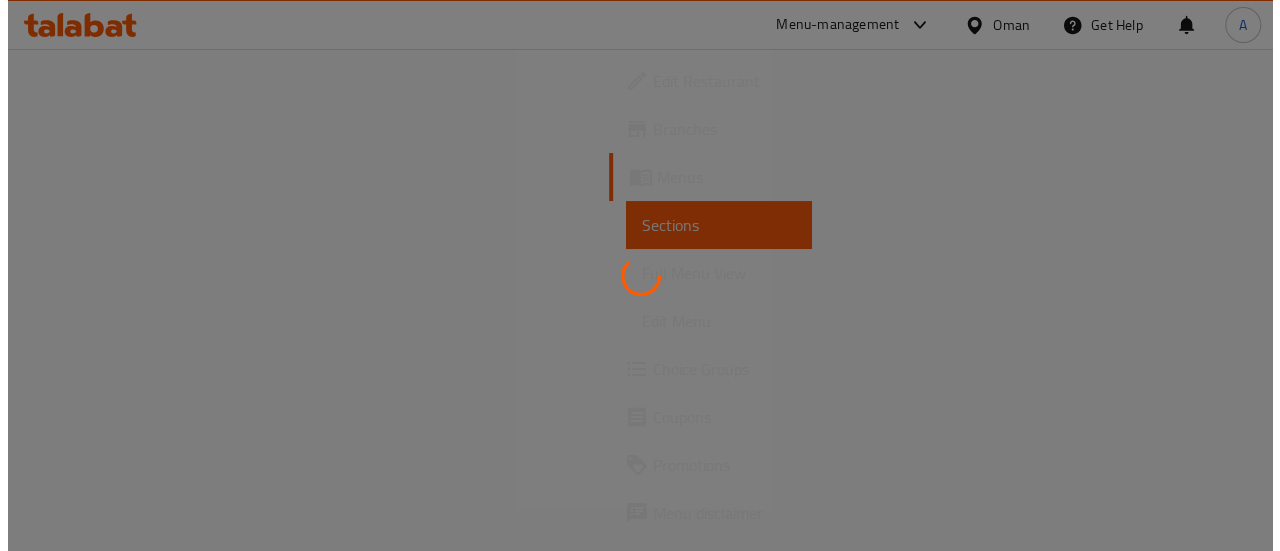scroll, scrollTop: 0, scrollLeft: 0, axis: both 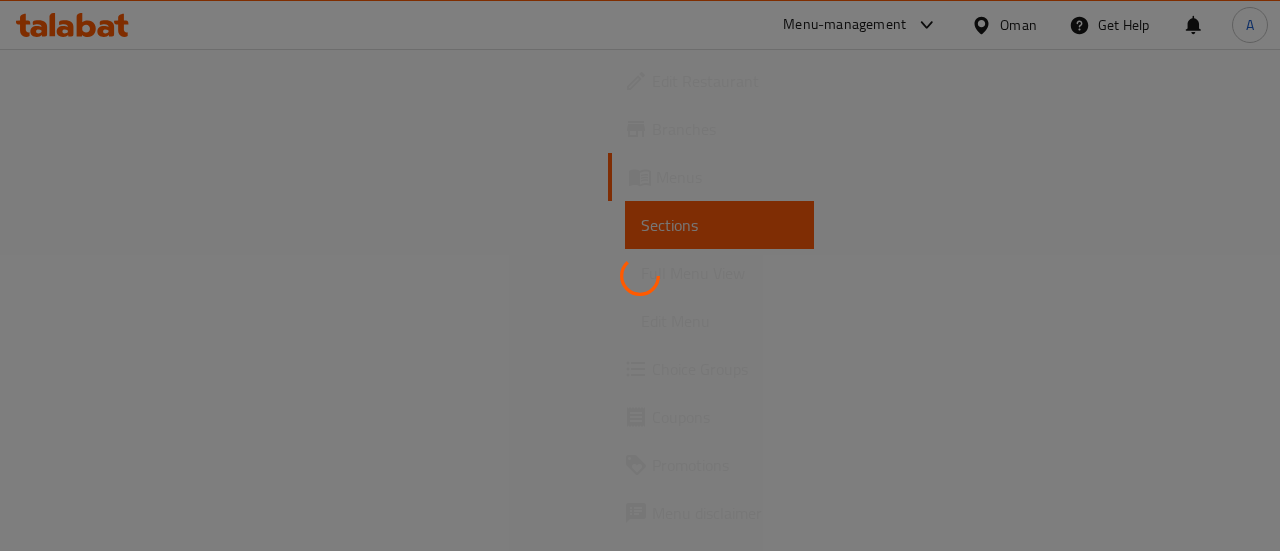 click at bounding box center [640, 275] 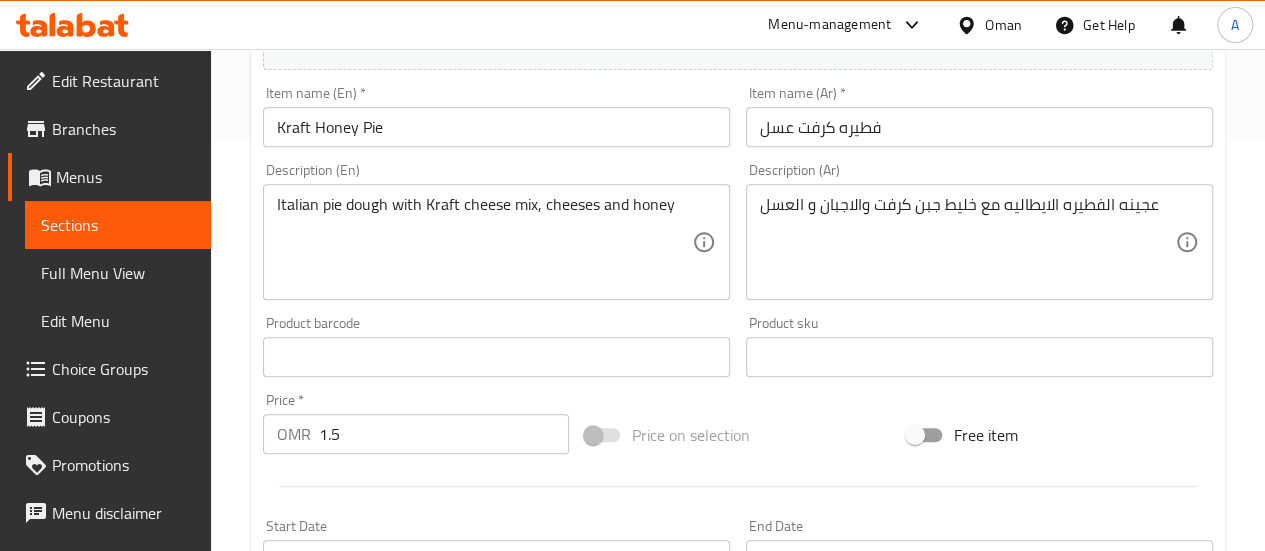 scroll, scrollTop: 414, scrollLeft: 0, axis: vertical 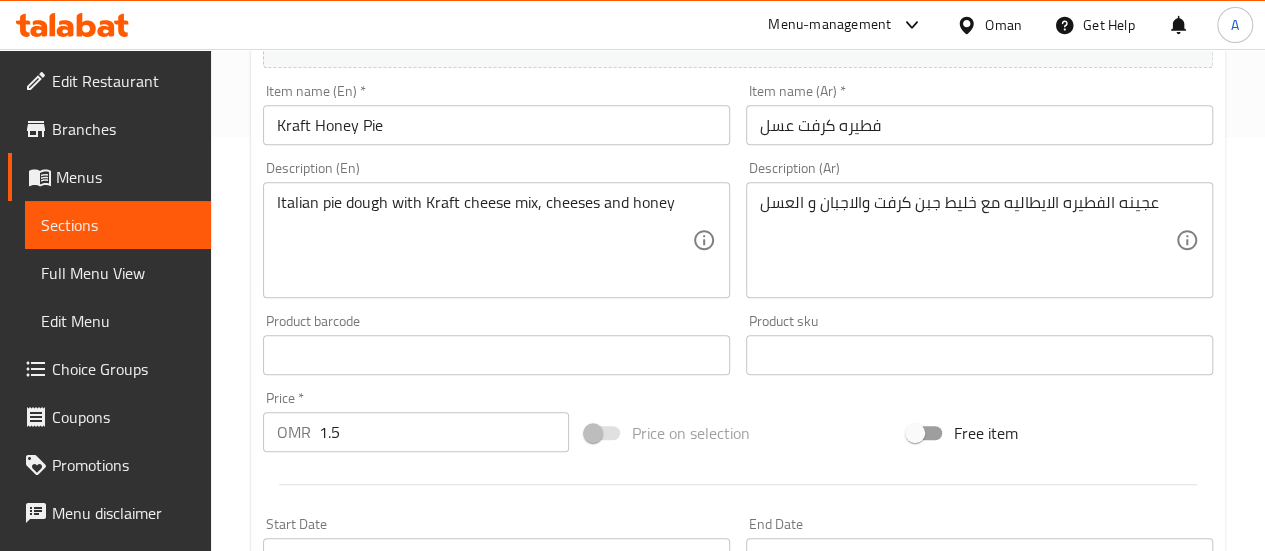 click on "Sections" at bounding box center [118, 225] 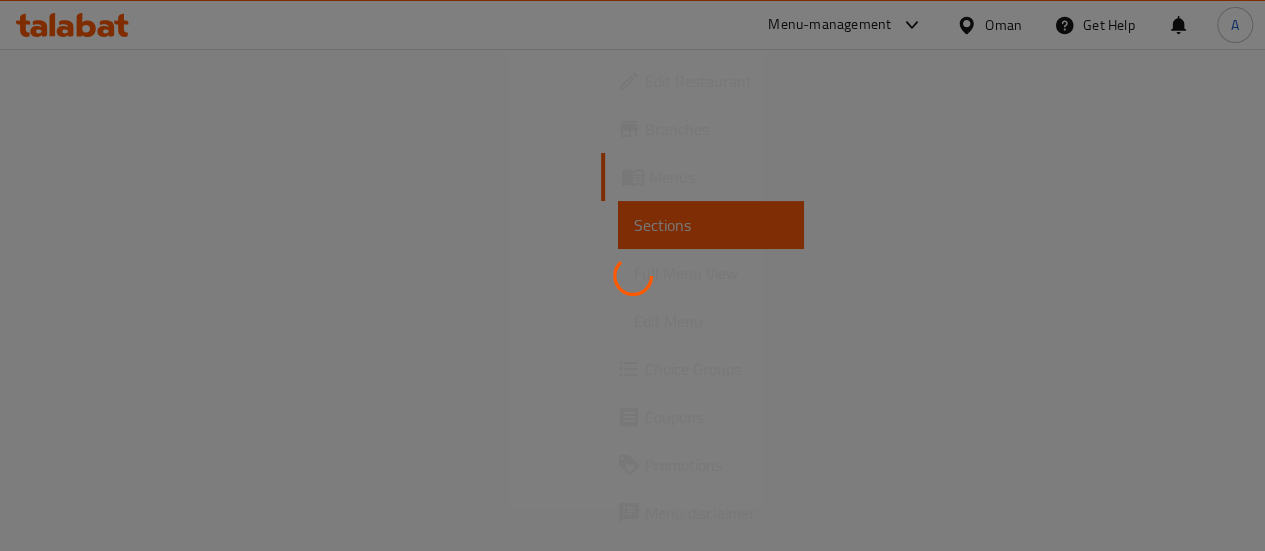 scroll, scrollTop: 0, scrollLeft: 0, axis: both 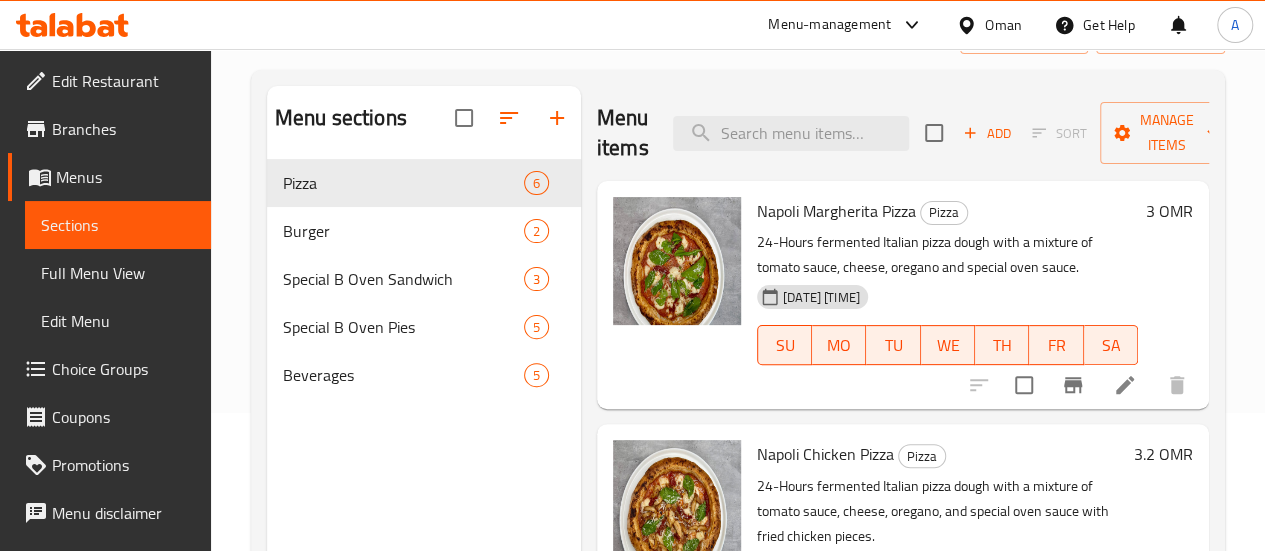 click 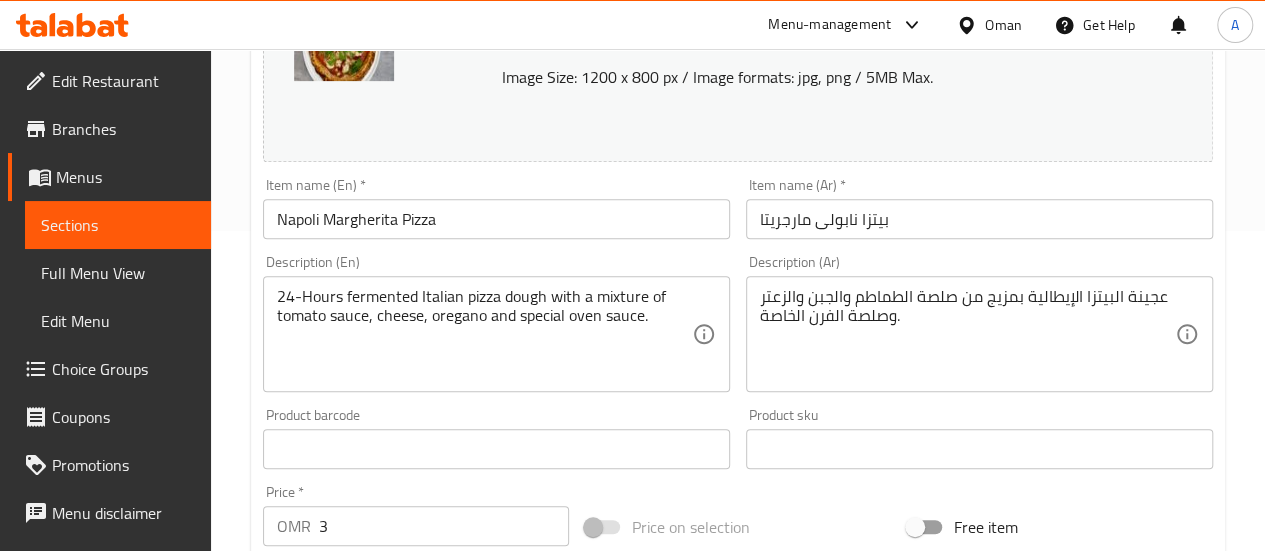 scroll, scrollTop: 335, scrollLeft: 0, axis: vertical 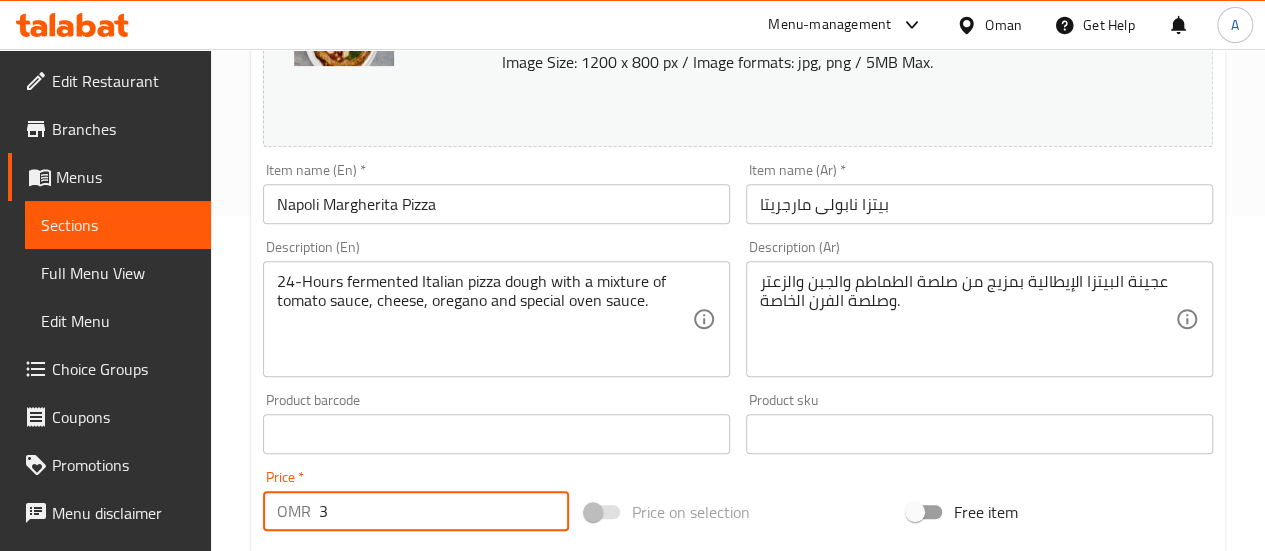 click on "3" at bounding box center [444, 511] 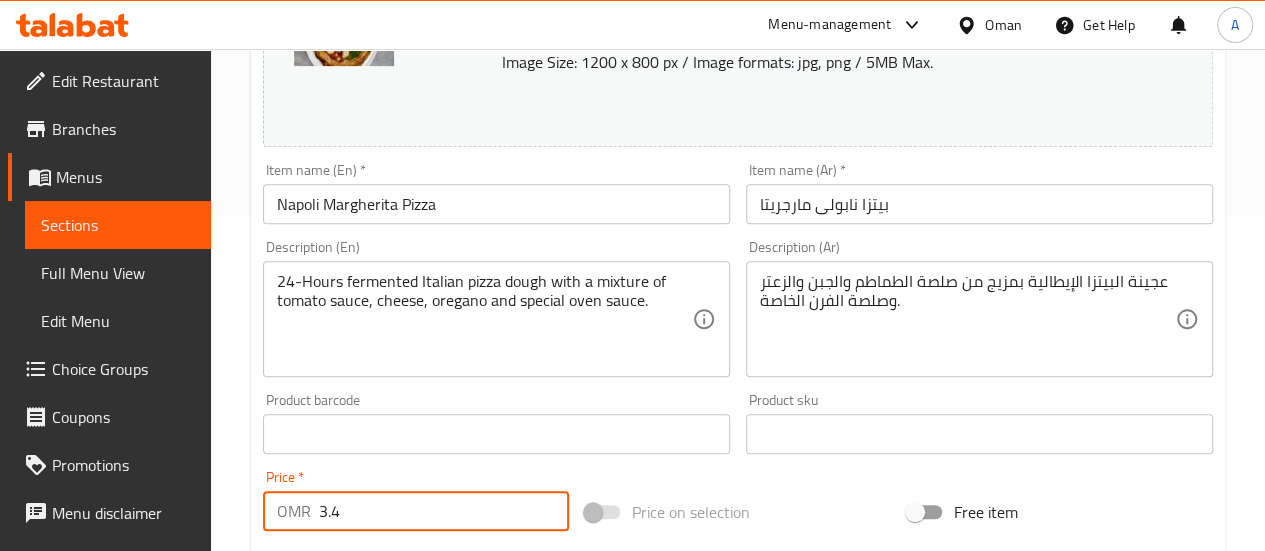 type on "3.4" 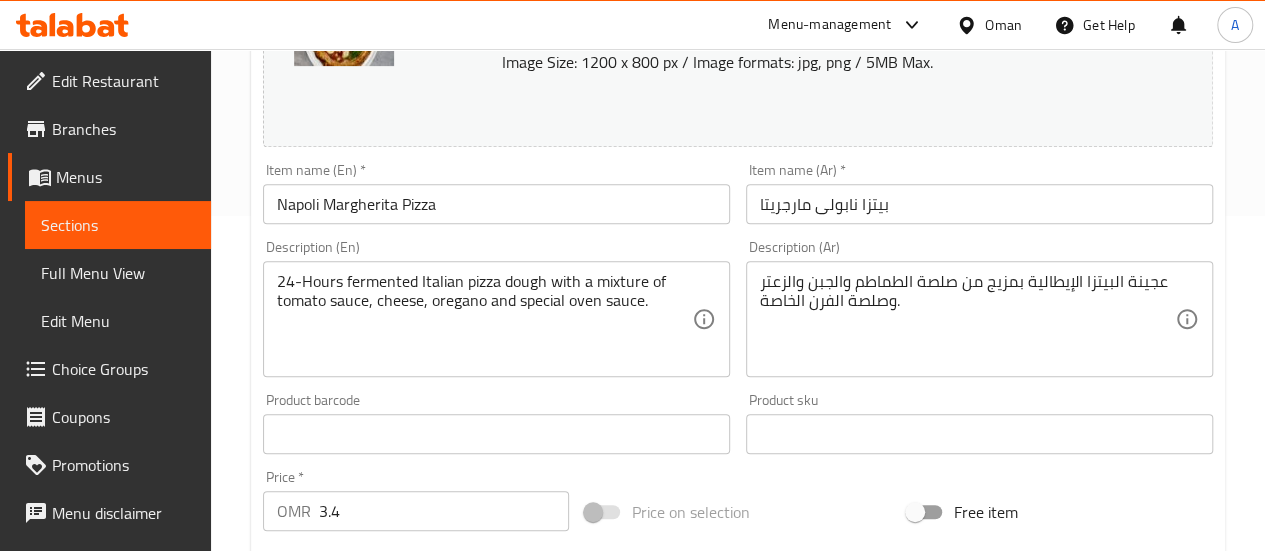 click on "Price   * OMR 3.4 Price  *" at bounding box center (416, 500) 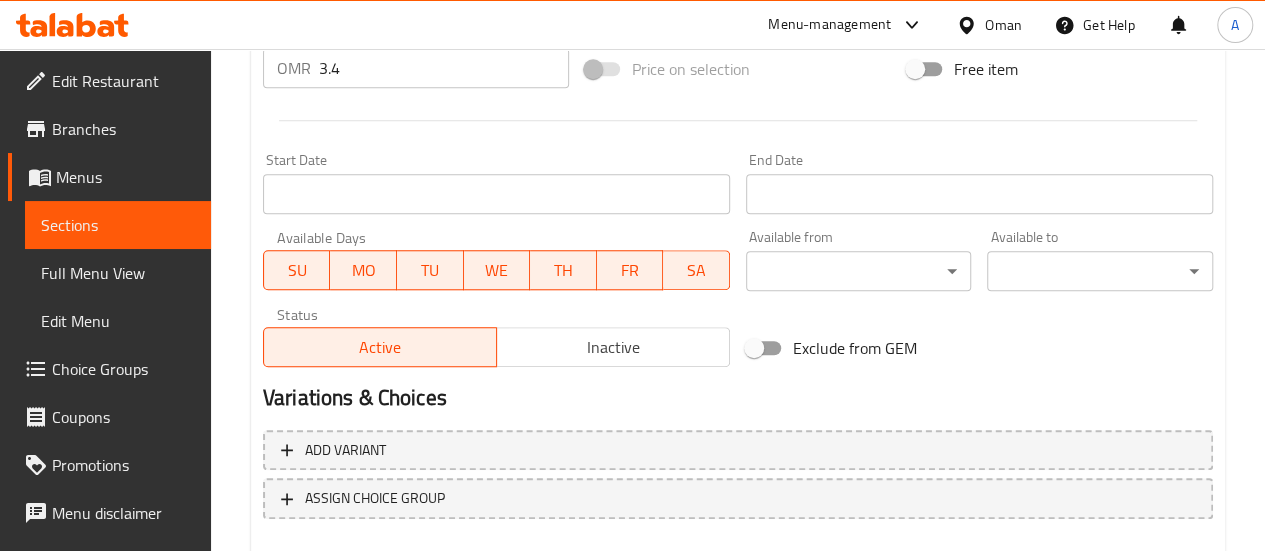 scroll, scrollTop: 891, scrollLeft: 0, axis: vertical 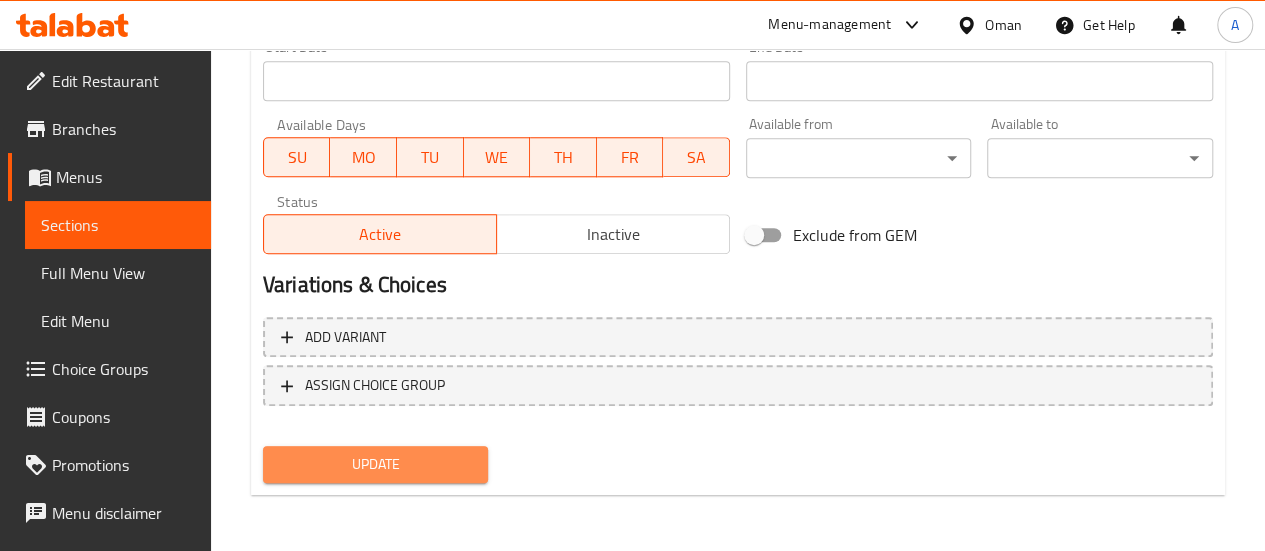 click on "Update" at bounding box center (376, 464) 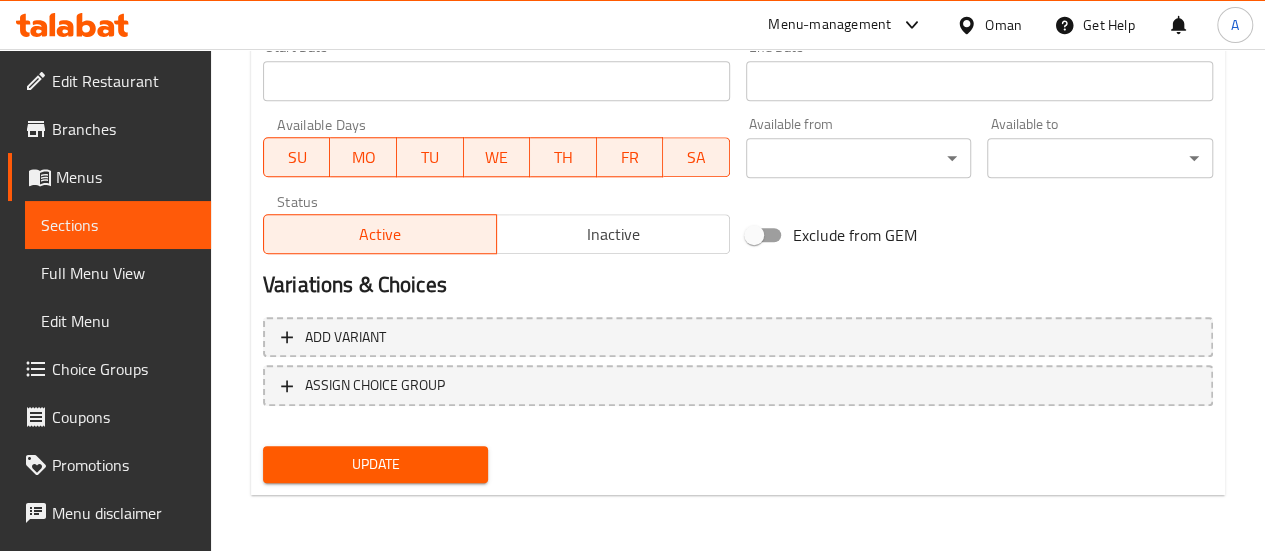 click on "Sections" at bounding box center [118, 225] 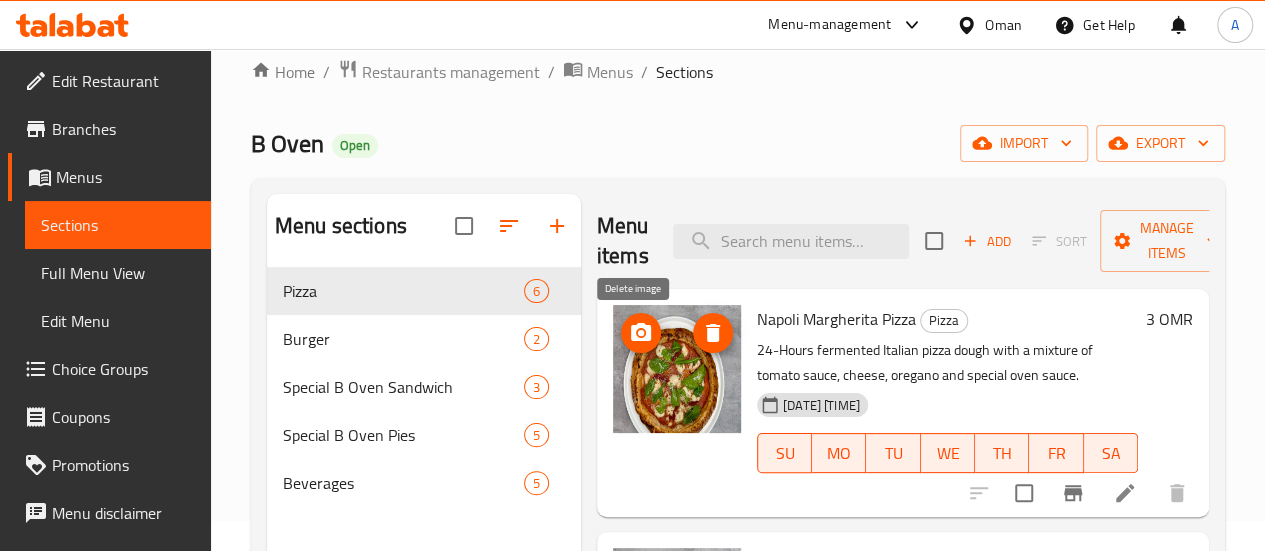 scroll, scrollTop: 0, scrollLeft: 0, axis: both 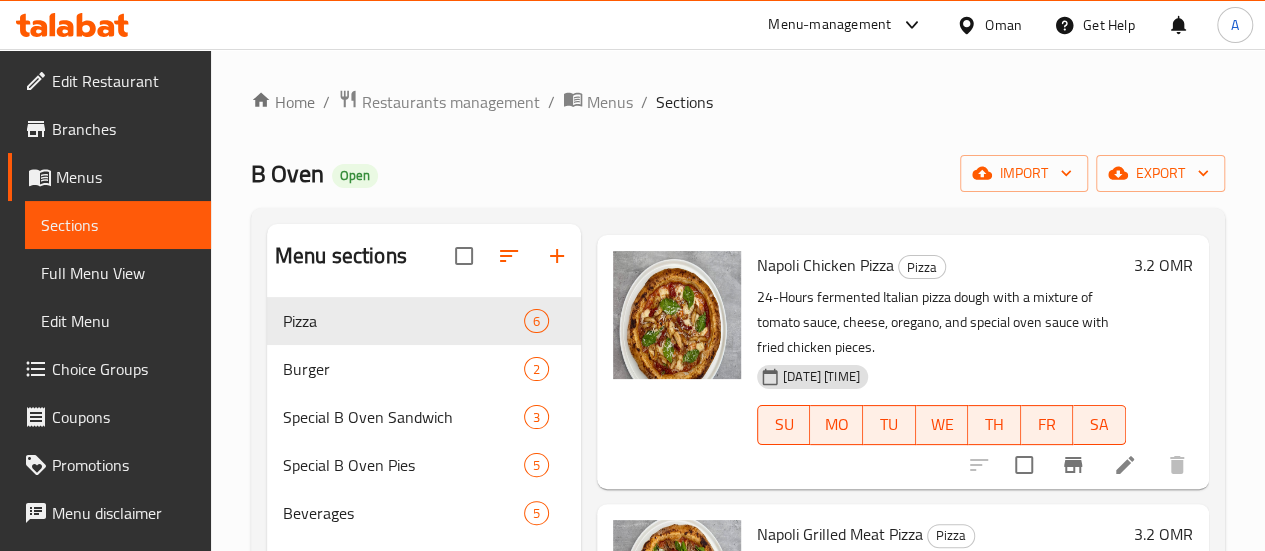 click 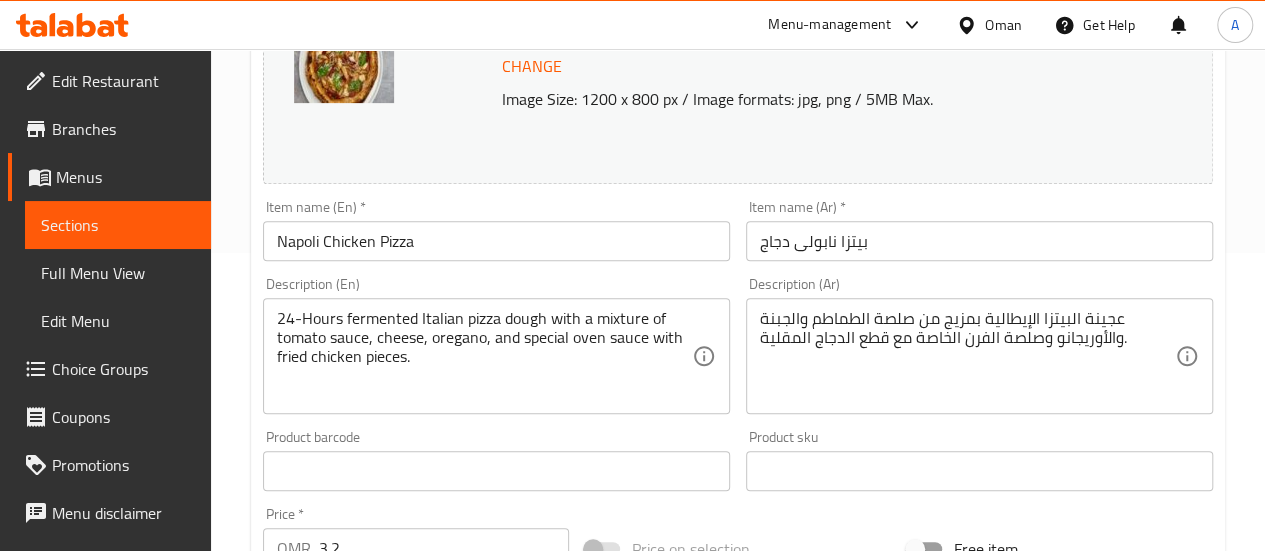 scroll, scrollTop: 346, scrollLeft: 0, axis: vertical 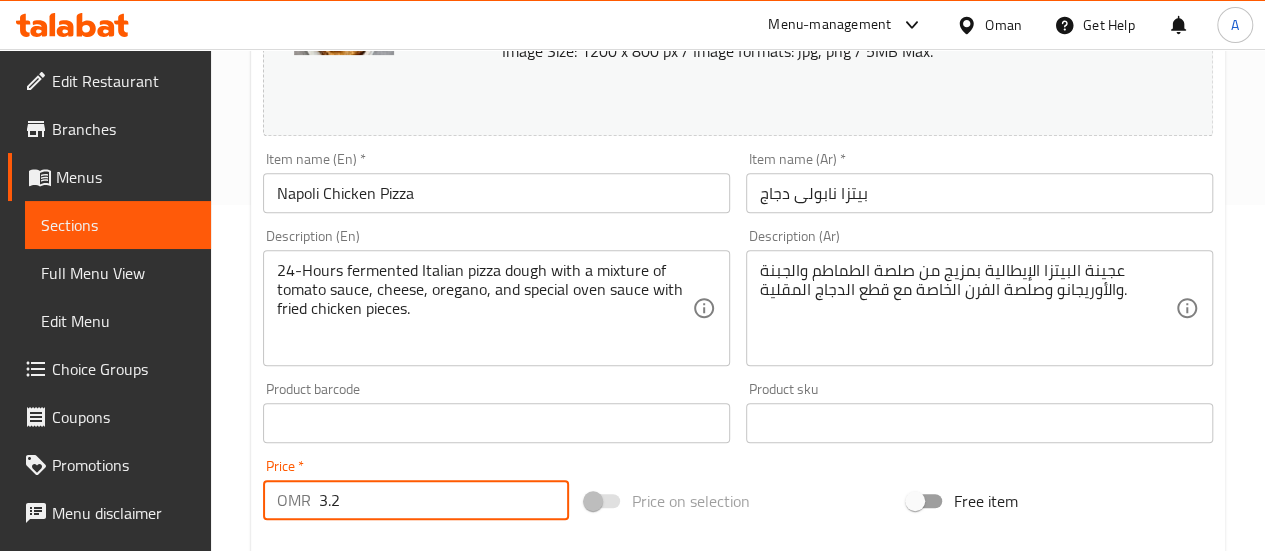 click on "3.2" at bounding box center [444, 500] 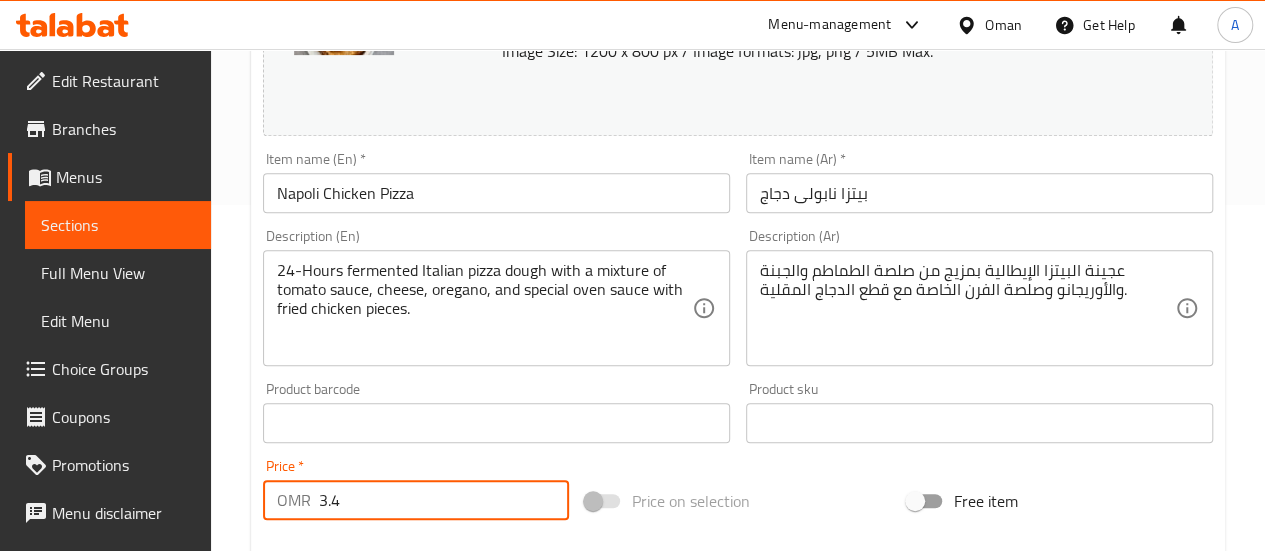 type on "3.4" 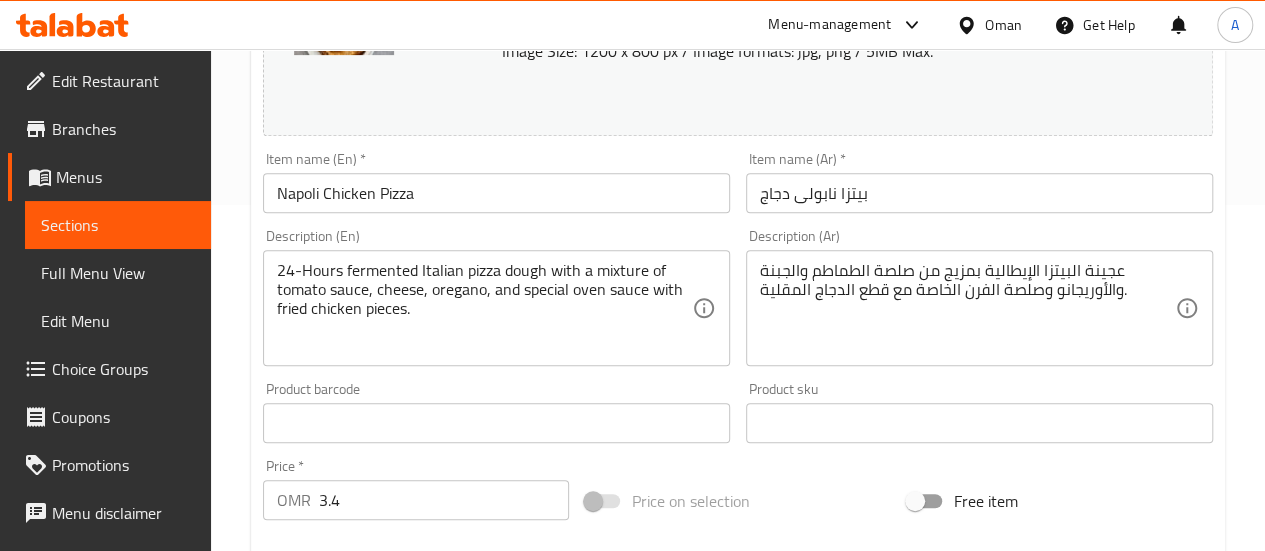 click on "Price   * OMR 3.4 Price  *" at bounding box center [416, 489] 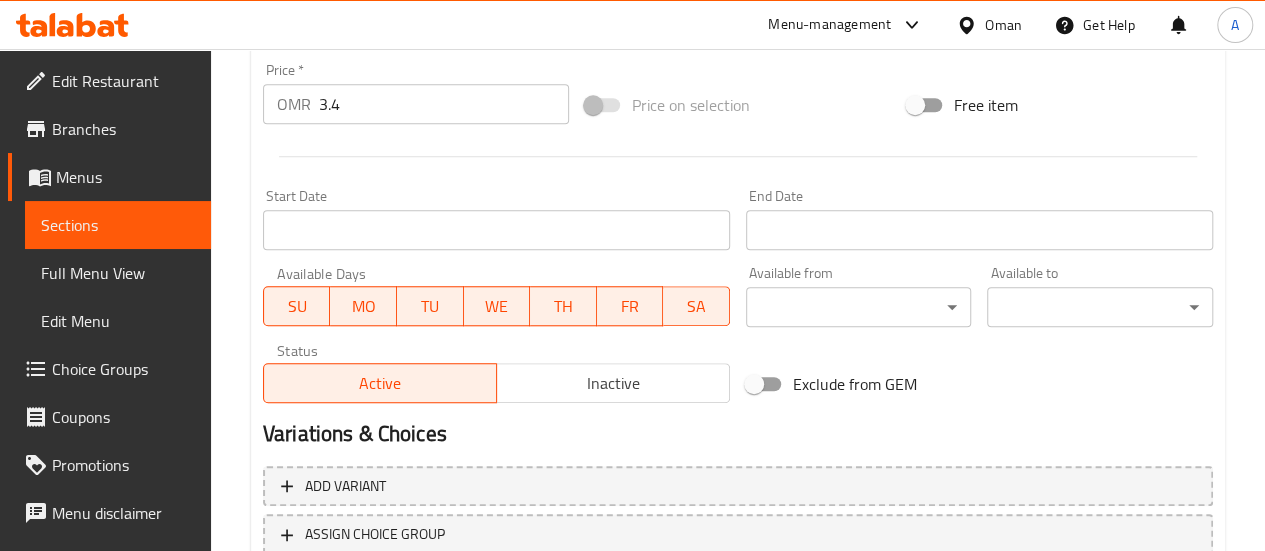scroll, scrollTop: 891, scrollLeft: 0, axis: vertical 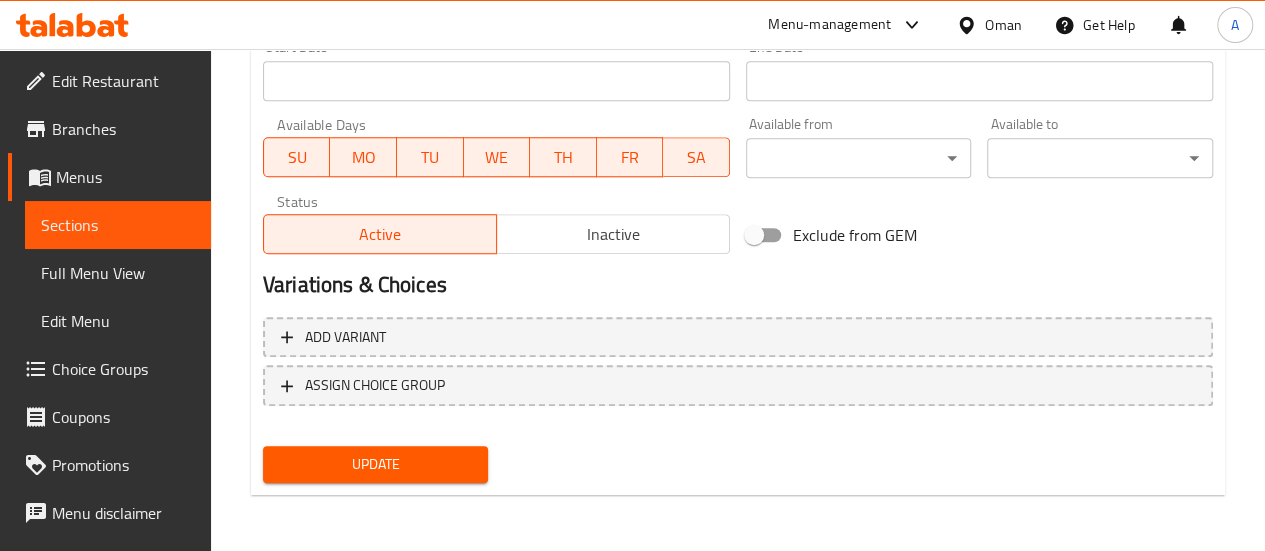 click on "Update" at bounding box center [376, 464] 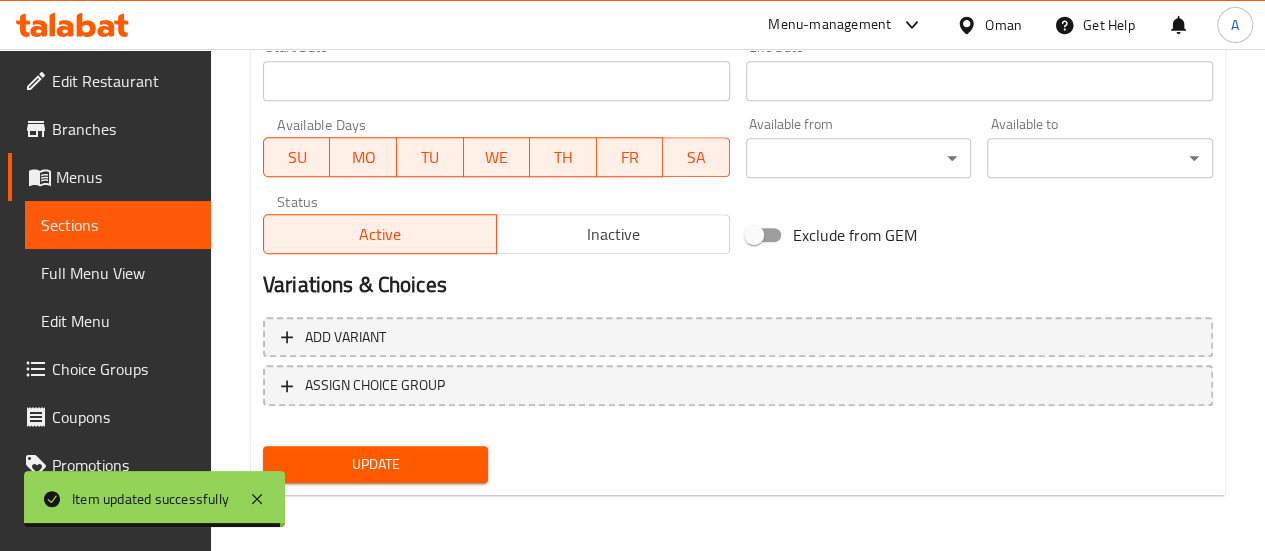 click on "Sections" at bounding box center [118, 225] 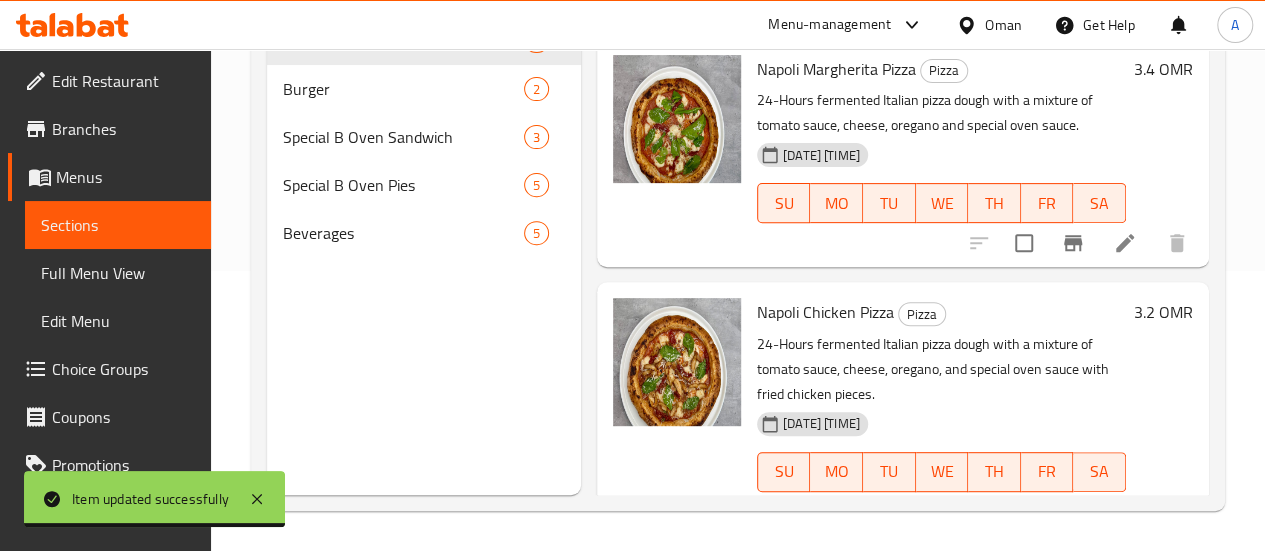 scroll, scrollTop: 280, scrollLeft: 0, axis: vertical 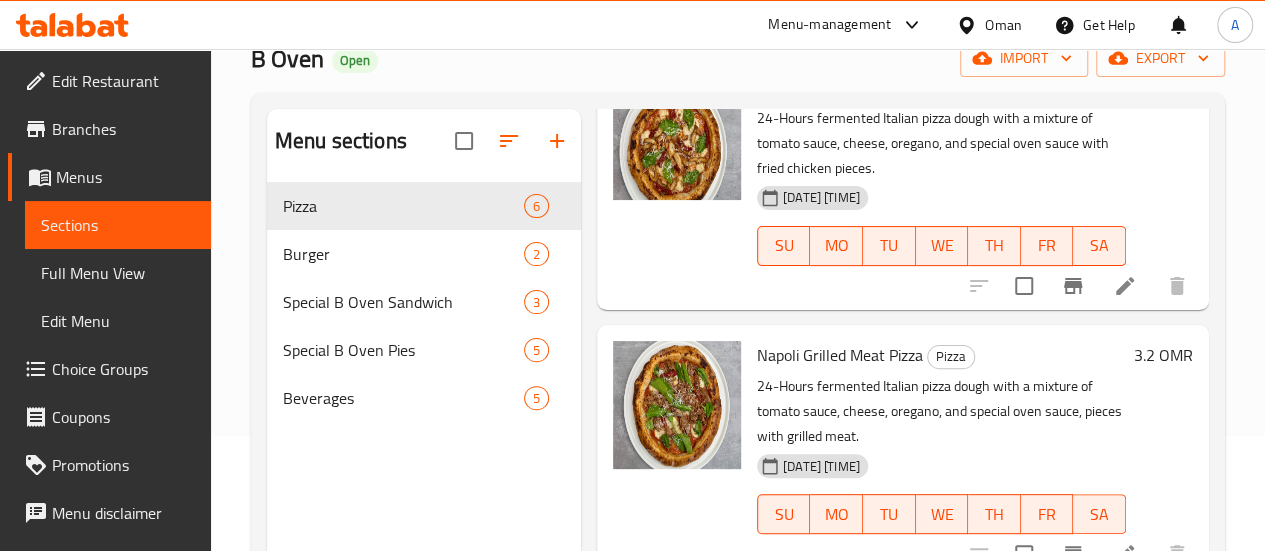 click on "3.2   OMR" at bounding box center [1159, 451] 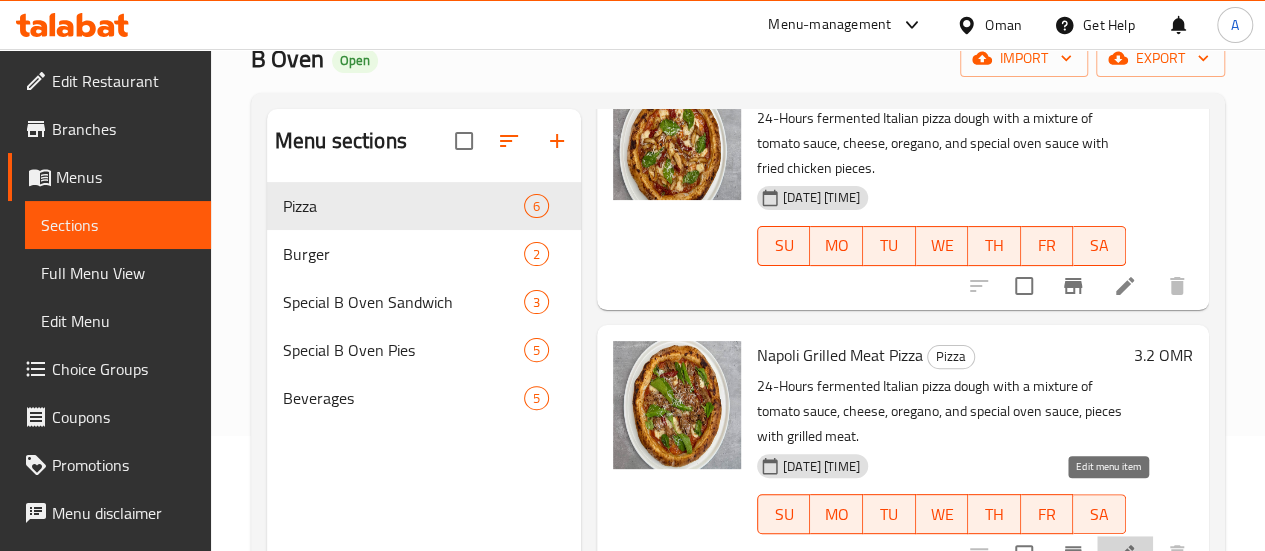 click 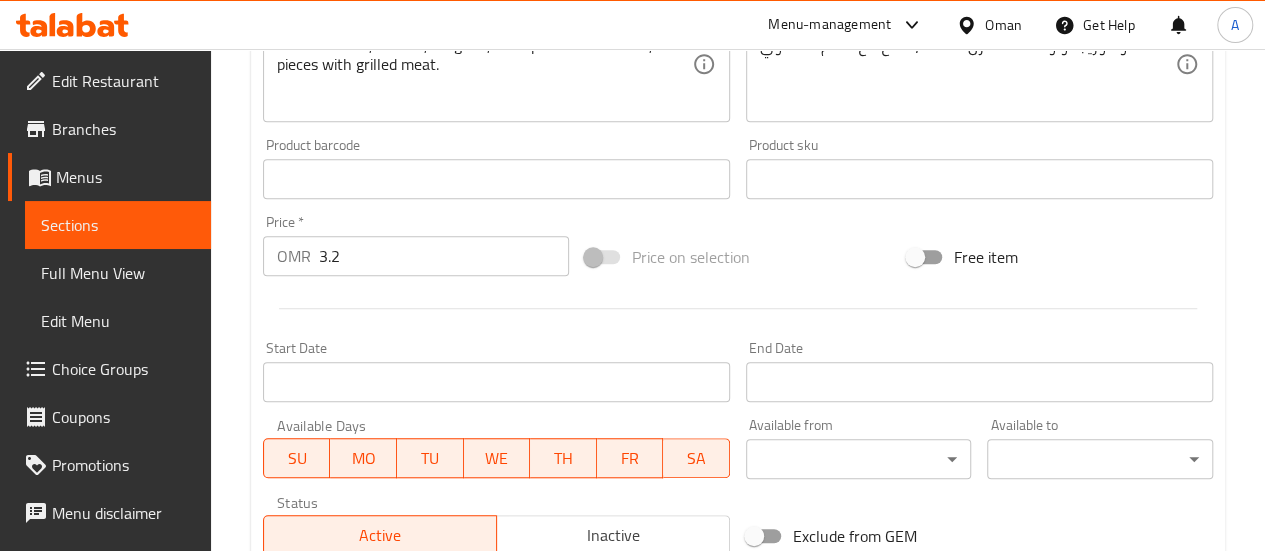 scroll, scrollTop: 599, scrollLeft: 0, axis: vertical 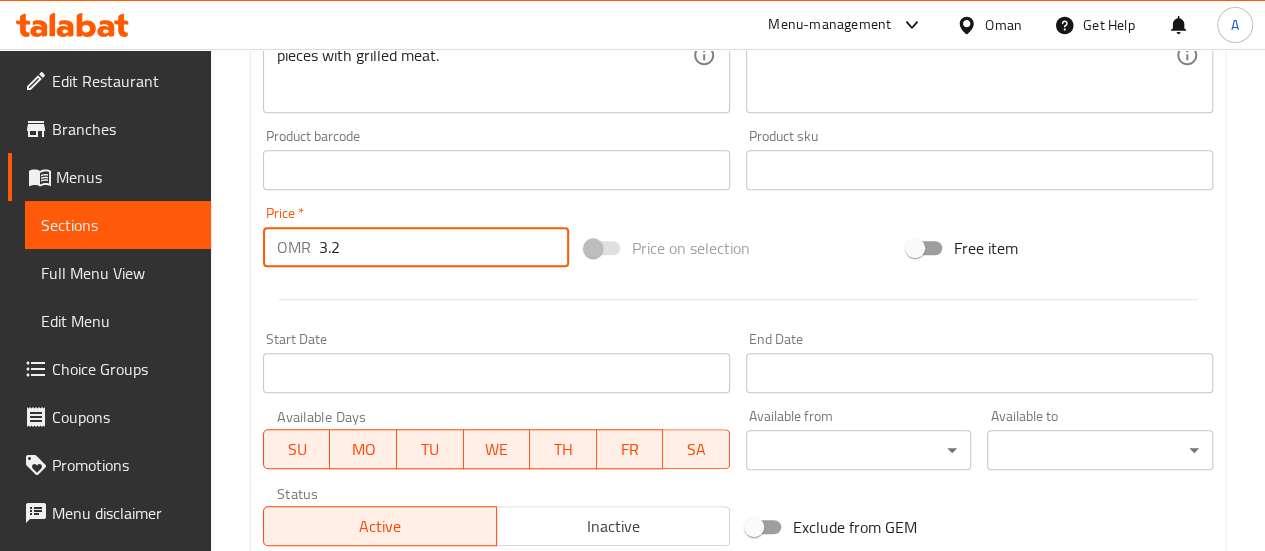 click on "3.2" at bounding box center (444, 247) 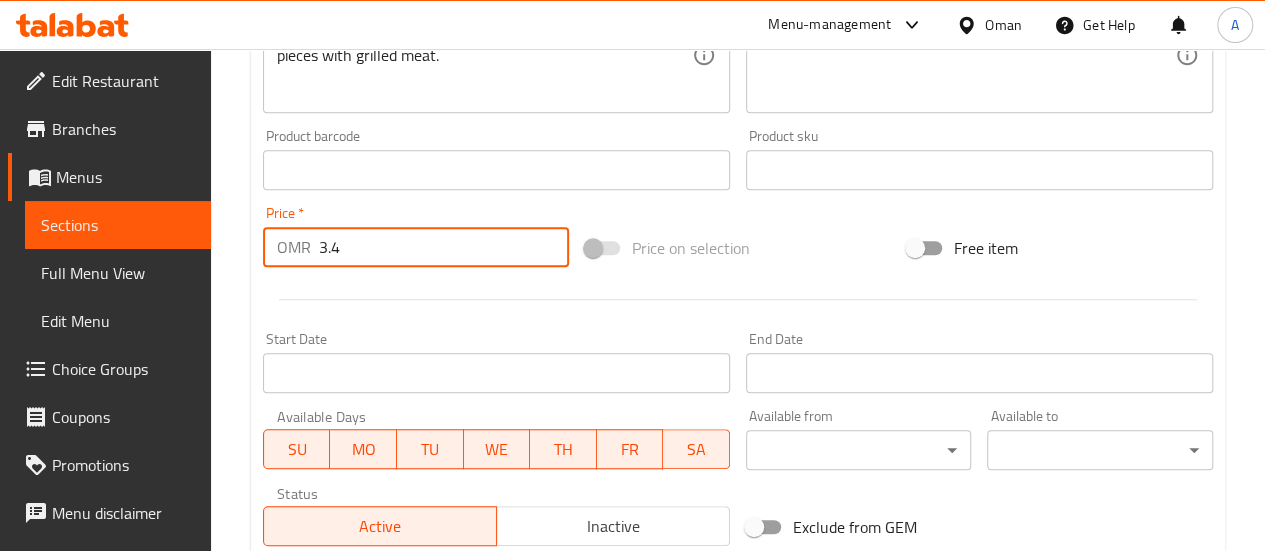 type on "3.4" 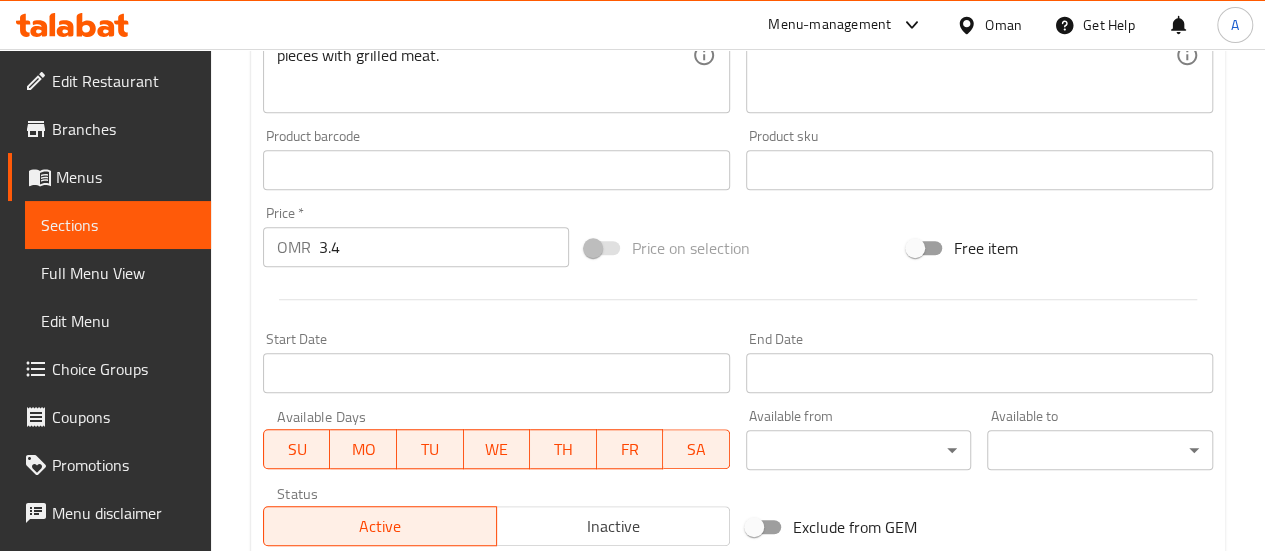 scroll, scrollTop: 891, scrollLeft: 0, axis: vertical 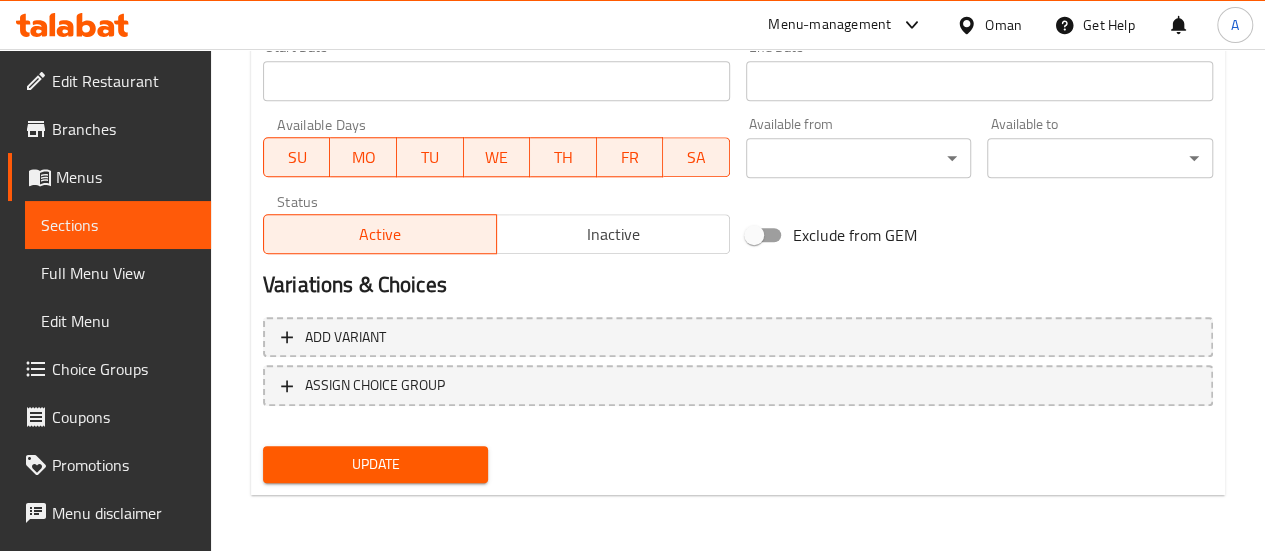 click on "Update" at bounding box center (376, 464) 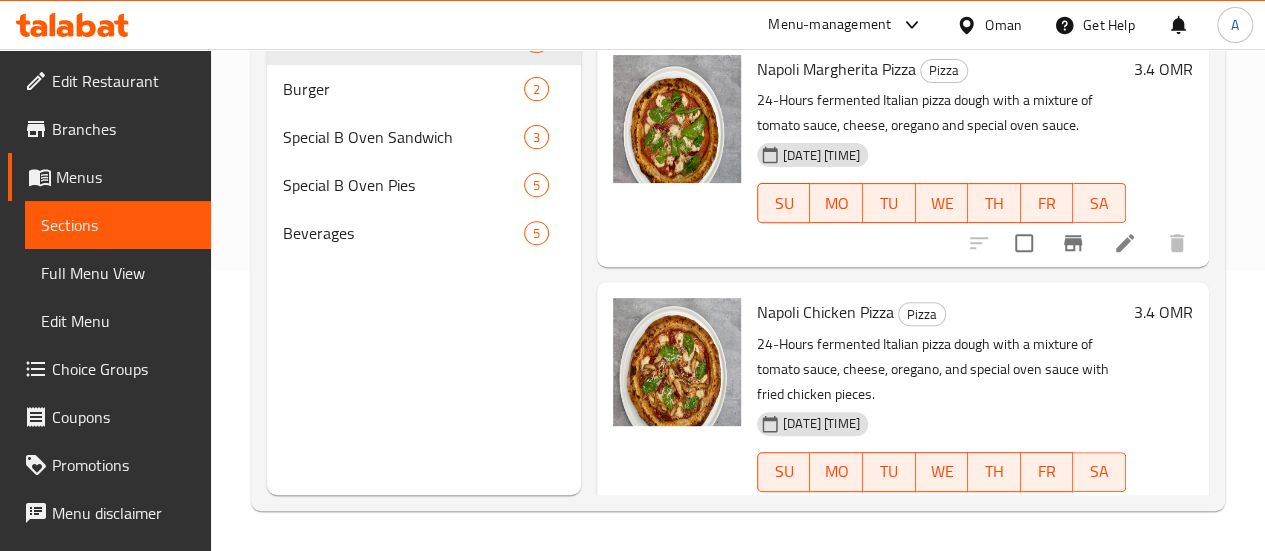 scroll, scrollTop: 280, scrollLeft: 0, axis: vertical 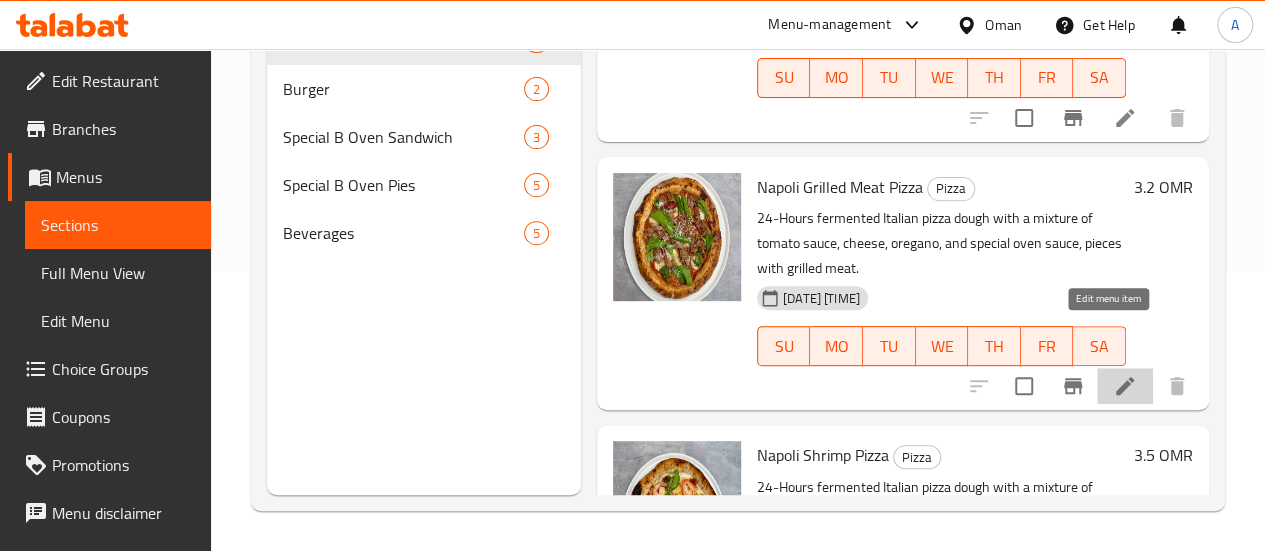 click 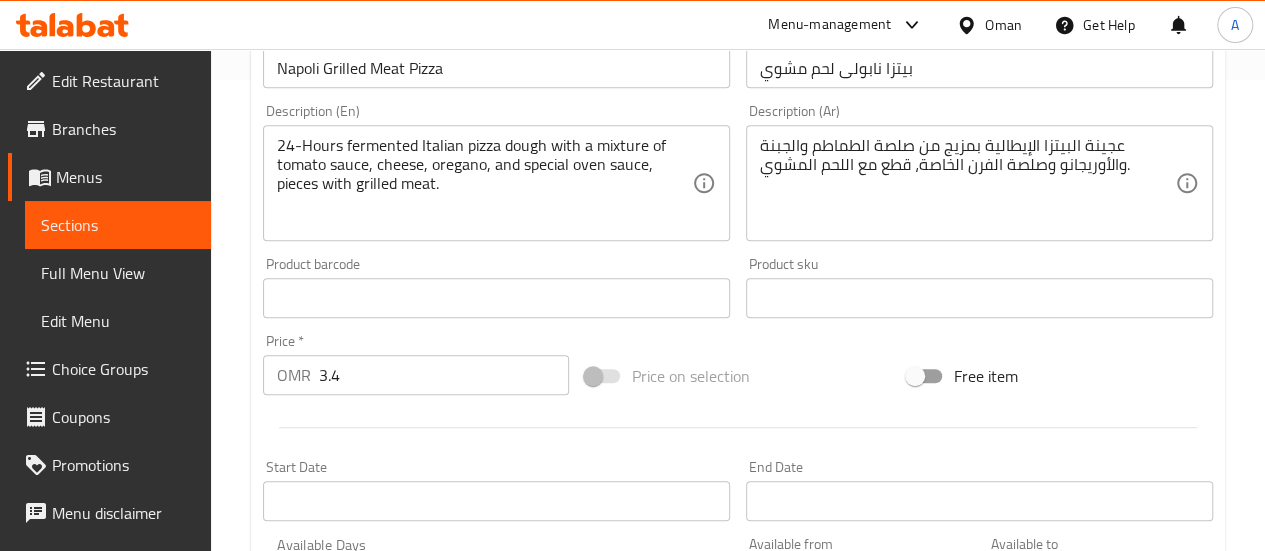 scroll, scrollTop: 543, scrollLeft: 0, axis: vertical 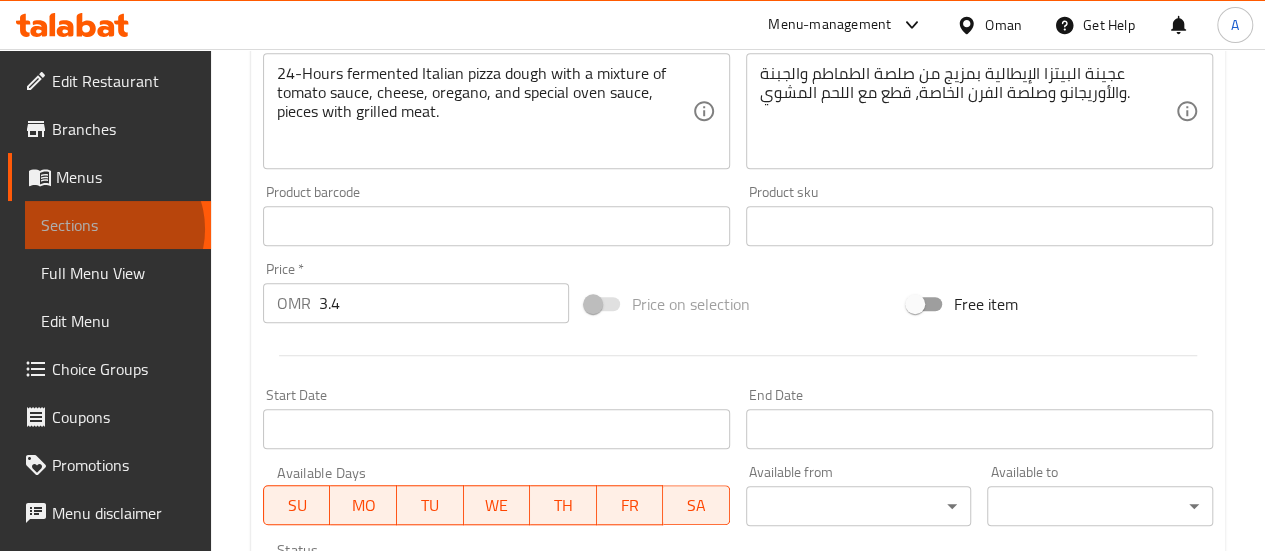 click on "Sections" at bounding box center (118, 225) 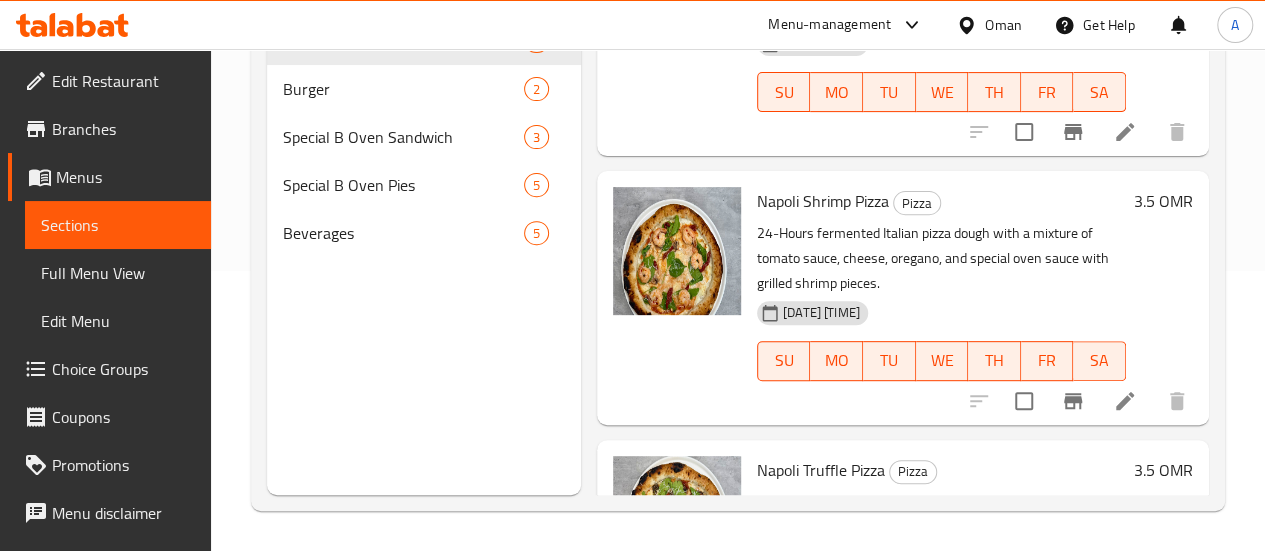 scroll, scrollTop: 702, scrollLeft: 0, axis: vertical 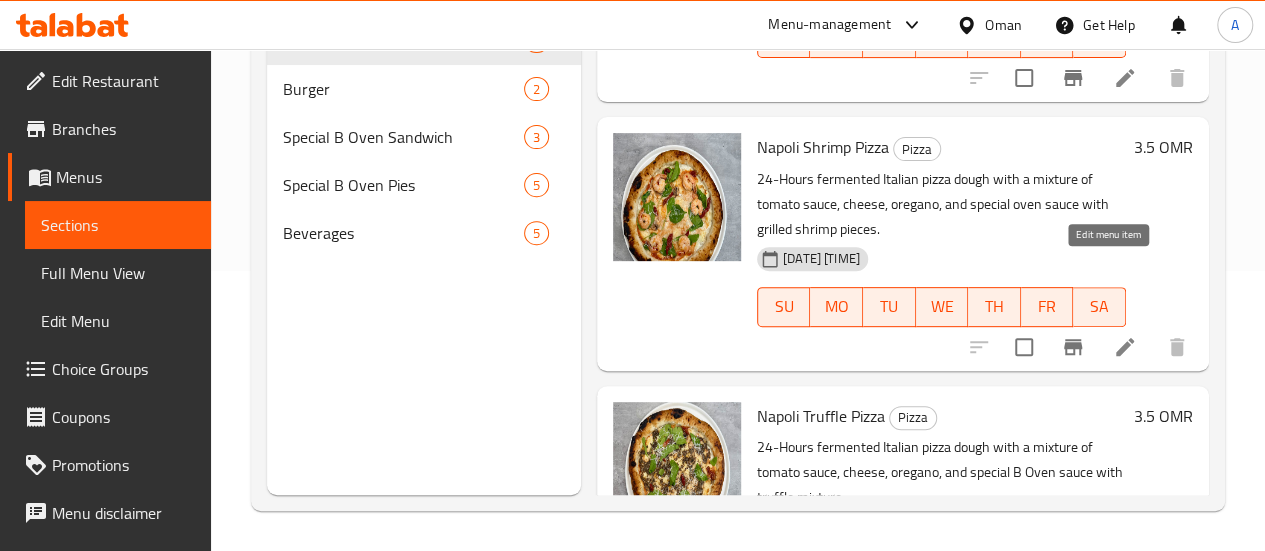 click 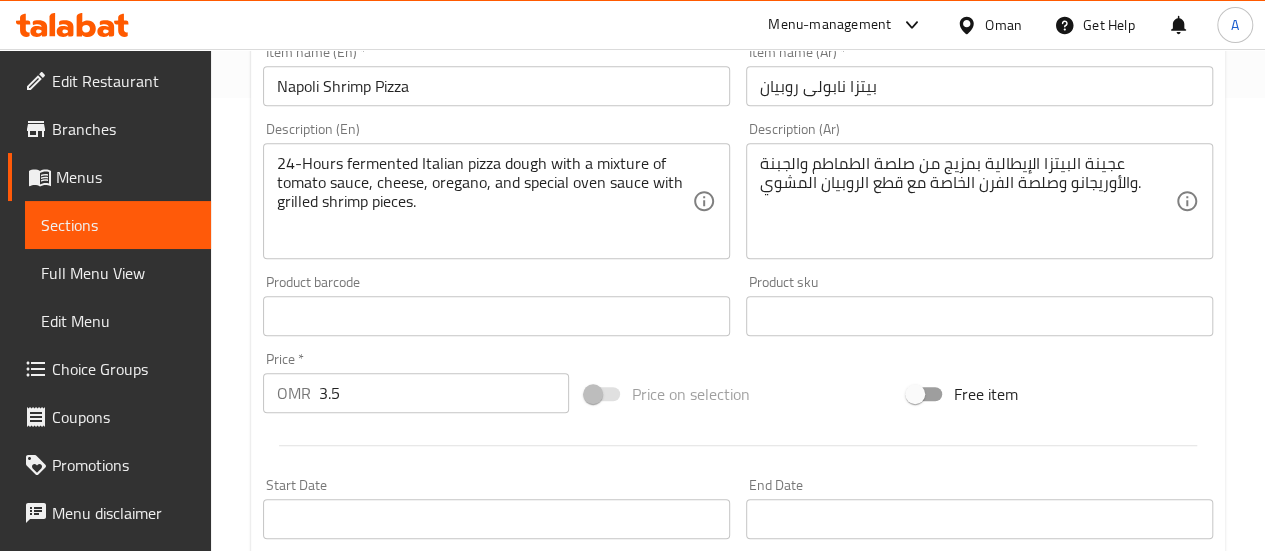 scroll, scrollTop: 480, scrollLeft: 0, axis: vertical 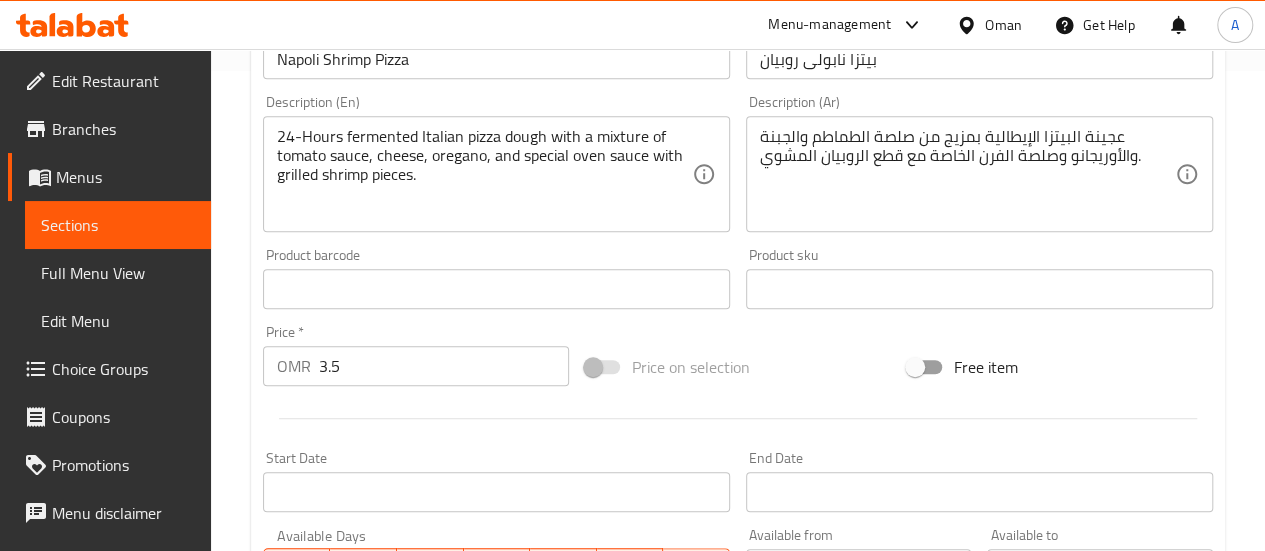 click on "3.5" at bounding box center [444, 366] 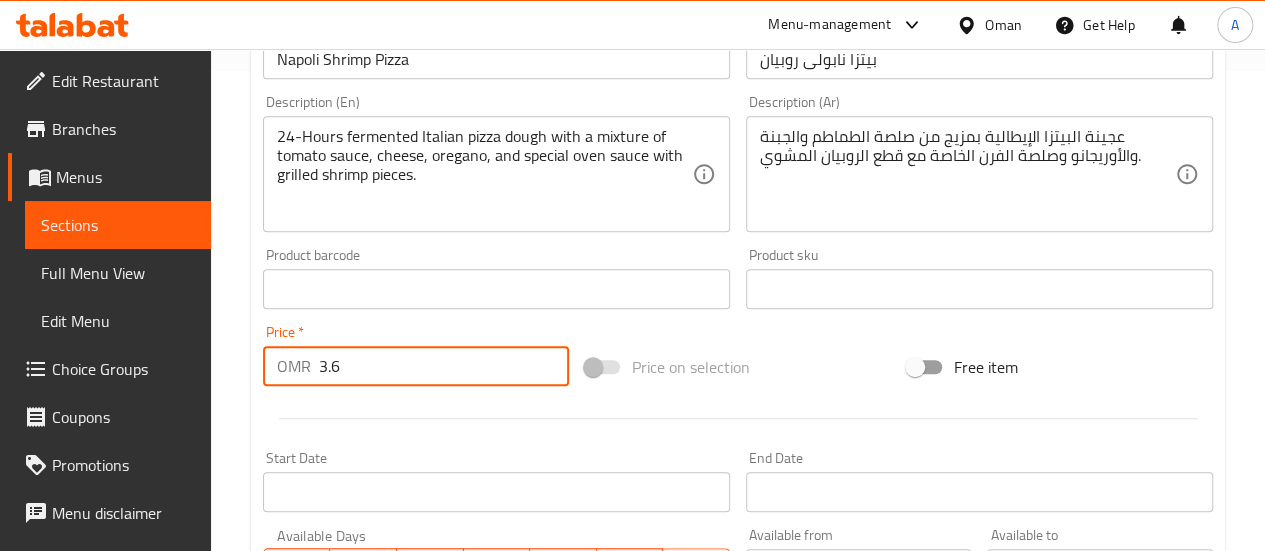 type on "3.6" 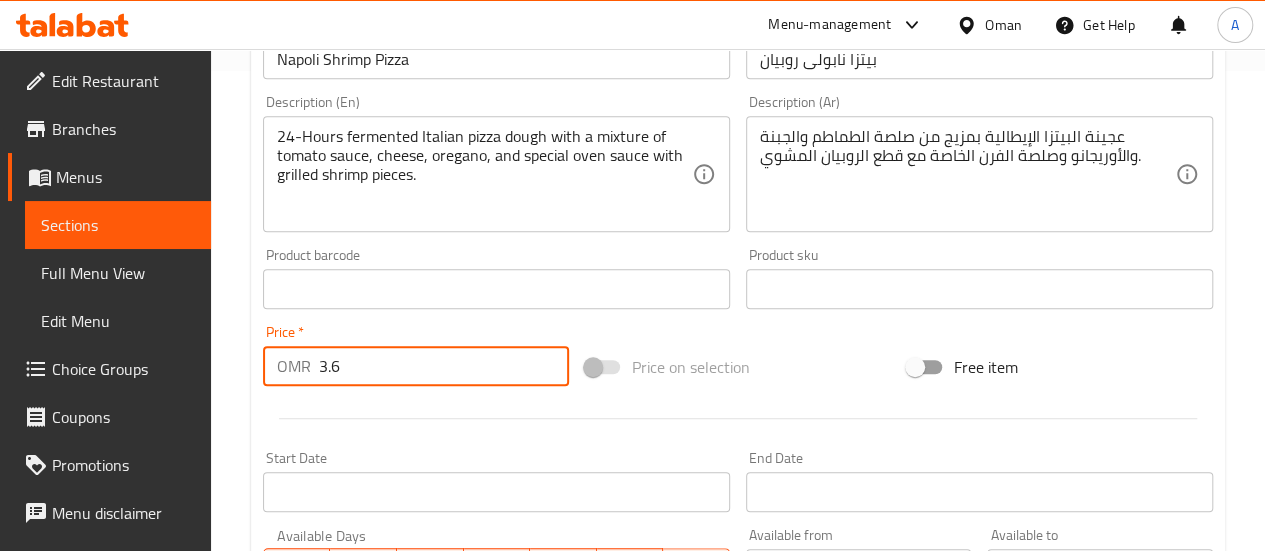 click on "Start Date Start Date" at bounding box center [496, 481] 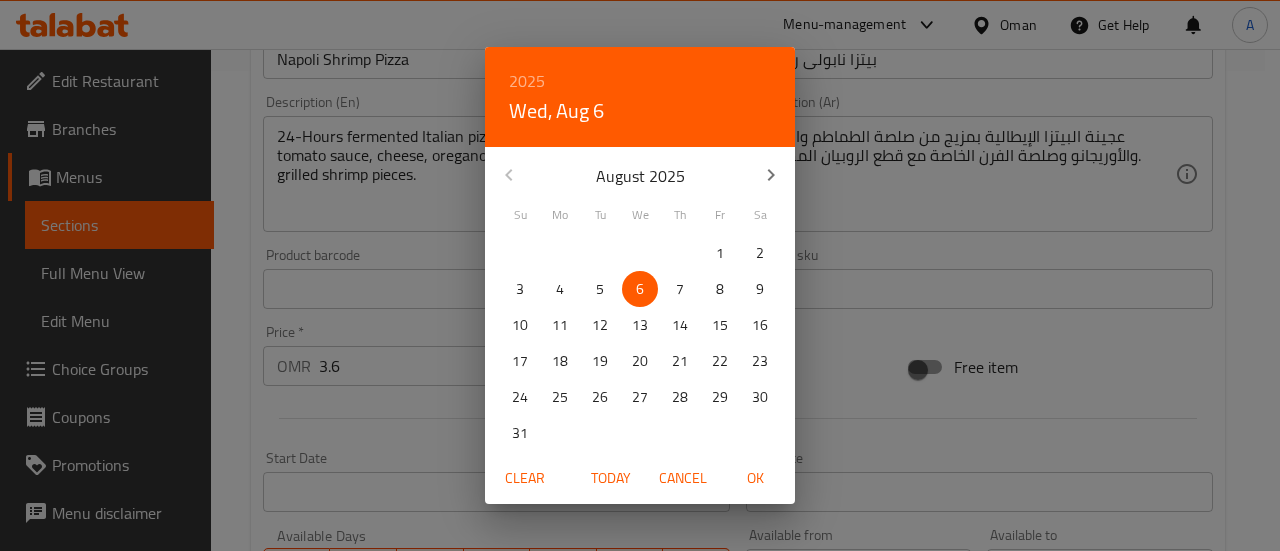 click on "2025 Wed, Aug 6 August 2025 Su Mo Tu We Th Fr Sa 27 28 29 30 31 1 2 3 4 5 6 7 8 9 10 11 12 13 14 15 16 17 18 19 20 21 22 23 24 25 26 27 28 29 30 31 1 2 3 4 5 6 Clear Today Cancel OK" at bounding box center [640, 275] 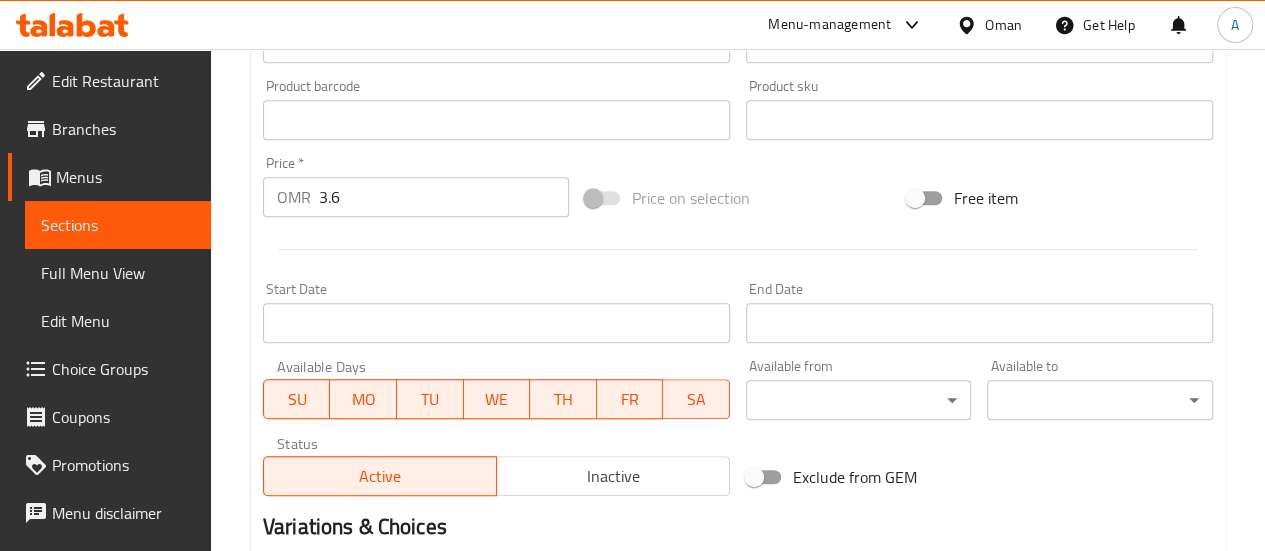 scroll, scrollTop: 891, scrollLeft: 0, axis: vertical 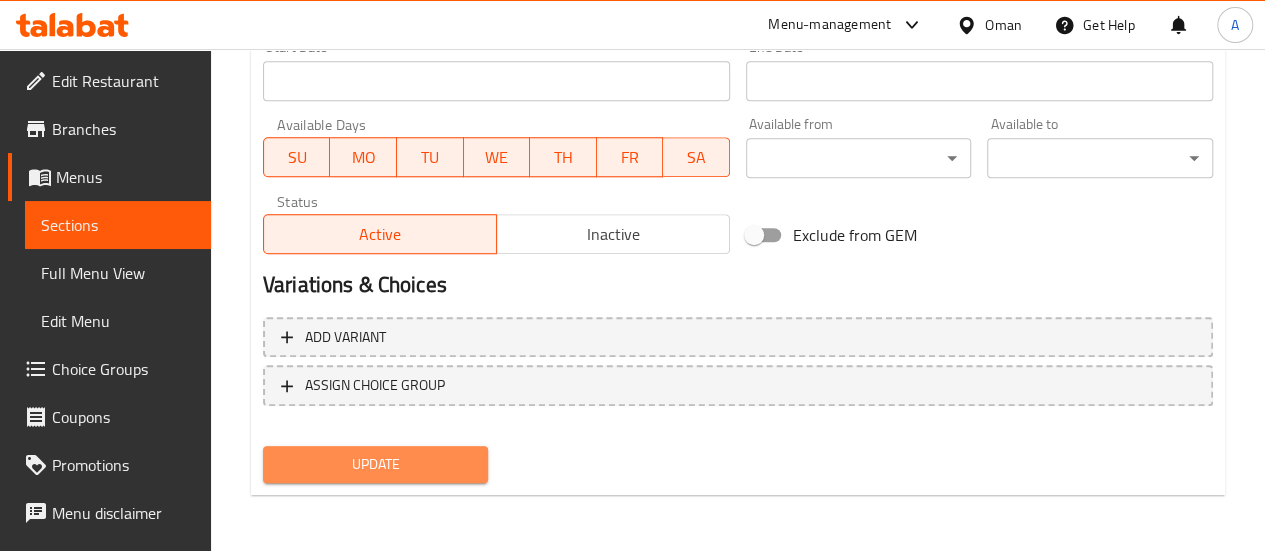 click on "Update" at bounding box center (376, 464) 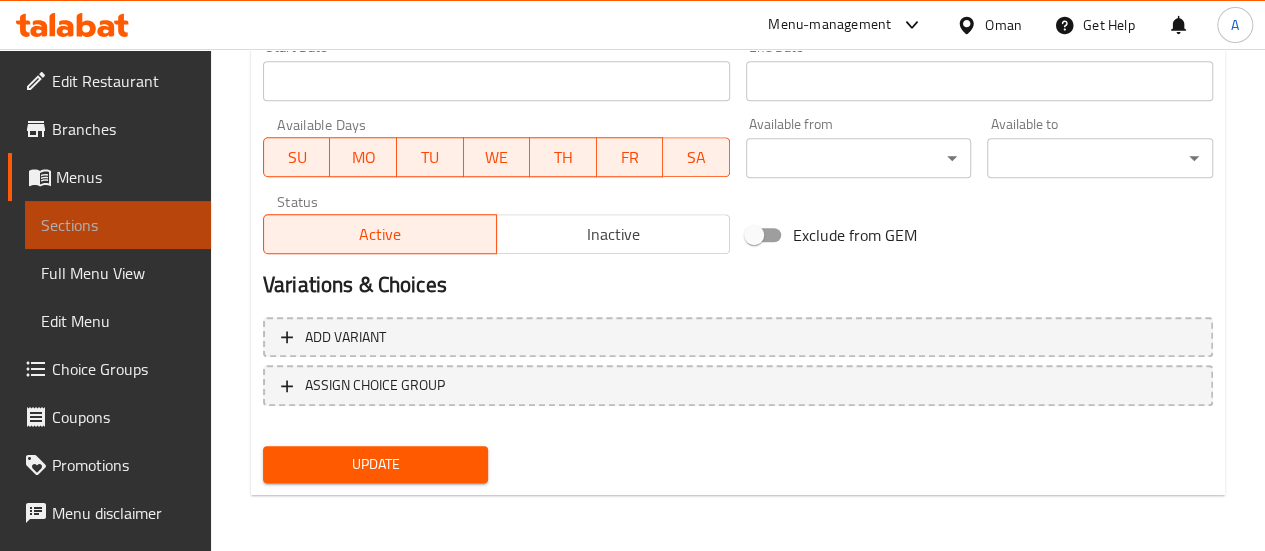 click on "Sections" at bounding box center (118, 225) 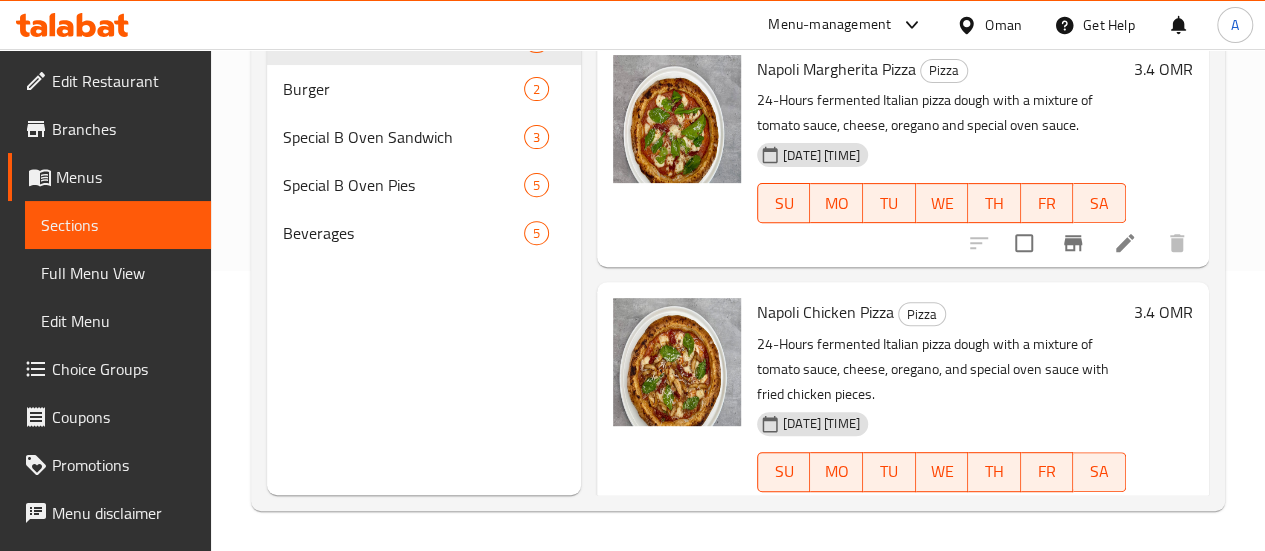 scroll, scrollTop: 280, scrollLeft: 0, axis: vertical 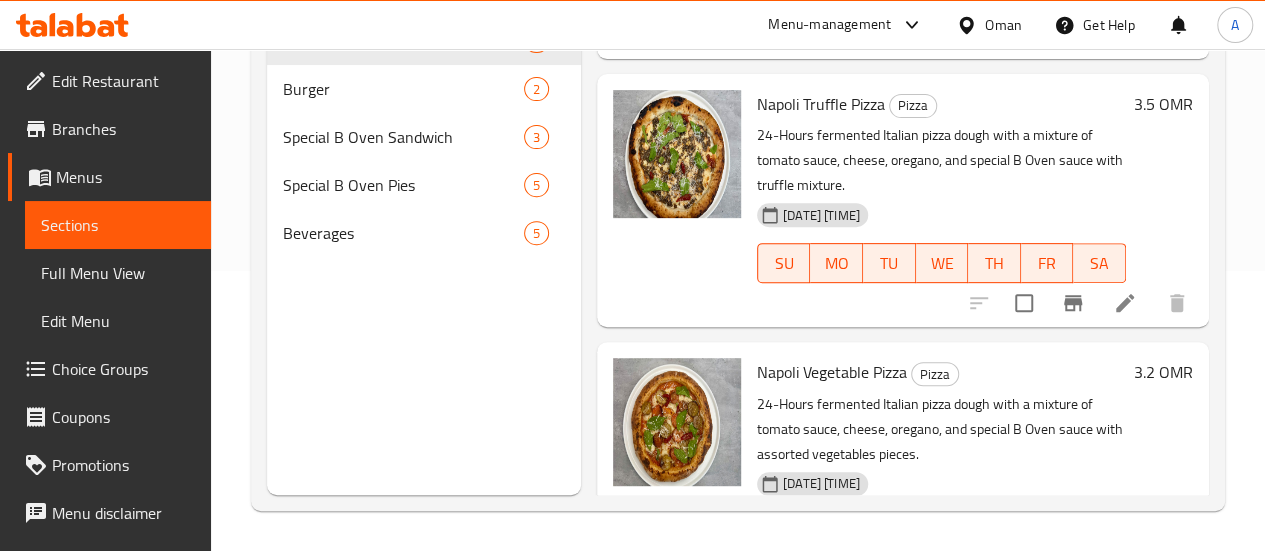 click 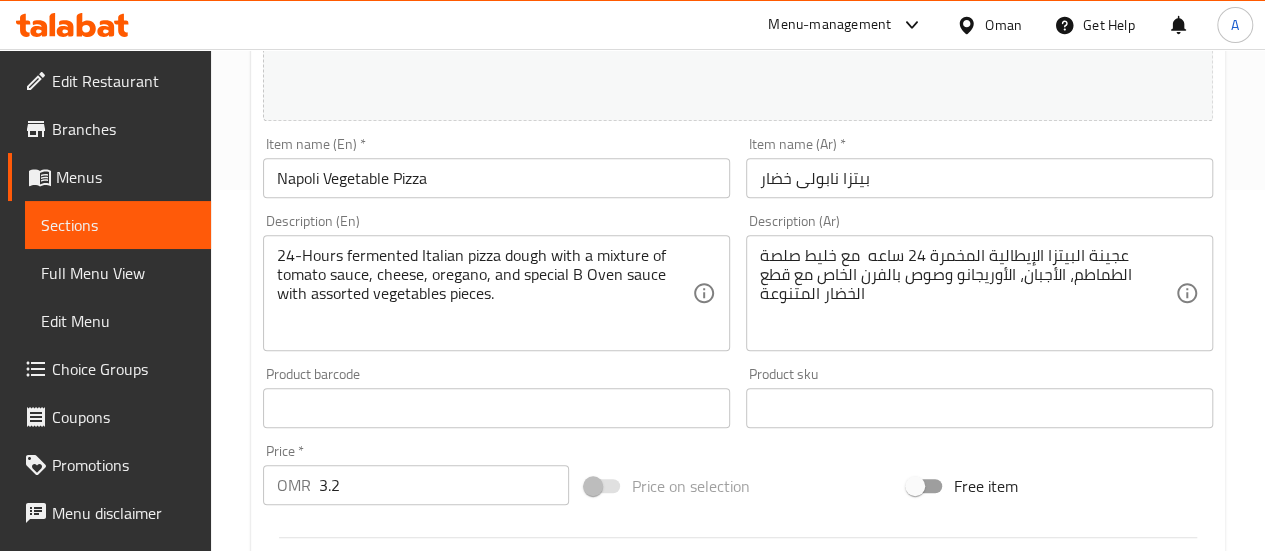 scroll, scrollTop: 375, scrollLeft: 0, axis: vertical 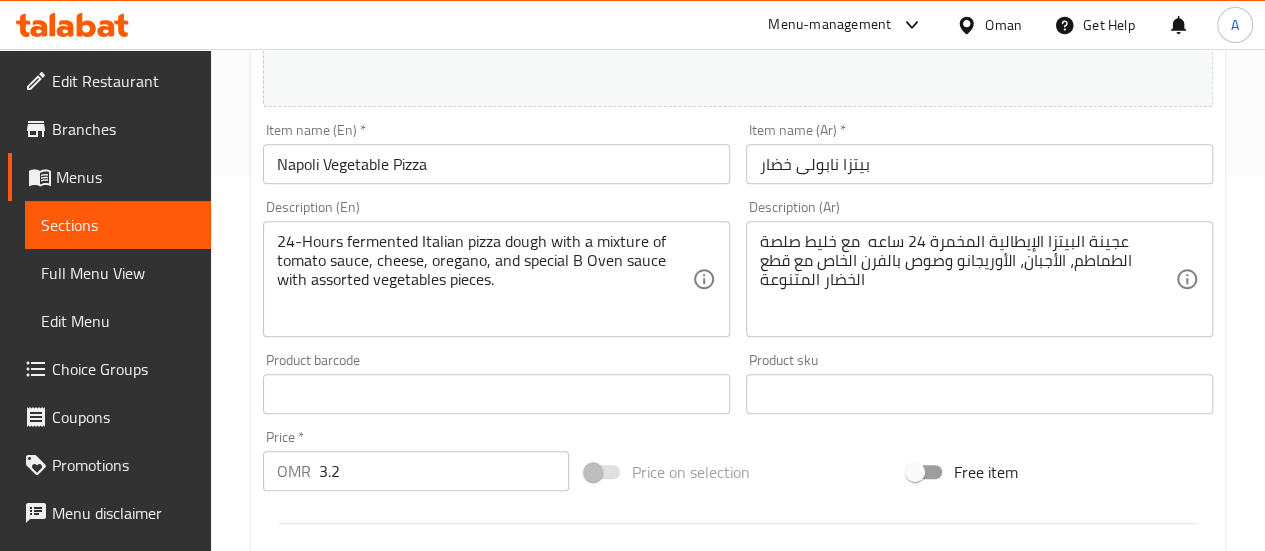 click on "3.2" at bounding box center [444, 471] 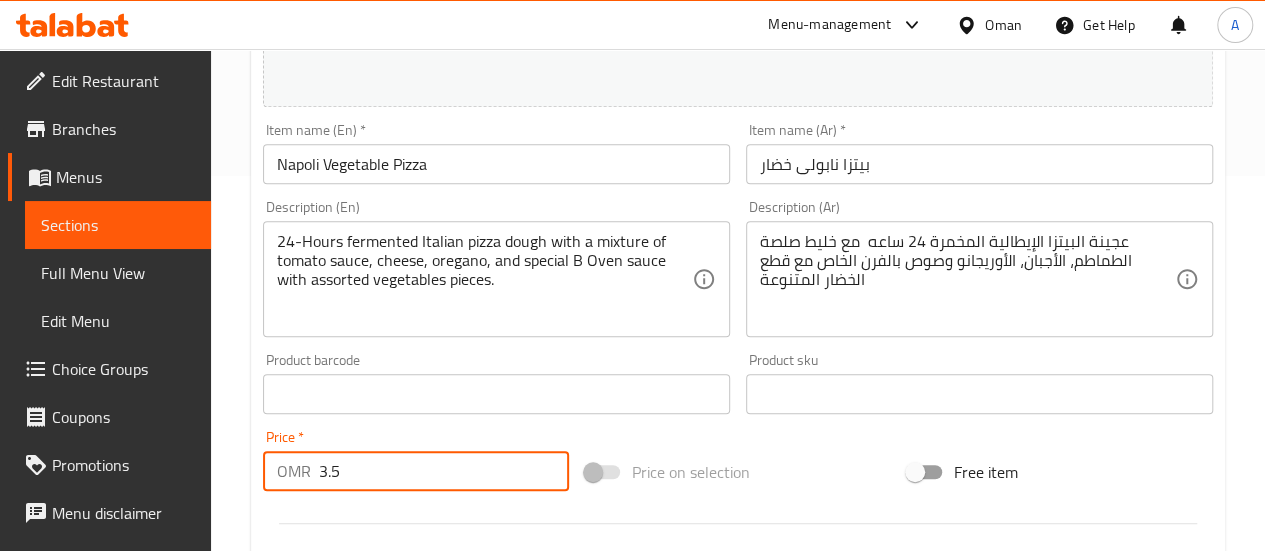 type on "3.5" 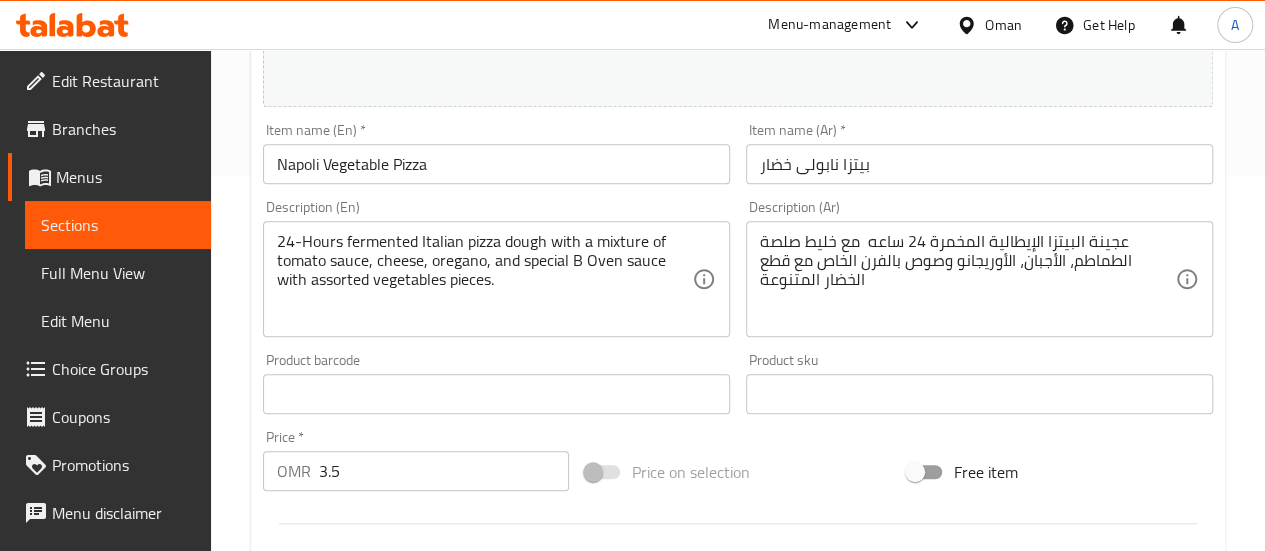 scroll, scrollTop: 891, scrollLeft: 0, axis: vertical 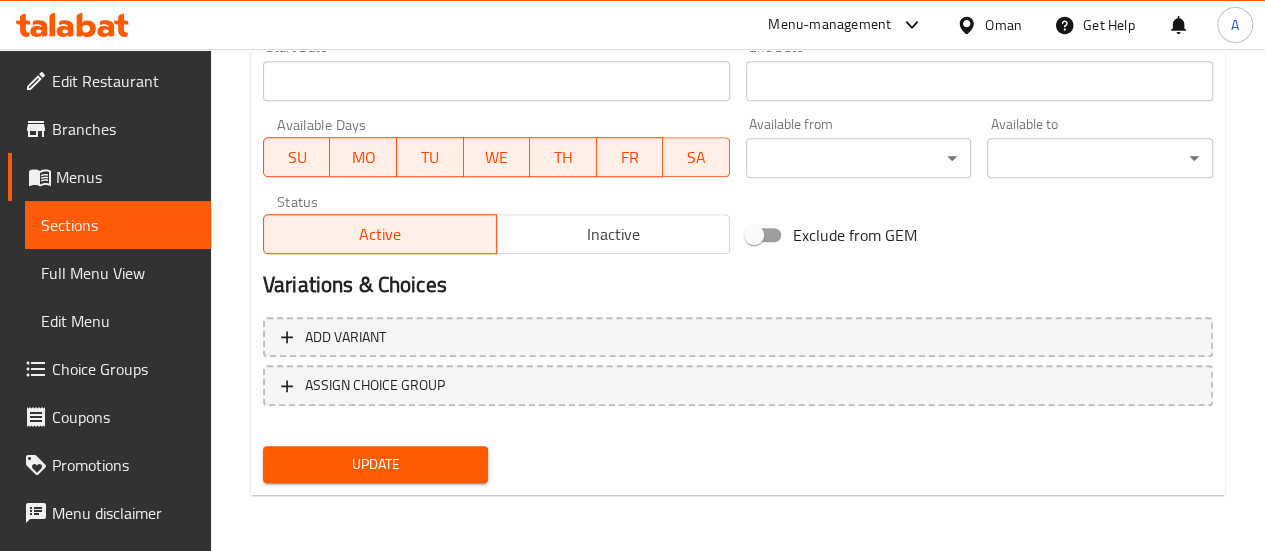 click on "Update" at bounding box center [376, 464] 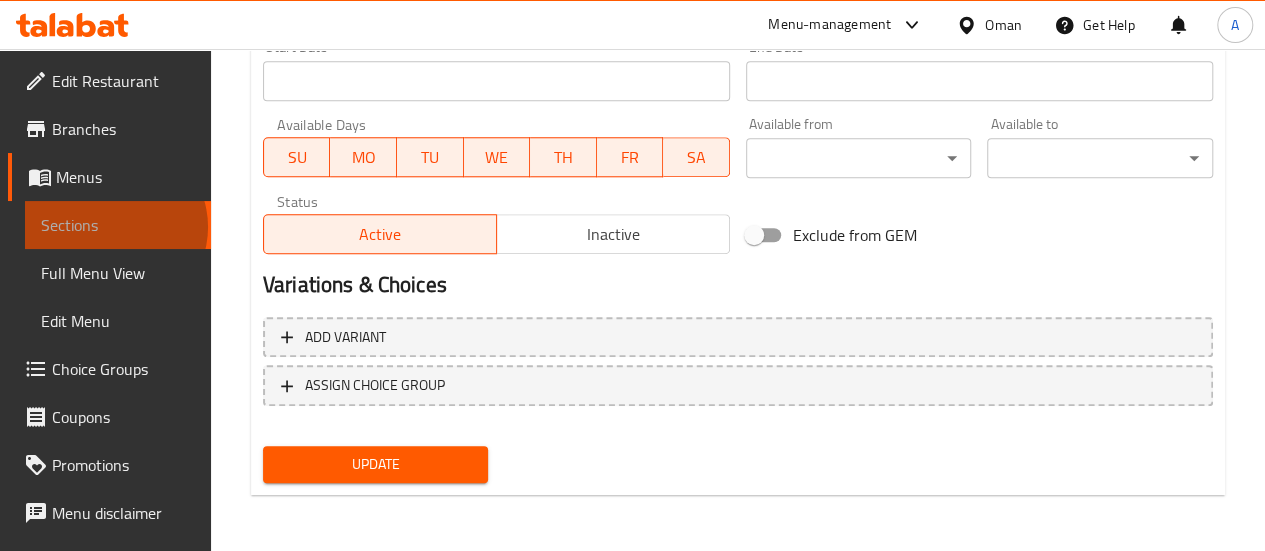 click on "Sections" at bounding box center [118, 225] 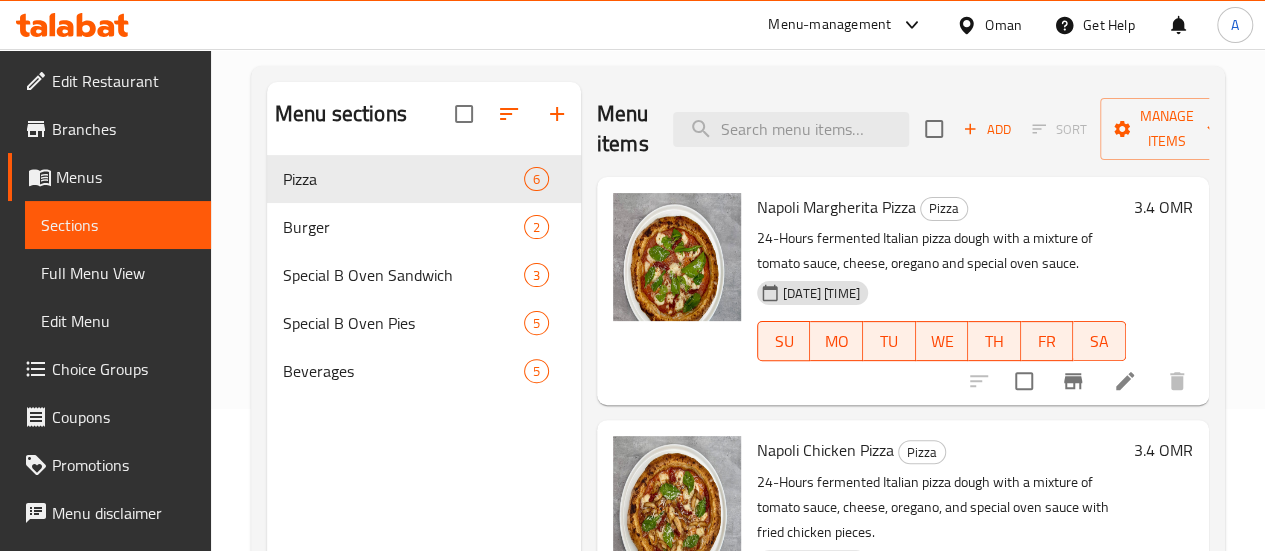 scroll, scrollTop: 141, scrollLeft: 0, axis: vertical 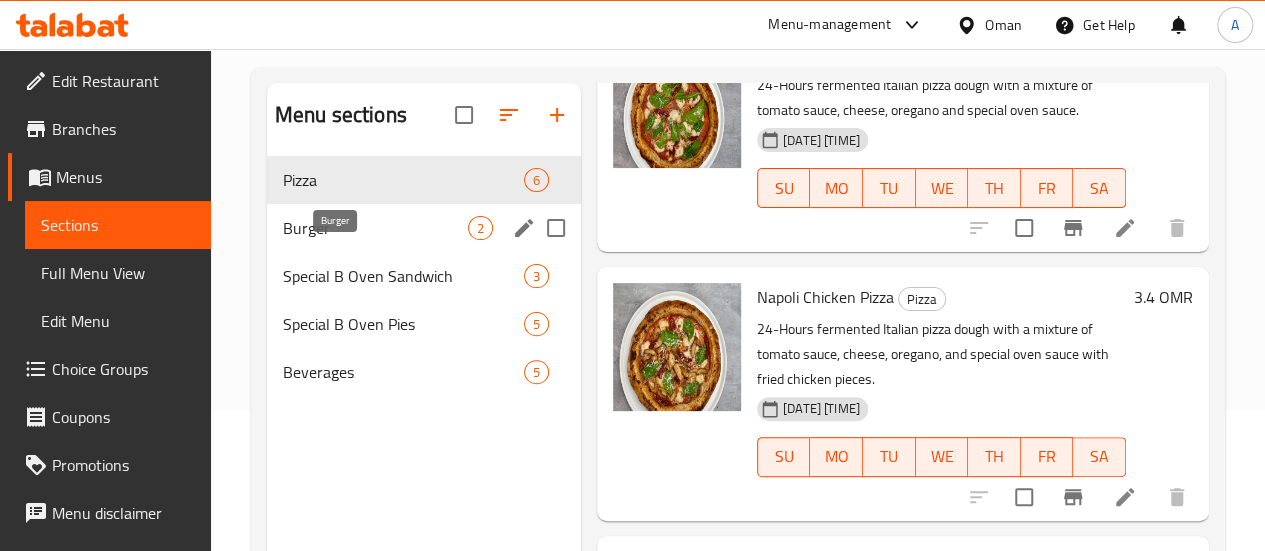 click on "Burger" at bounding box center [375, 228] 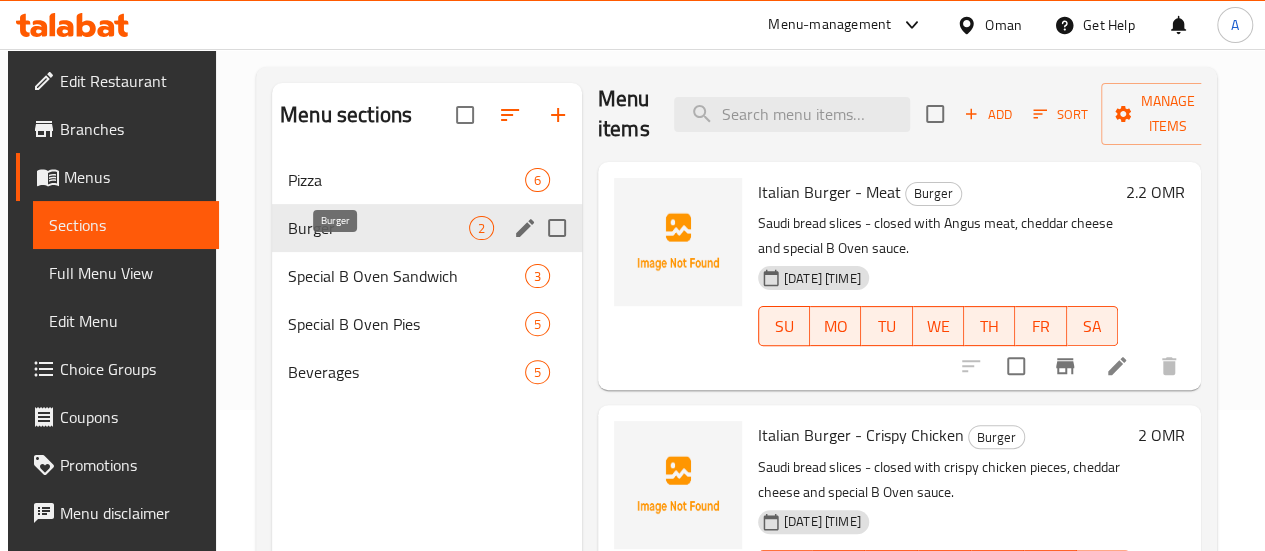 scroll, scrollTop: 15, scrollLeft: 0, axis: vertical 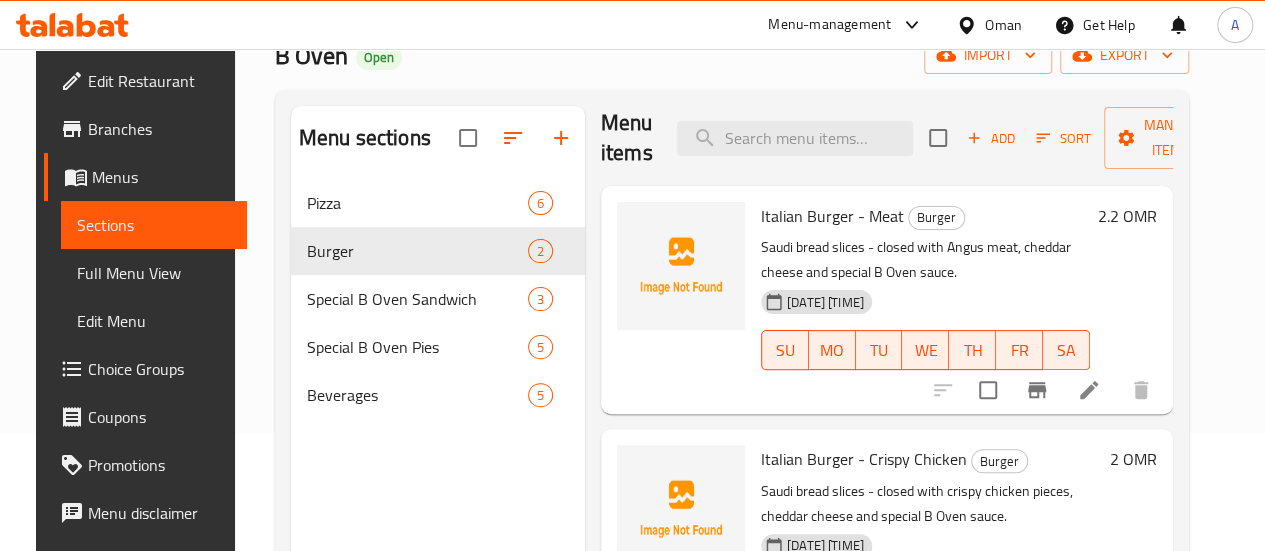 click 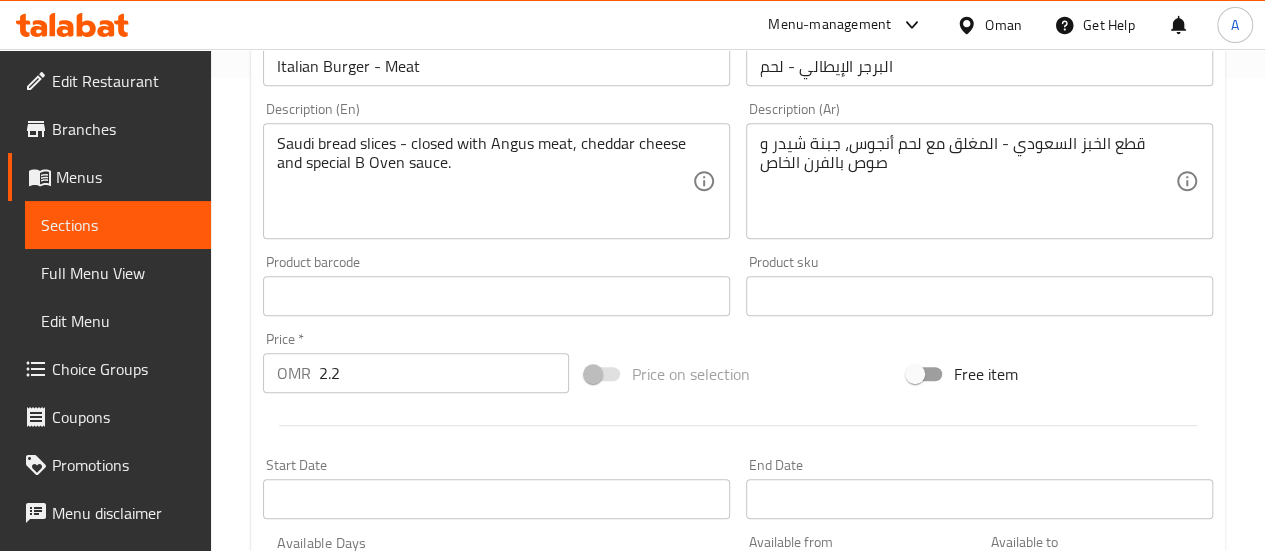 scroll, scrollTop: 478, scrollLeft: 0, axis: vertical 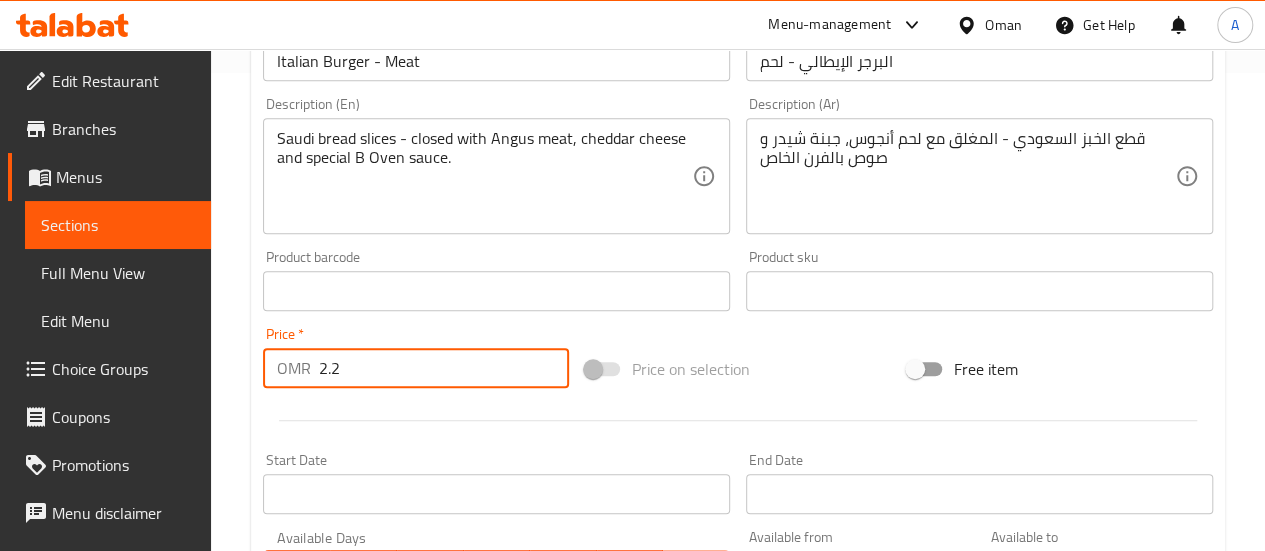 click on "2.2" at bounding box center (444, 368) 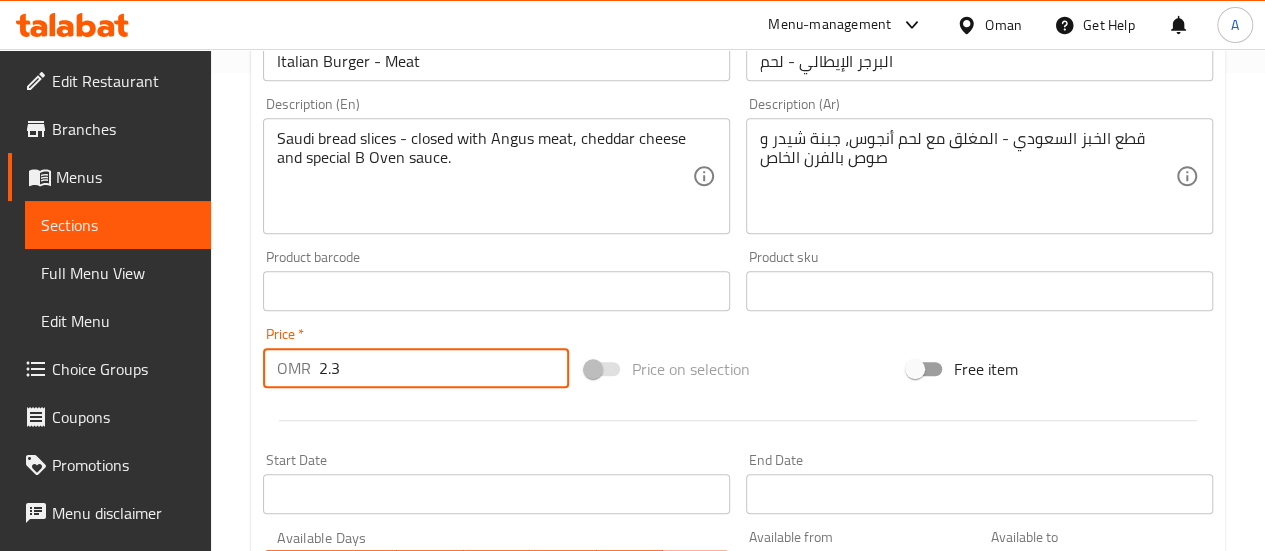 type on "2.3" 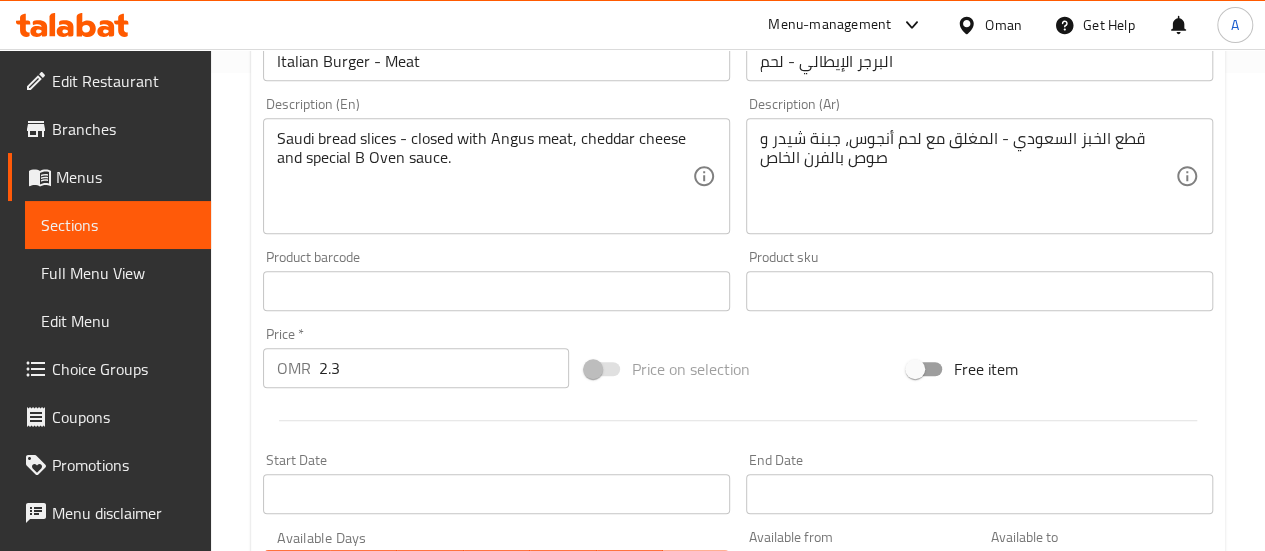 click at bounding box center (738, 420) 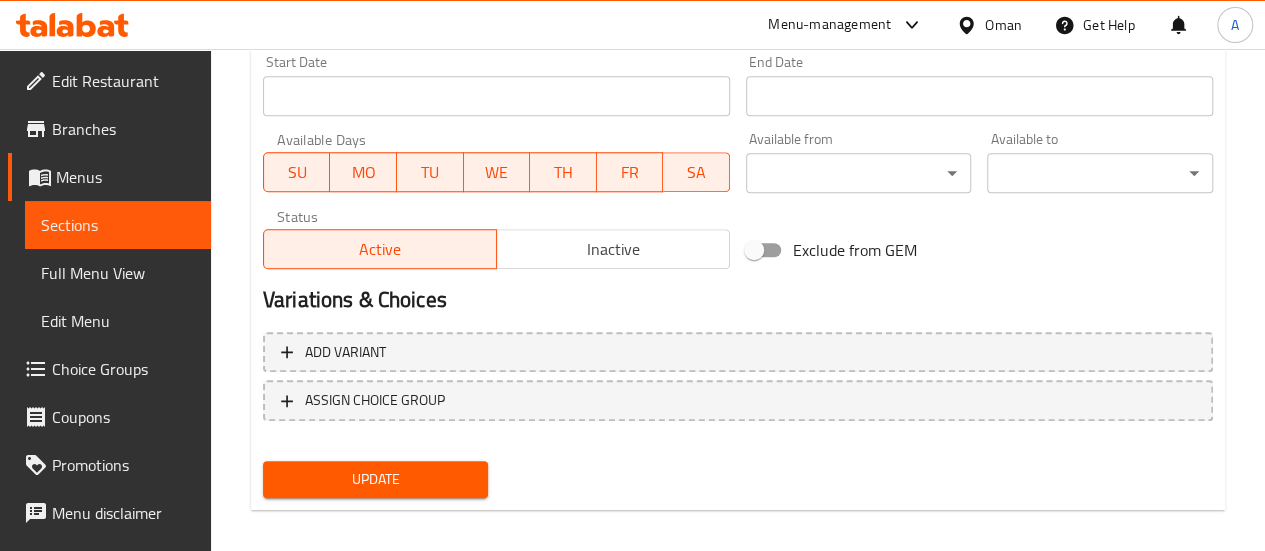 scroll, scrollTop: 886, scrollLeft: 0, axis: vertical 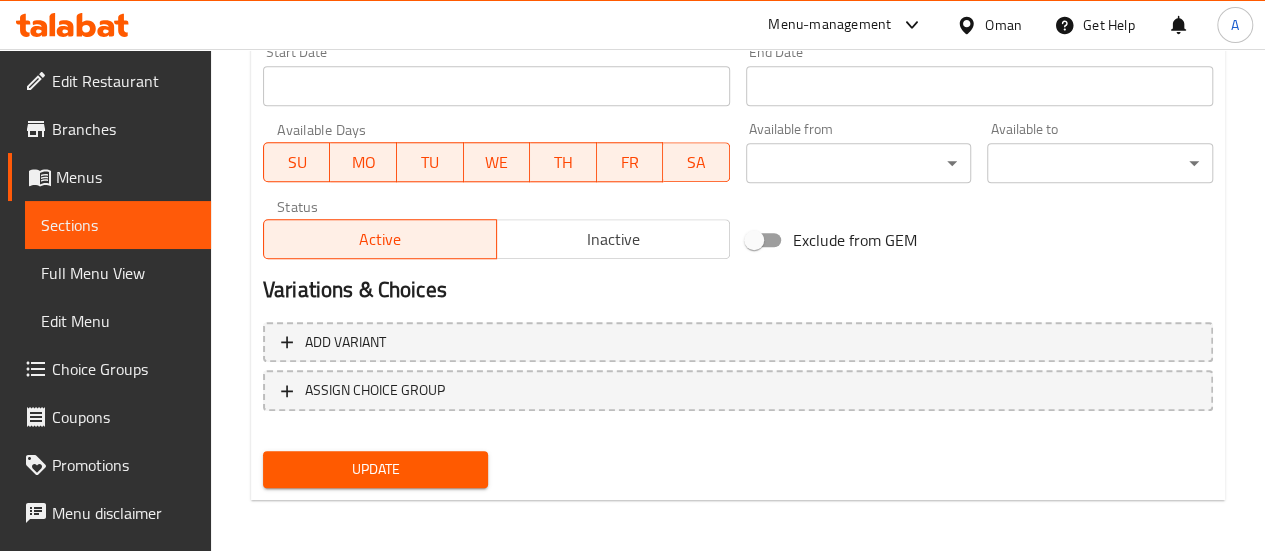 click on "Update" at bounding box center (376, 469) 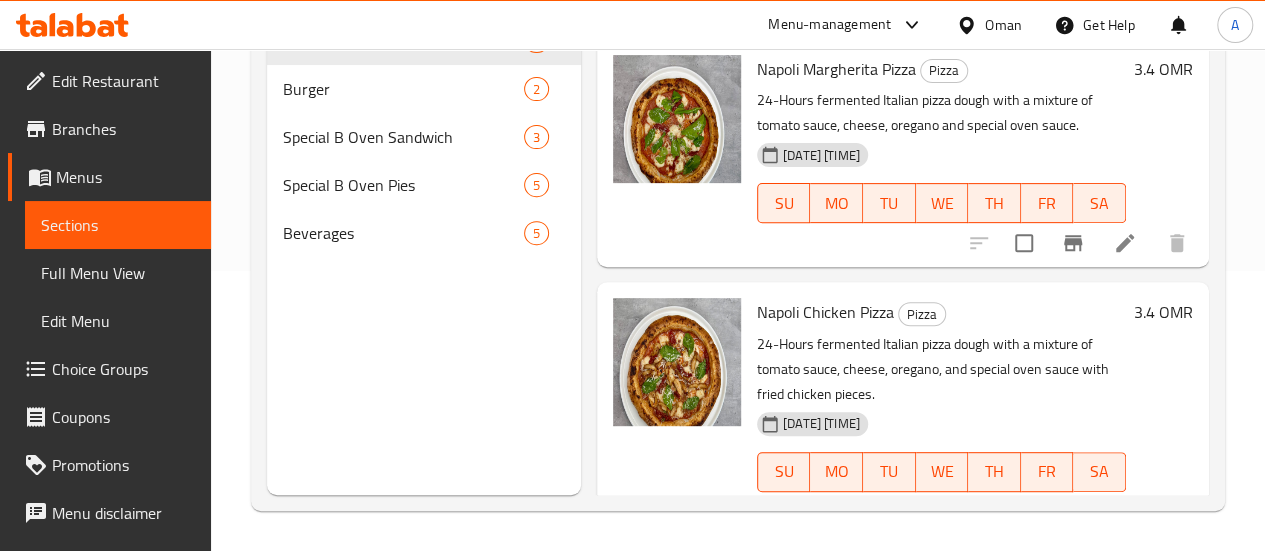 scroll, scrollTop: 280, scrollLeft: 0, axis: vertical 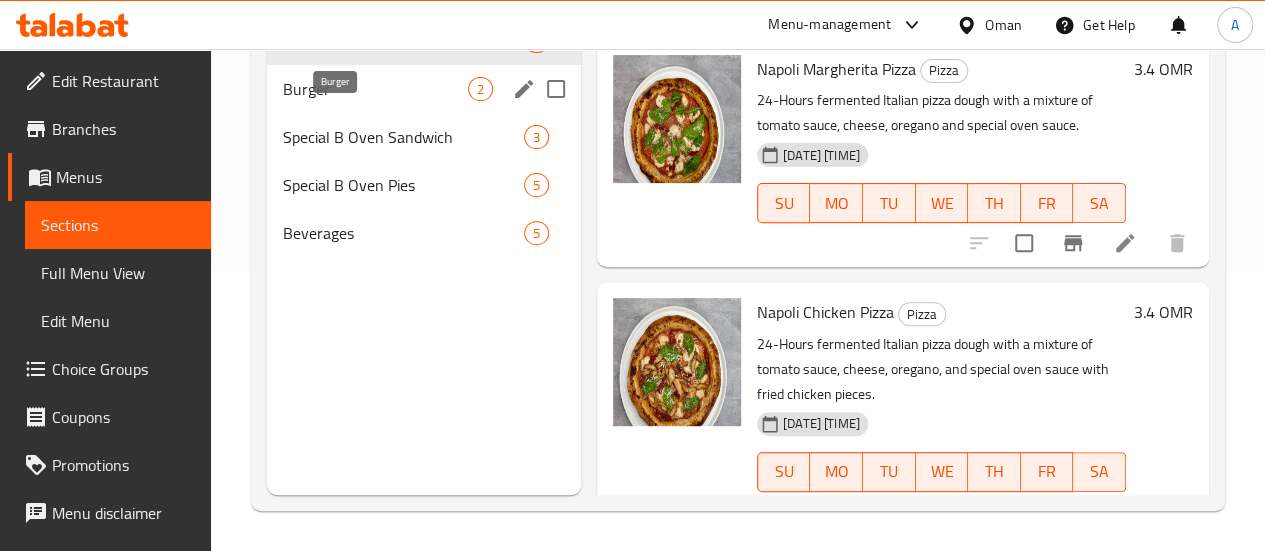 click on "Burger" at bounding box center (375, 89) 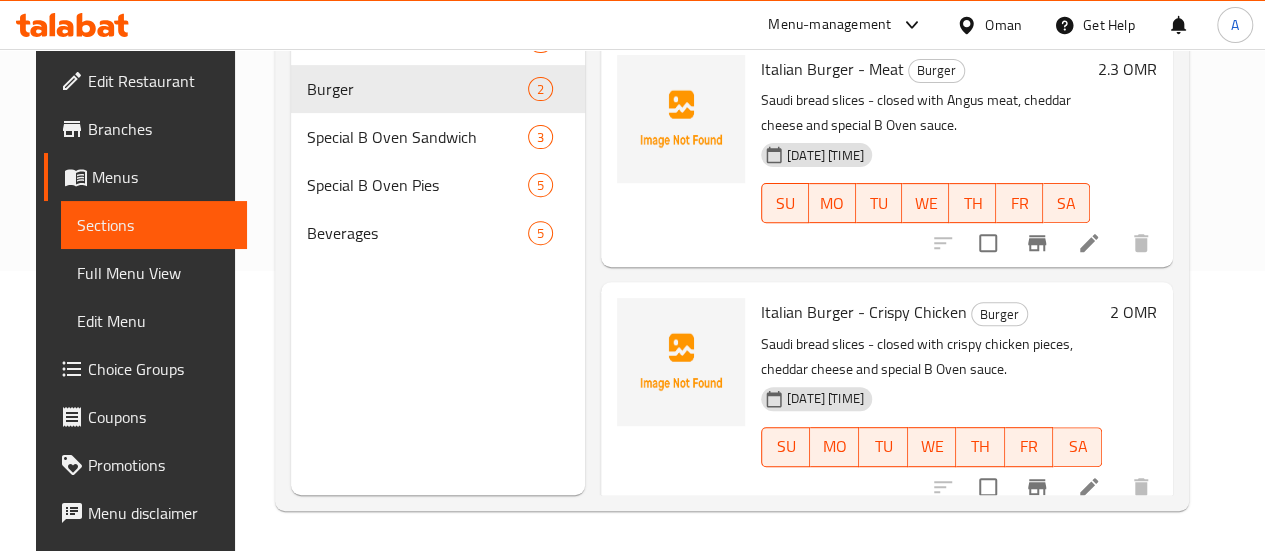 scroll, scrollTop: 15, scrollLeft: 0, axis: vertical 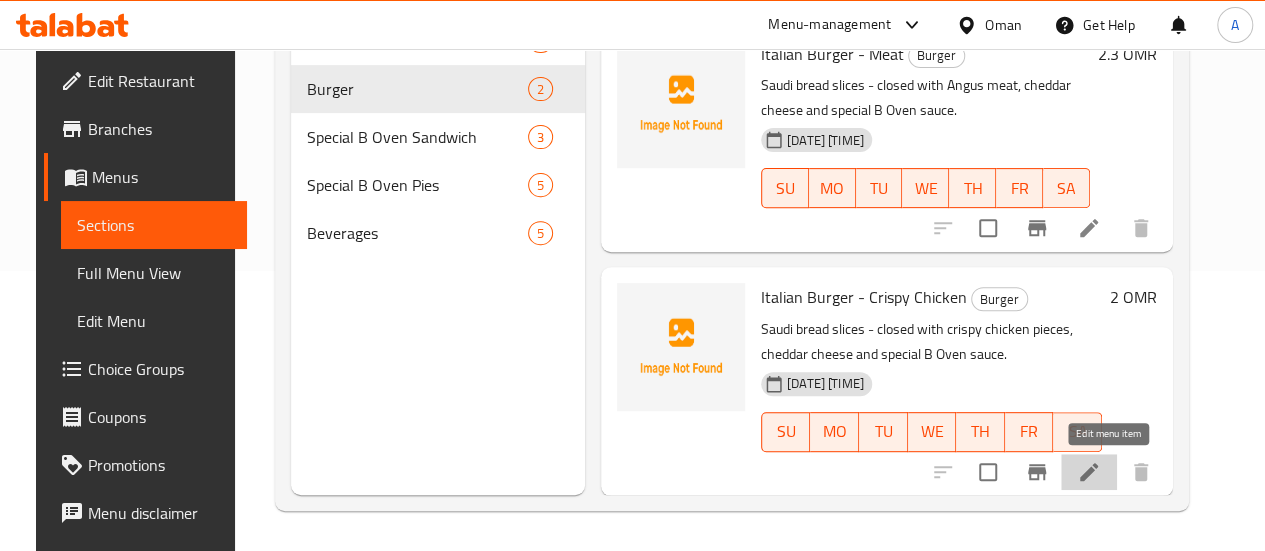 click 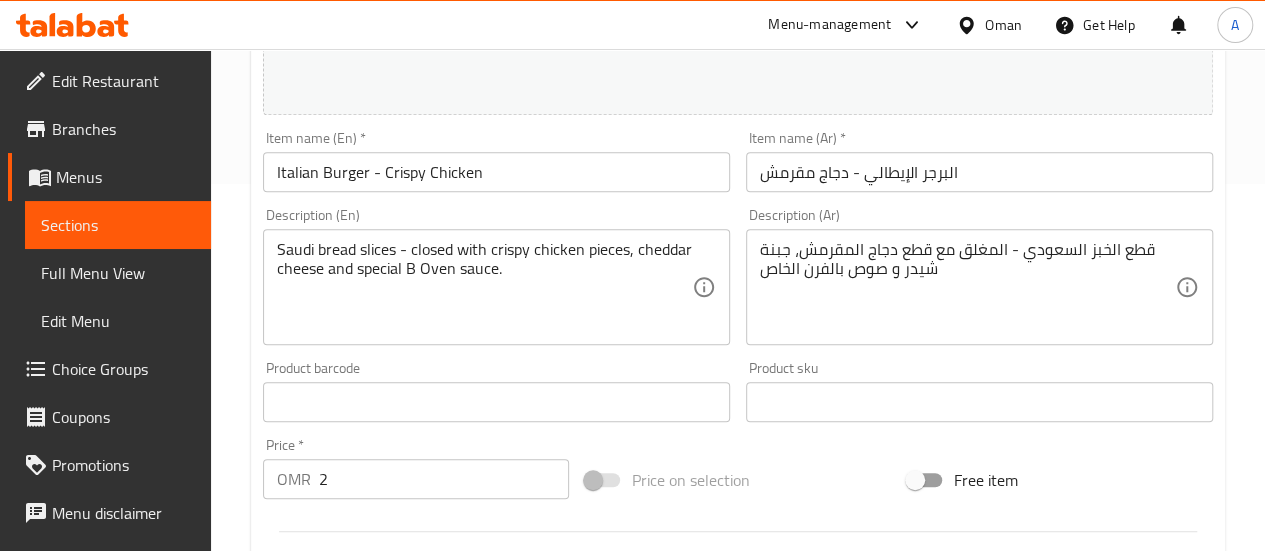 scroll, scrollTop: 387, scrollLeft: 0, axis: vertical 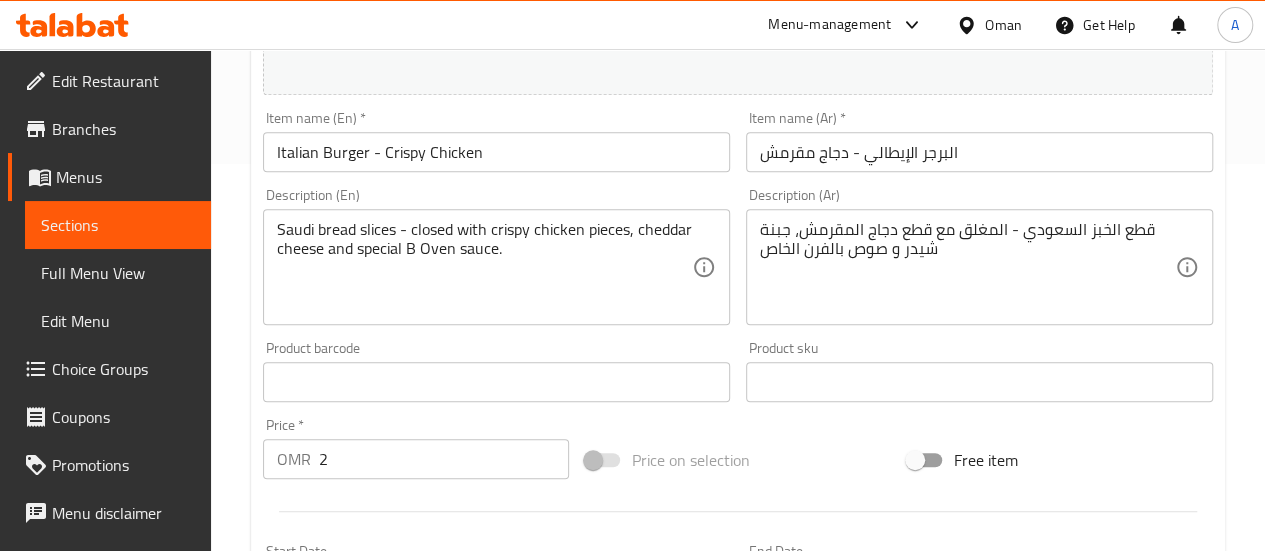 click on "2" at bounding box center [444, 459] 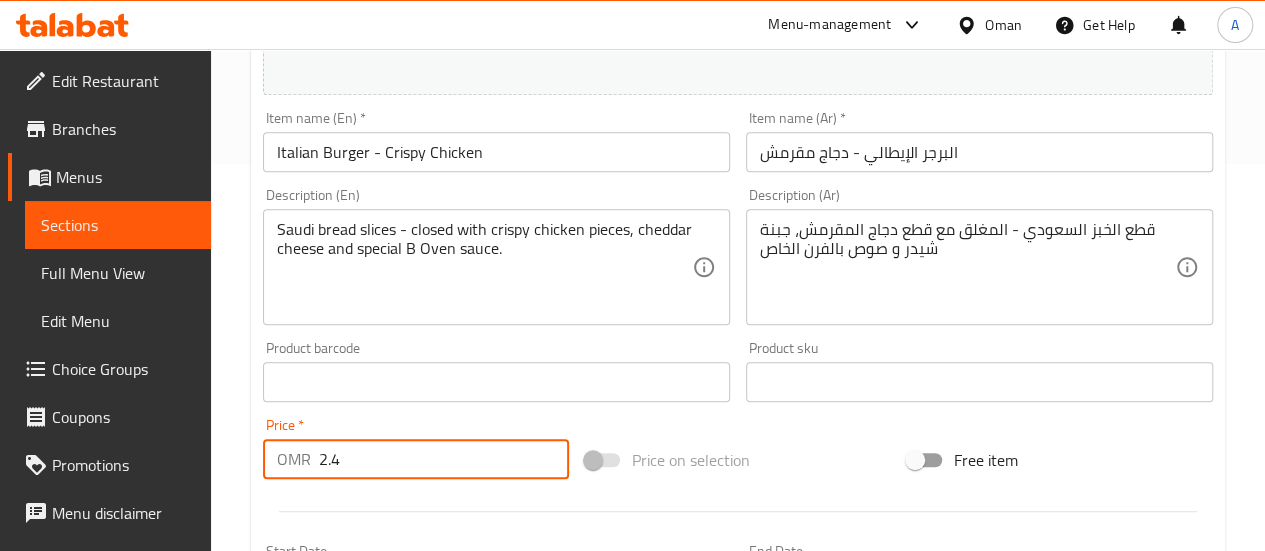 type on "2.4" 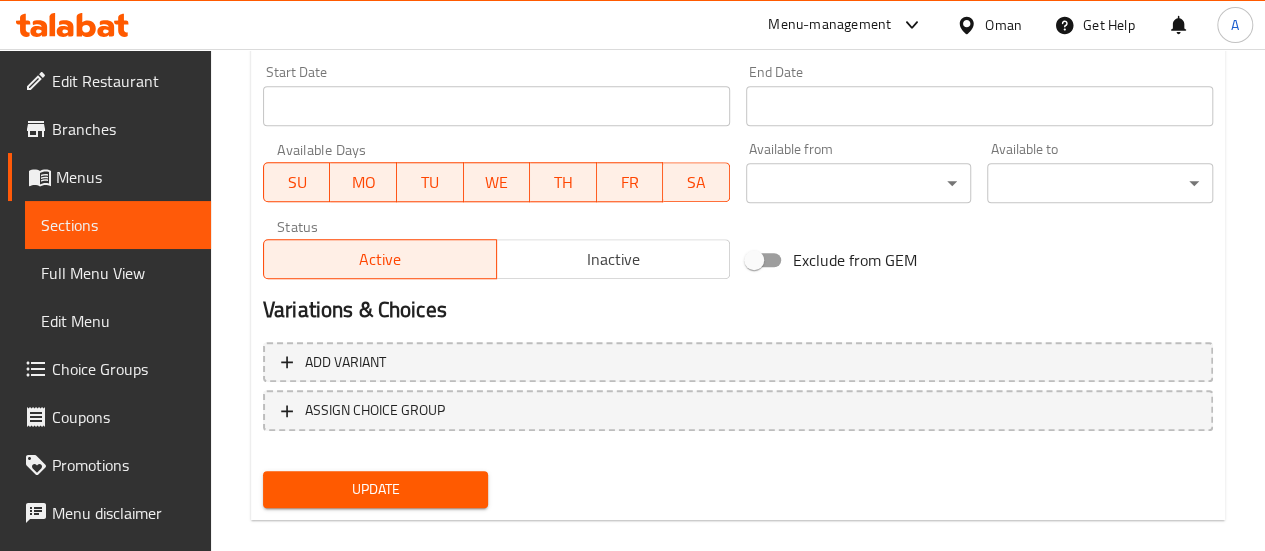 scroll, scrollTop: 877, scrollLeft: 0, axis: vertical 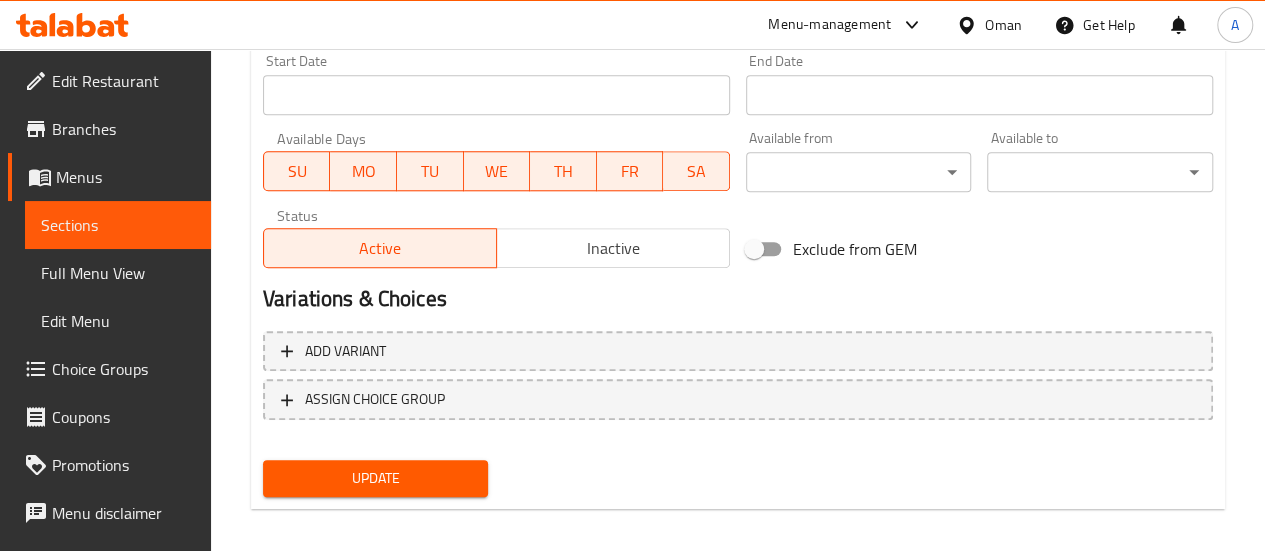 click on "Update" at bounding box center [376, 478] 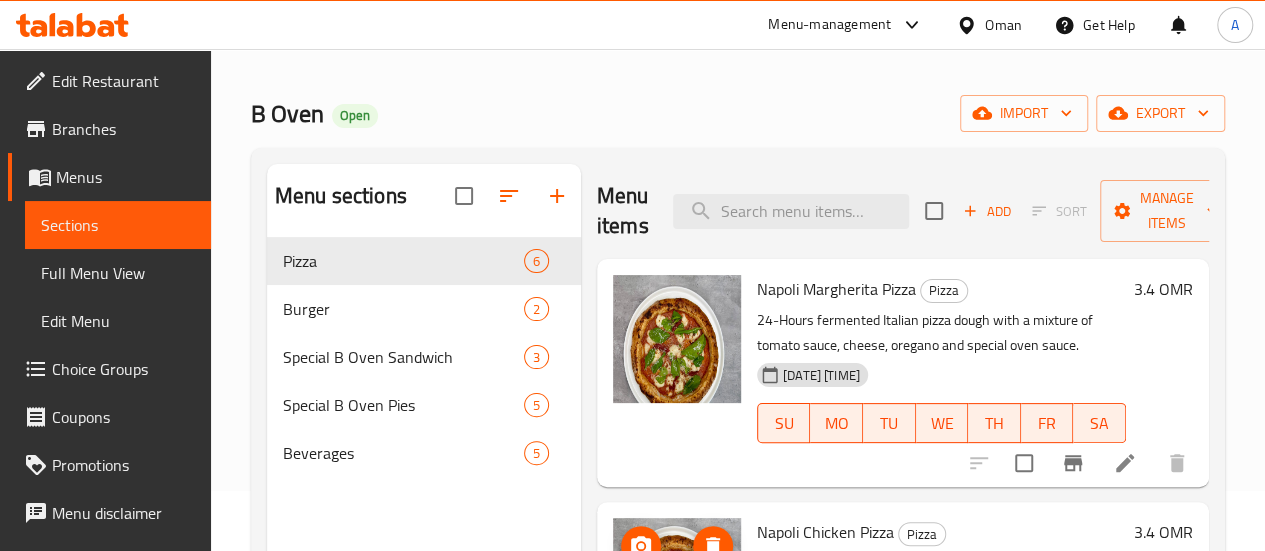 scroll, scrollTop: 60, scrollLeft: 0, axis: vertical 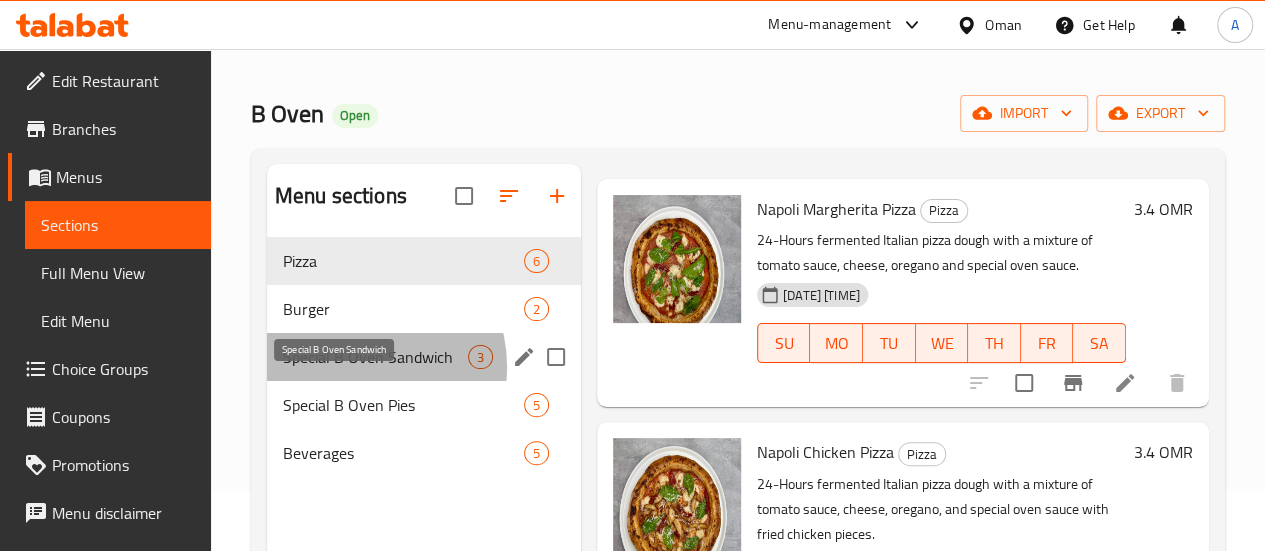 click on "Special B Oven Sandwich" at bounding box center (375, 357) 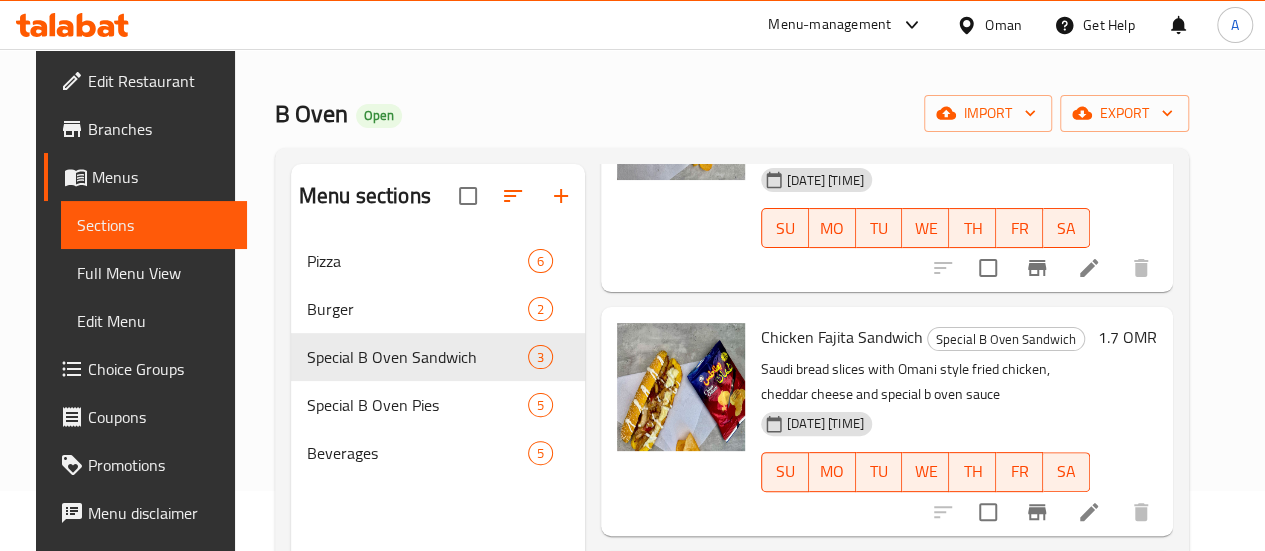 scroll, scrollTop: 225, scrollLeft: 0, axis: vertical 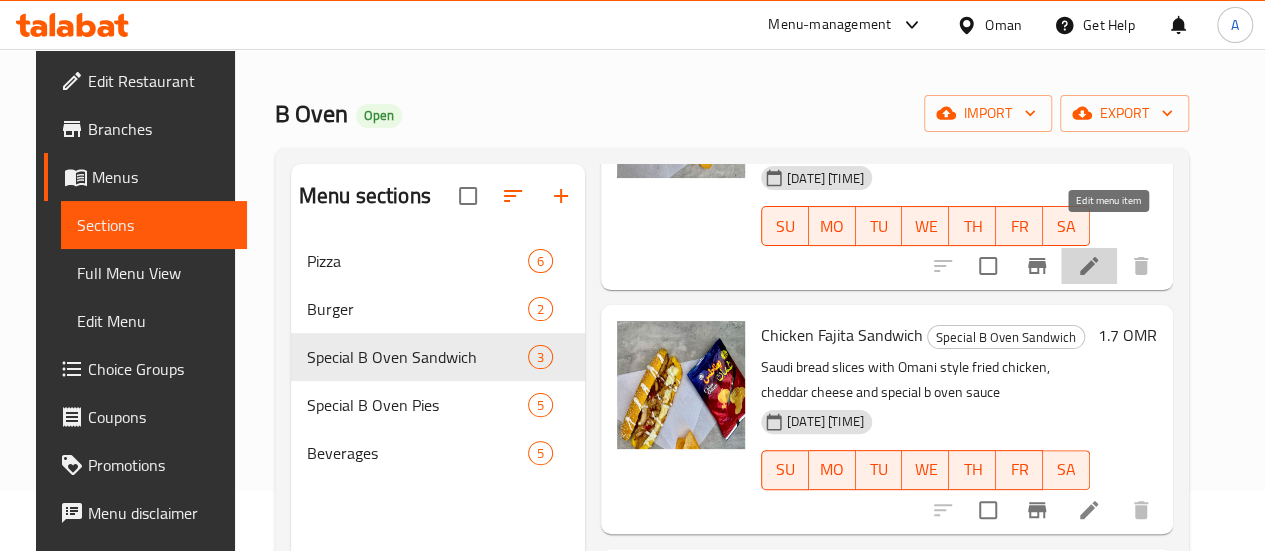 click 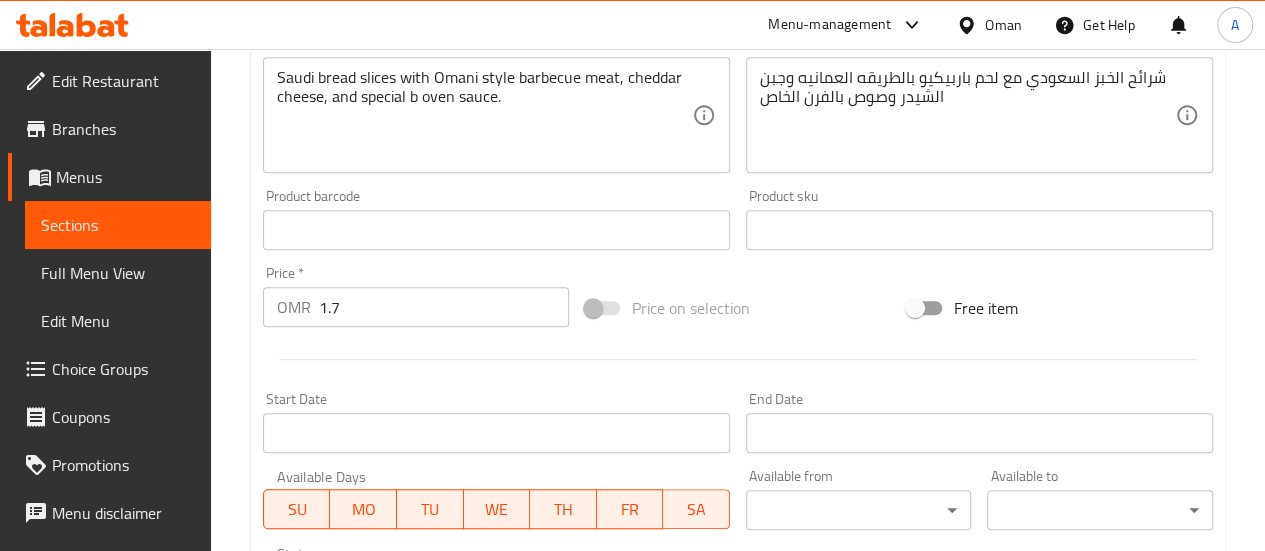 scroll, scrollTop: 555, scrollLeft: 0, axis: vertical 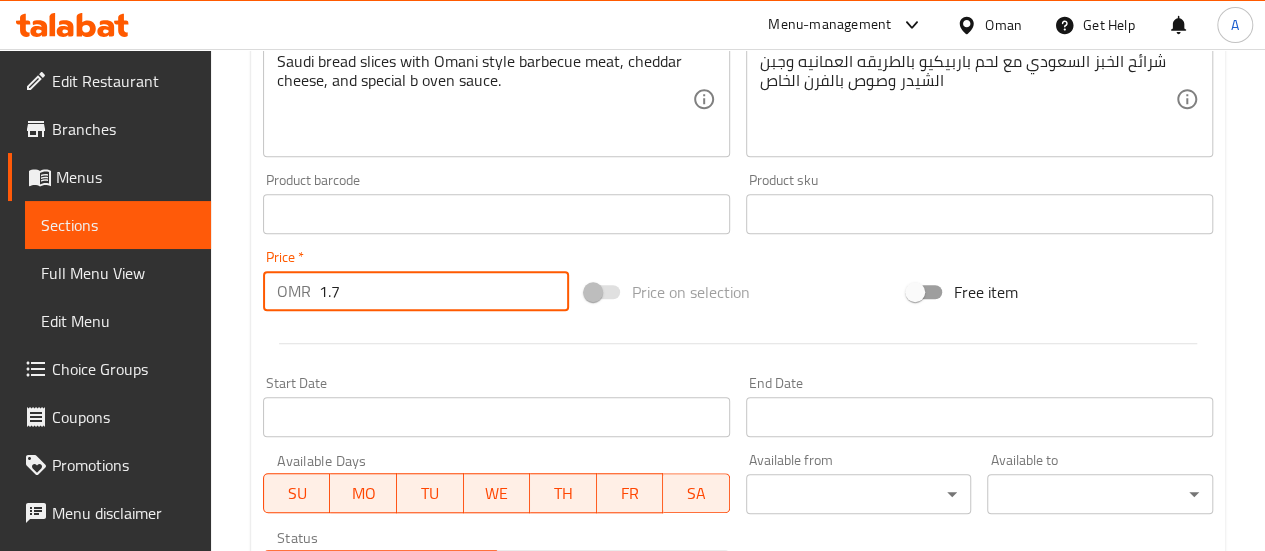 click on "1.7" at bounding box center [444, 291] 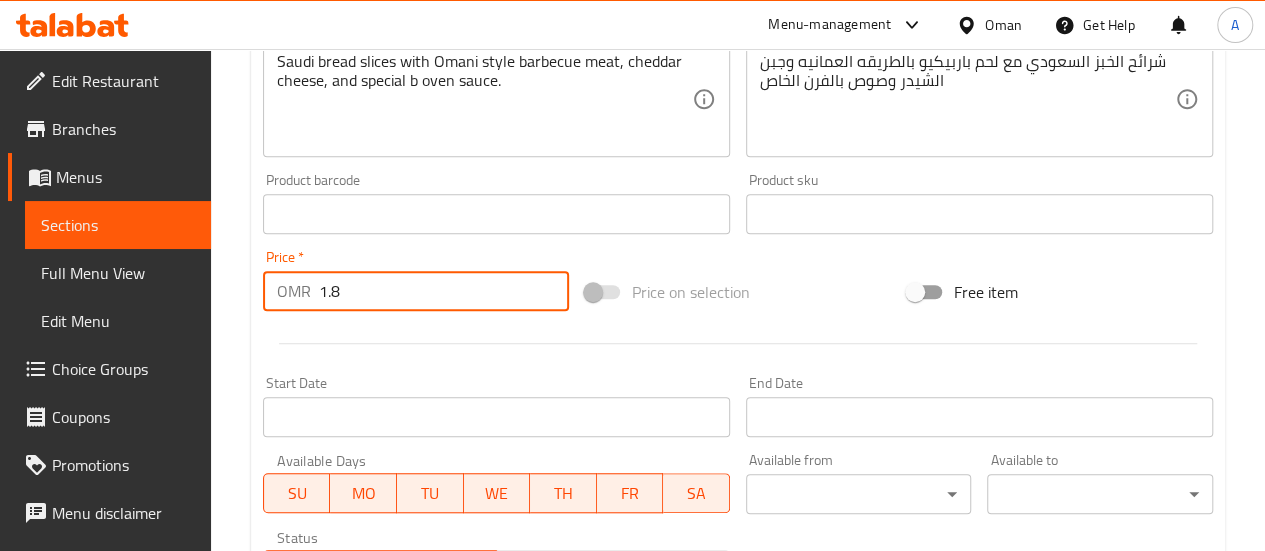 type on "1.8" 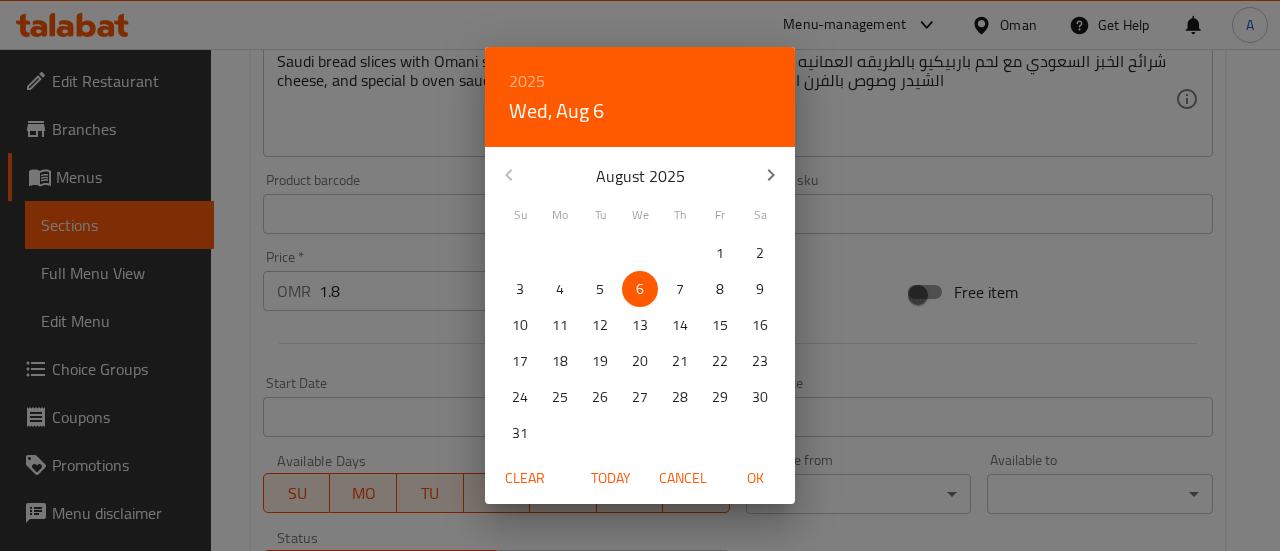 click on "2025 Wed, Aug 6 August 2025 Su Mo Tu We Th Fr Sa 27 28 29 30 31 1 2 3 4 5 6 7 8 9 10 11 12 13 14 15 16 17 18 19 20 21 22 23 24 25 26 27 28 29 30 31 1 2 3 4 5 6 Clear Today Cancel OK" at bounding box center (640, 275) 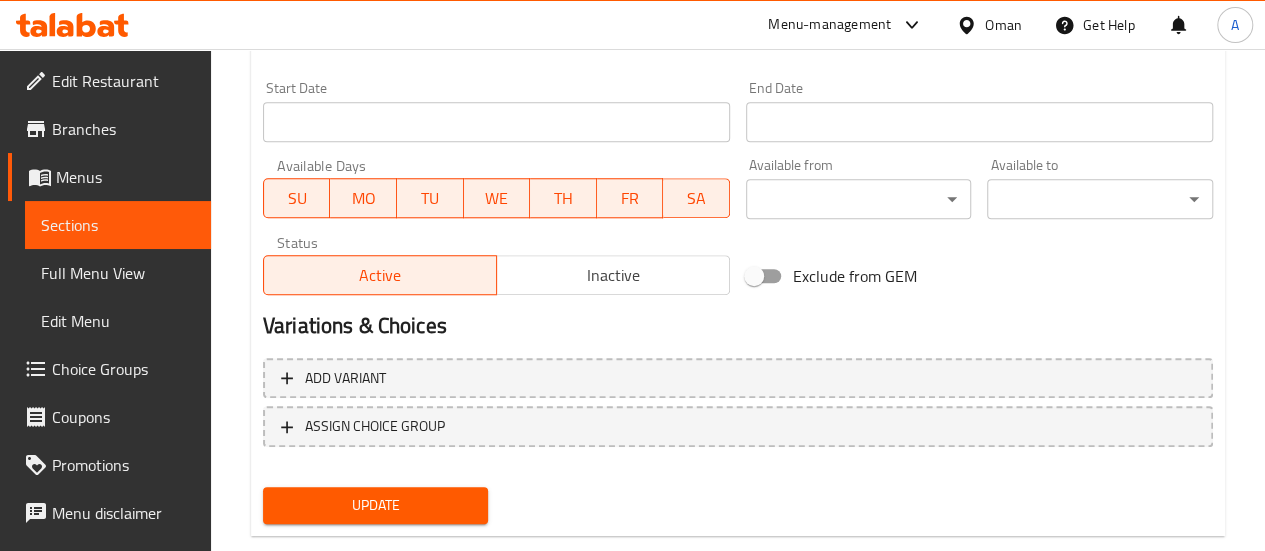 scroll, scrollTop: 891, scrollLeft: 0, axis: vertical 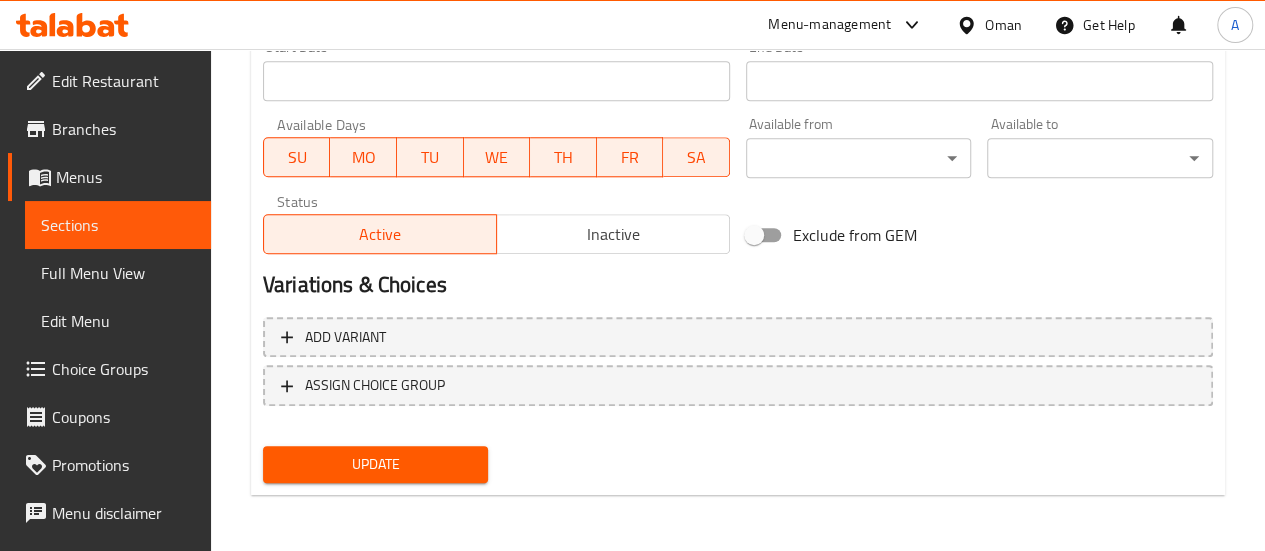 click on "Update" at bounding box center [376, 464] 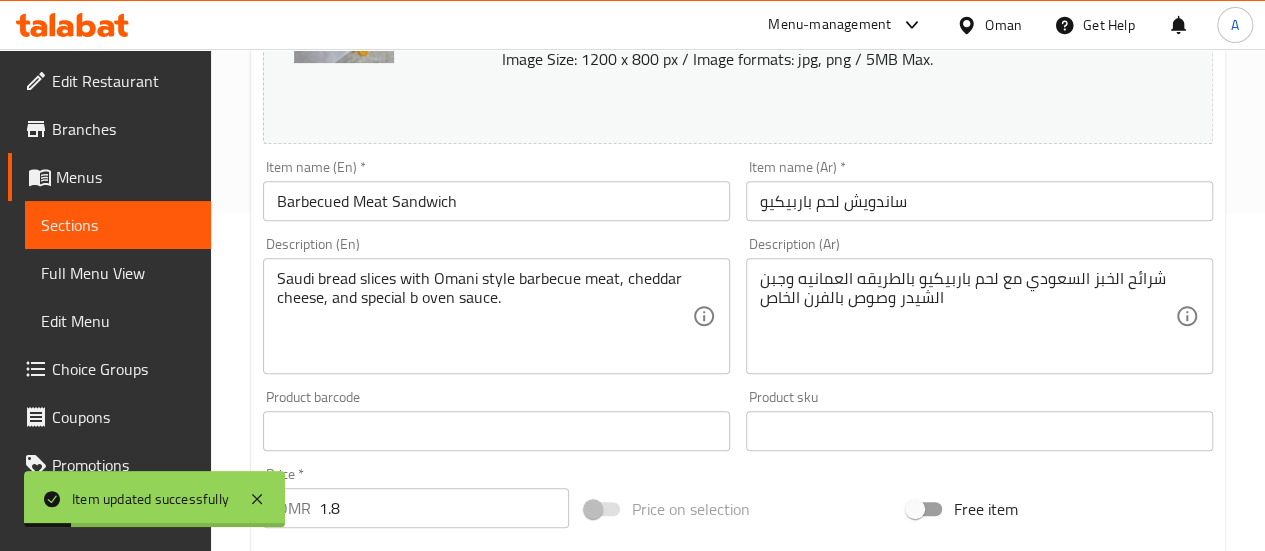 scroll, scrollTop: 337, scrollLeft: 0, axis: vertical 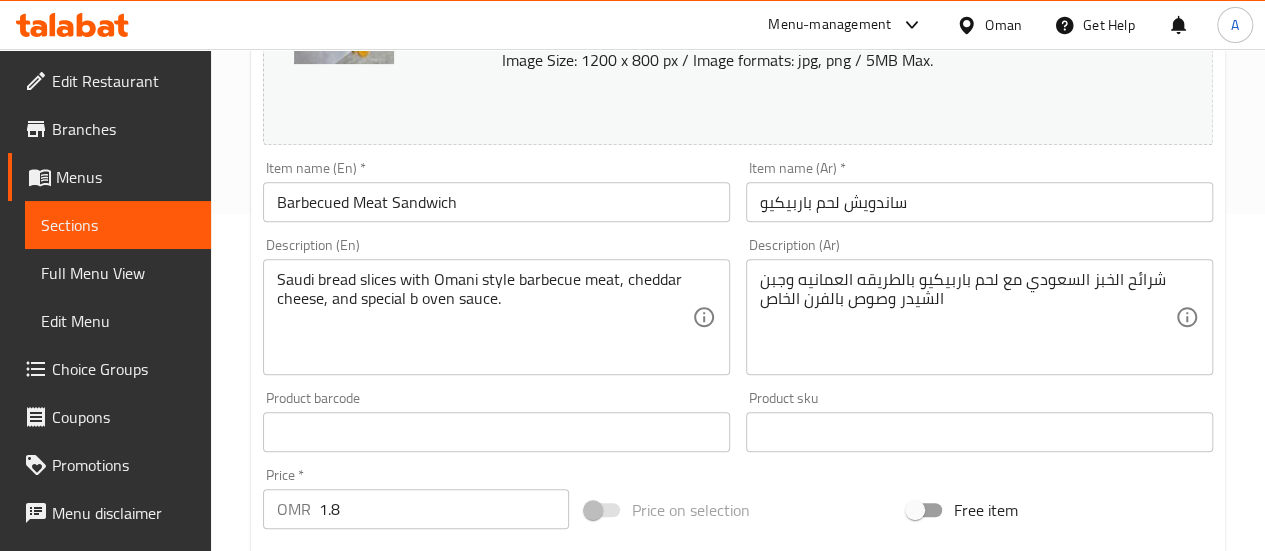 click on "Sections" at bounding box center (118, 225) 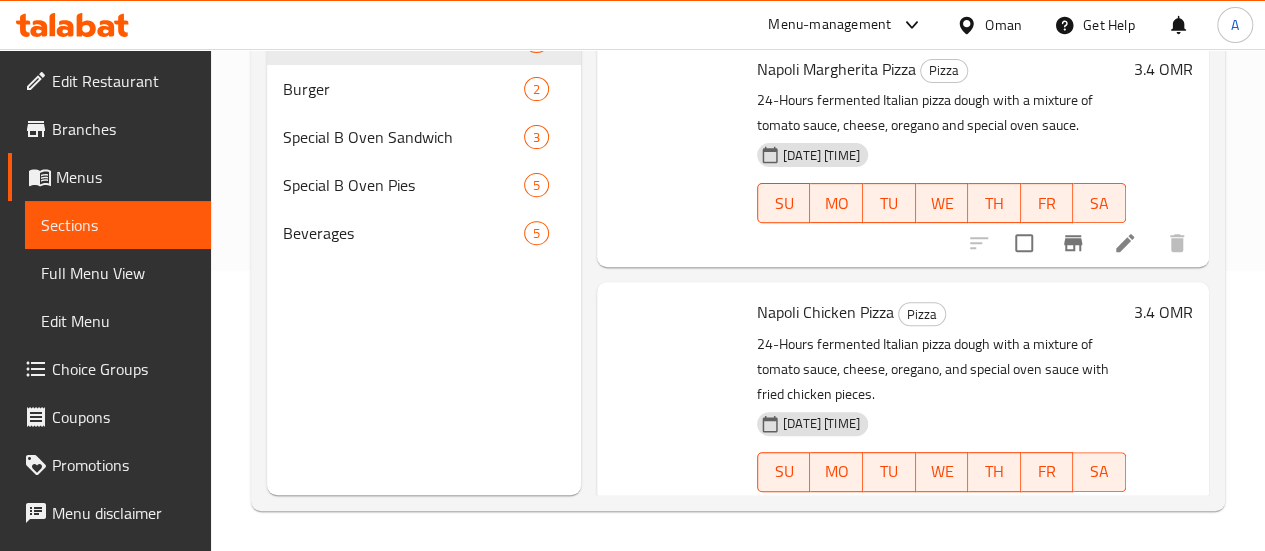 scroll, scrollTop: 280, scrollLeft: 0, axis: vertical 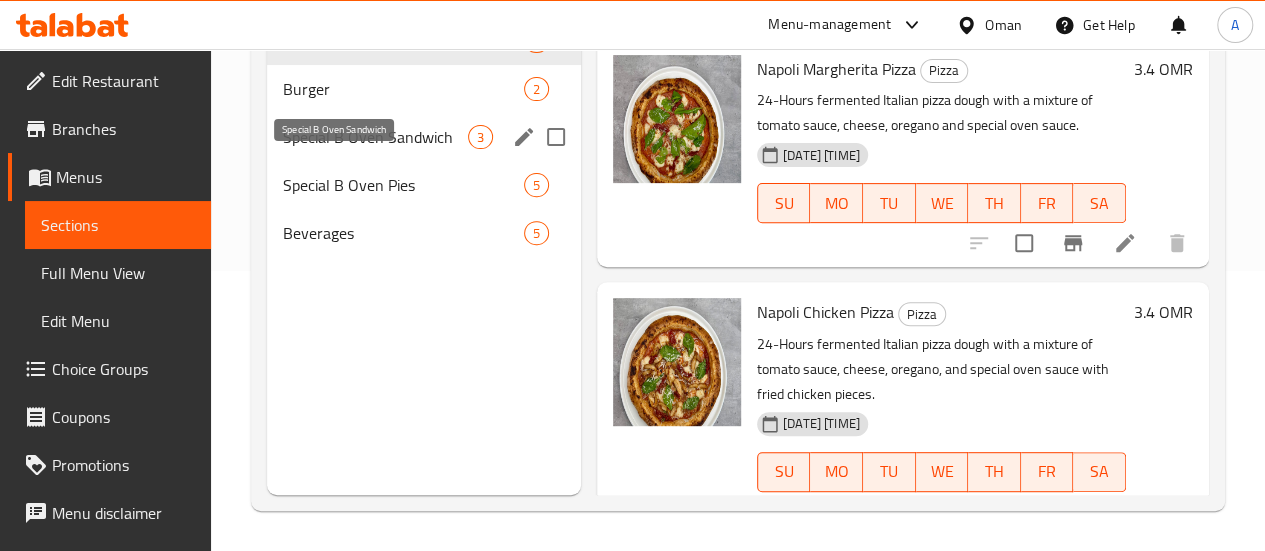 click on "Special B Oven Sandwich" at bounding box center [375, 137] 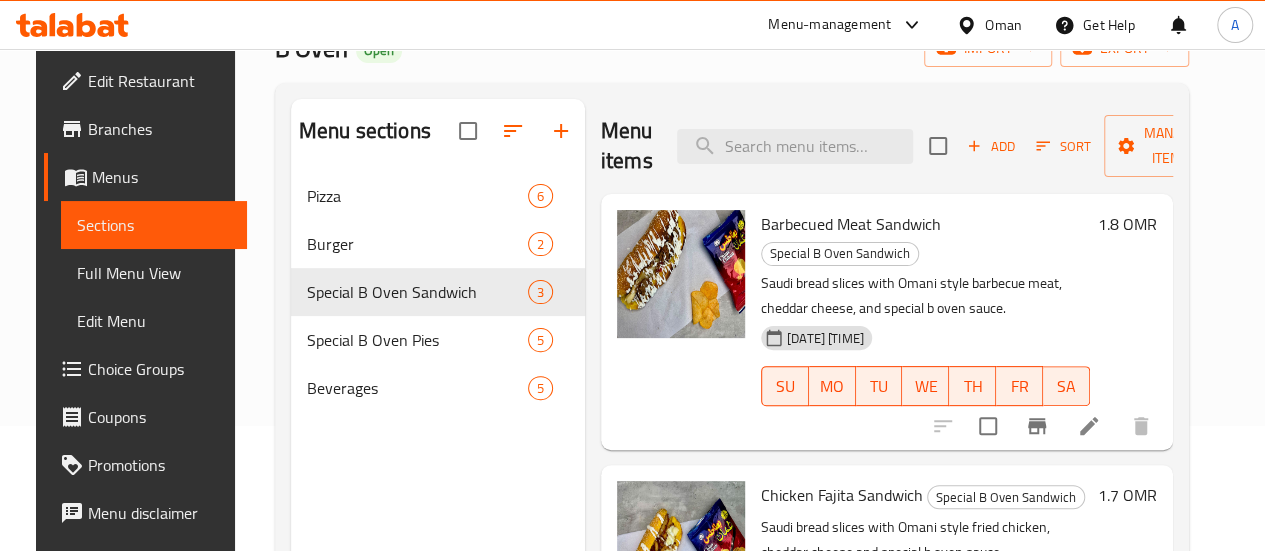 scroll, scrollTop: 108, scrollLeft: 0, axis: vertical 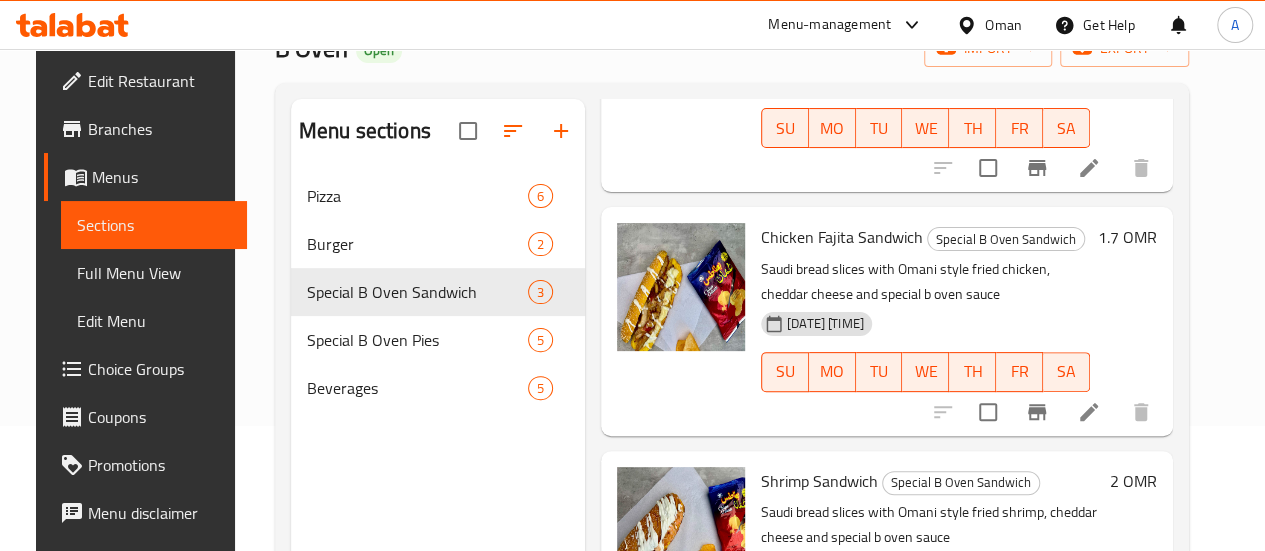 click 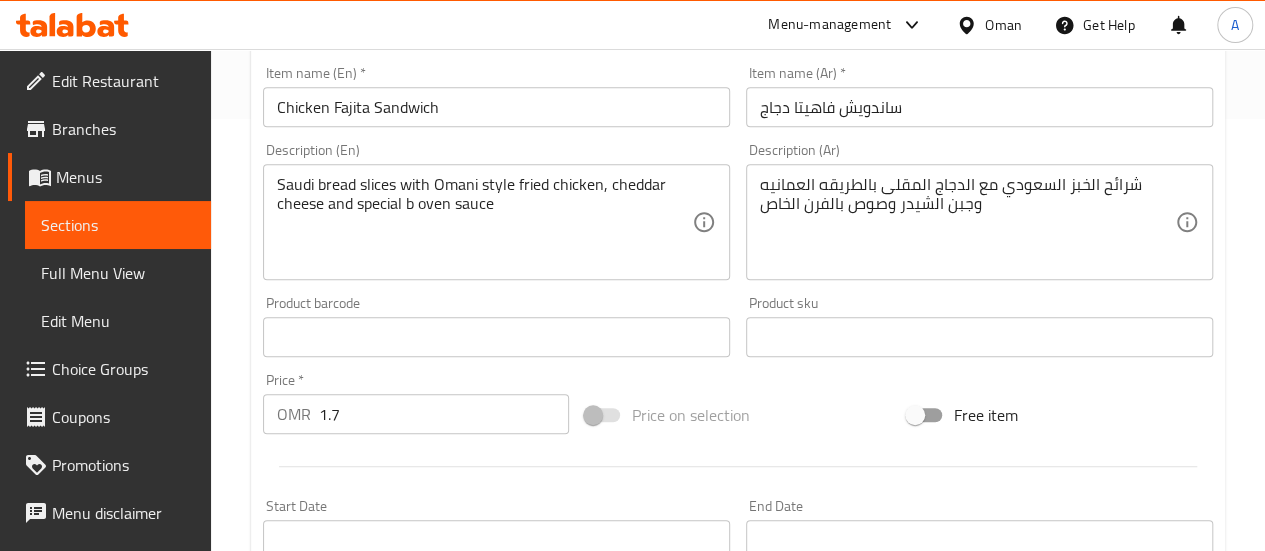 scroll, scrollTop: 437, scrollLeft: 0, axis: vertical 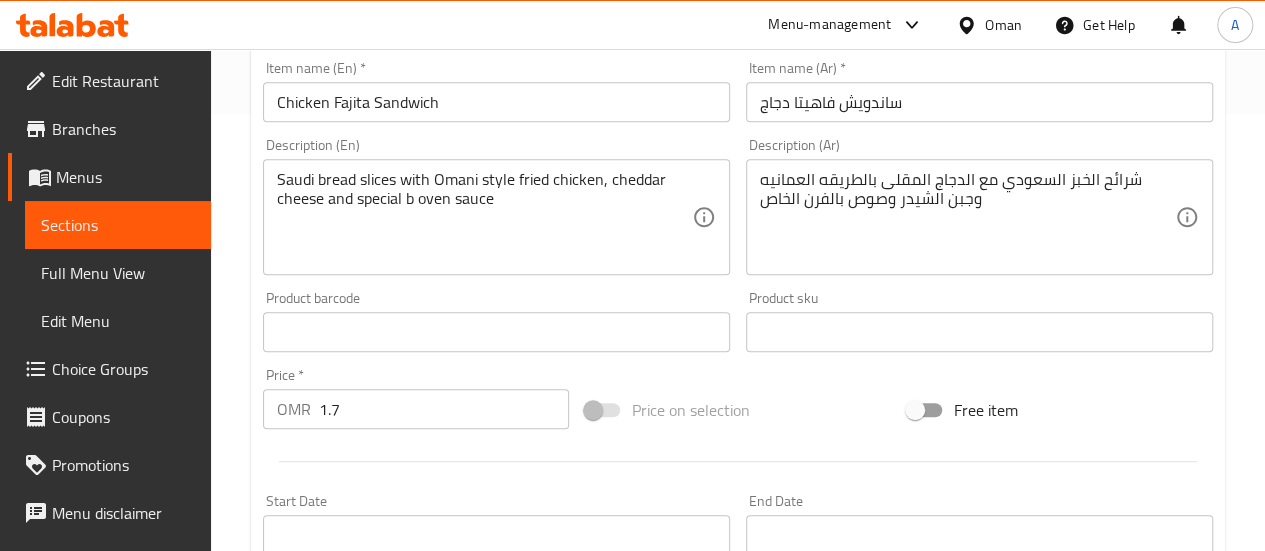 click on "1.7" at bounding box center (444, 409) 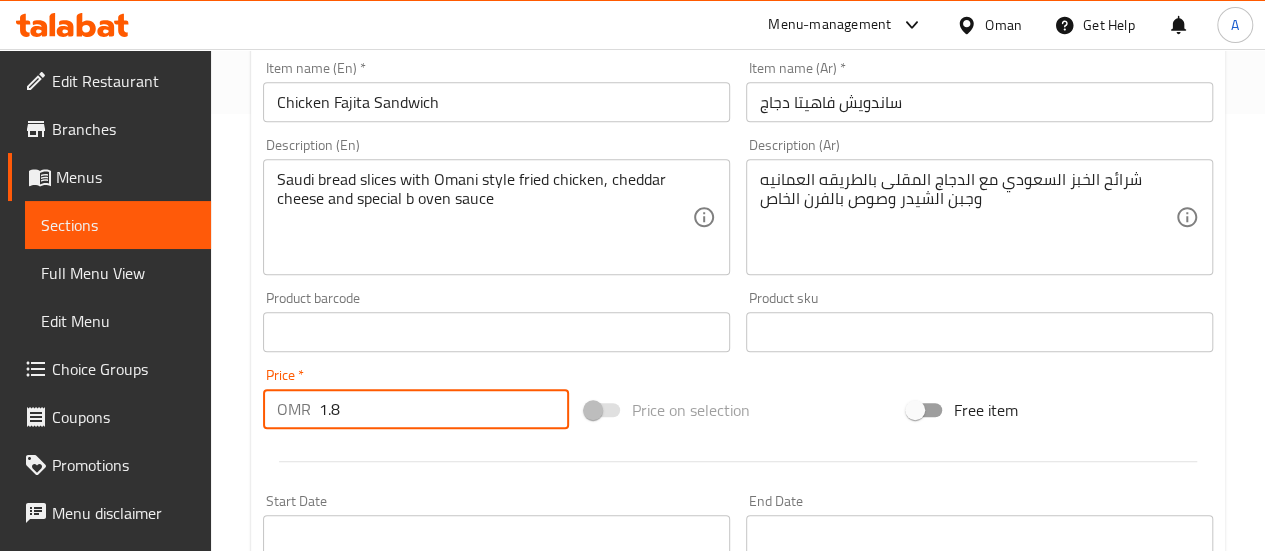 type on "1.8" 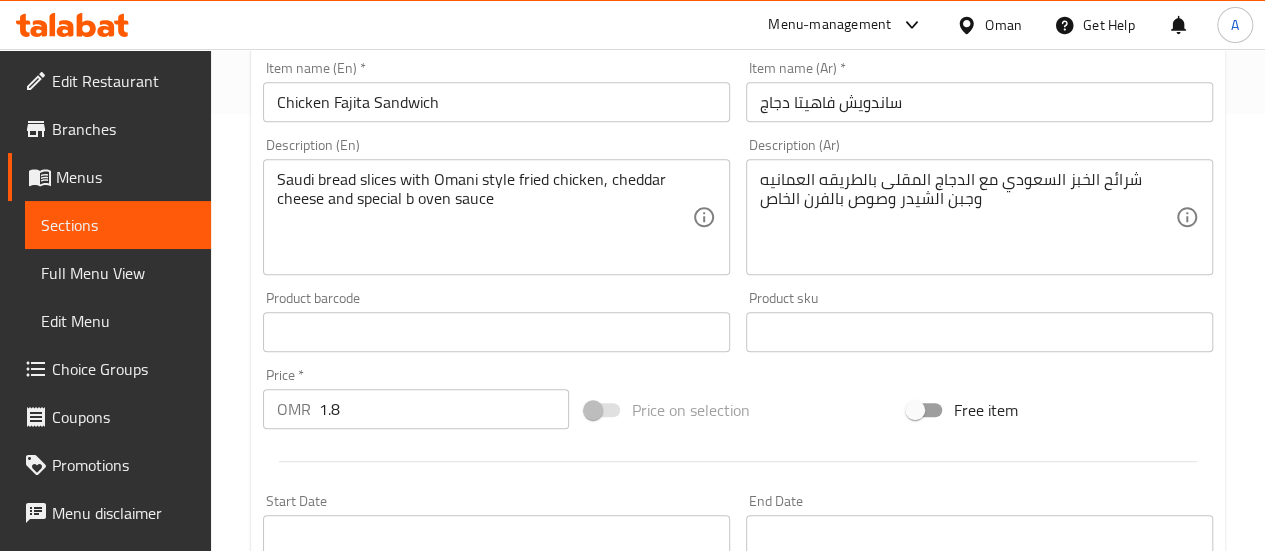 click at bounding box center [738, 461] 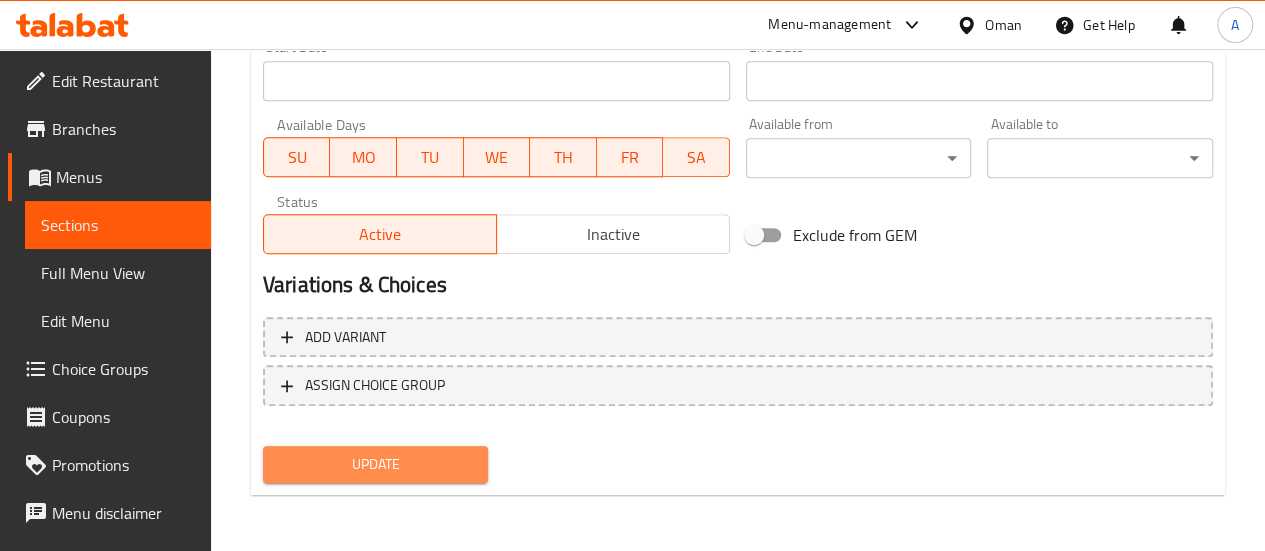 click on "Update" at bounding box center [376, 464] 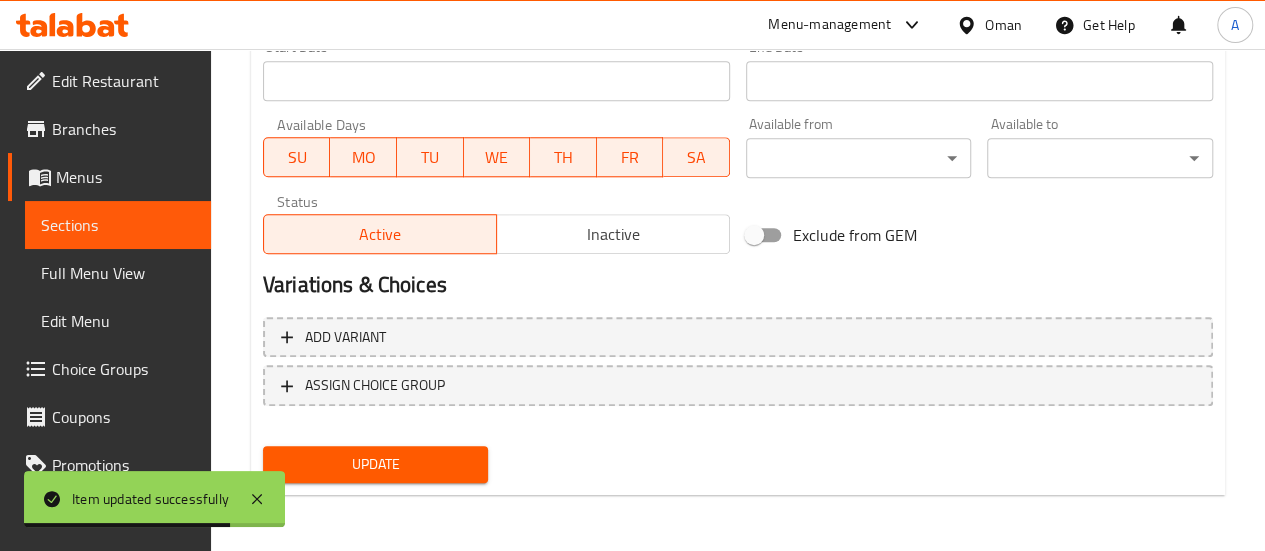 click on "Sections" at bounding box center [118, 225] 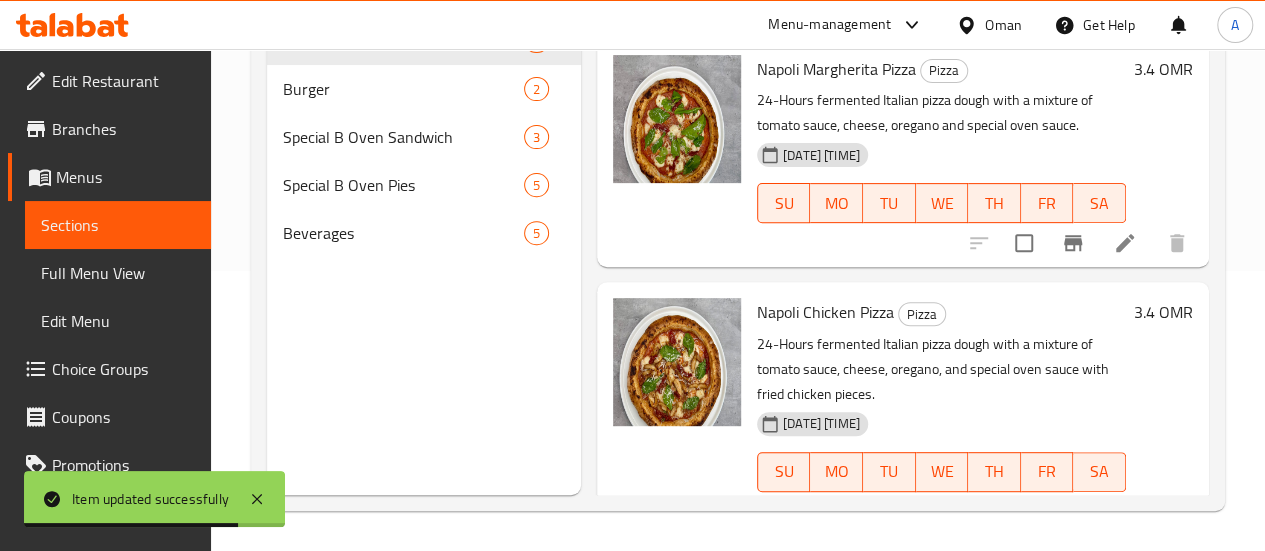 scroll, scrollTop: 280, scrollLeft: 0, axis: vertical 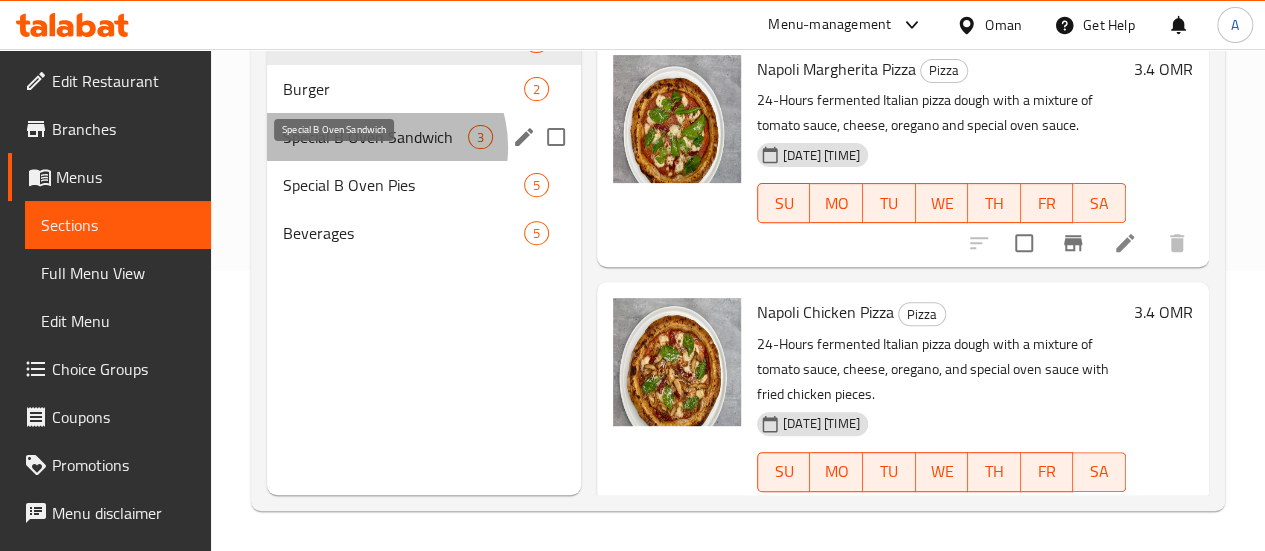click on "Special B Oven Sandwich" at bounding box center (375, 137) 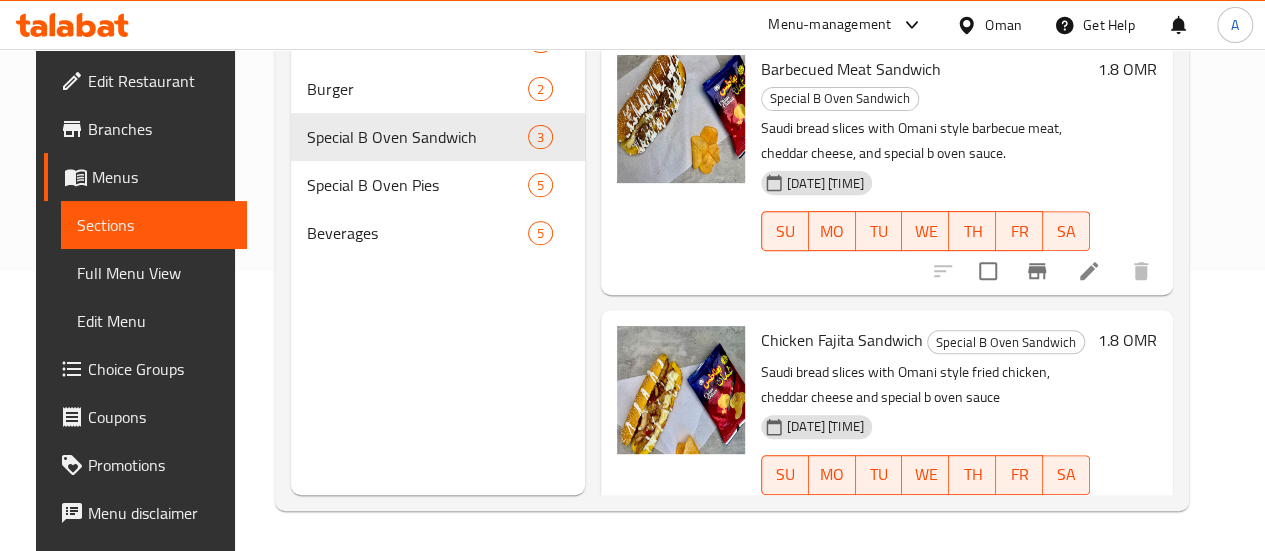 scroll, scrollTop: 258, scrollLeft: 0, axis: vertical 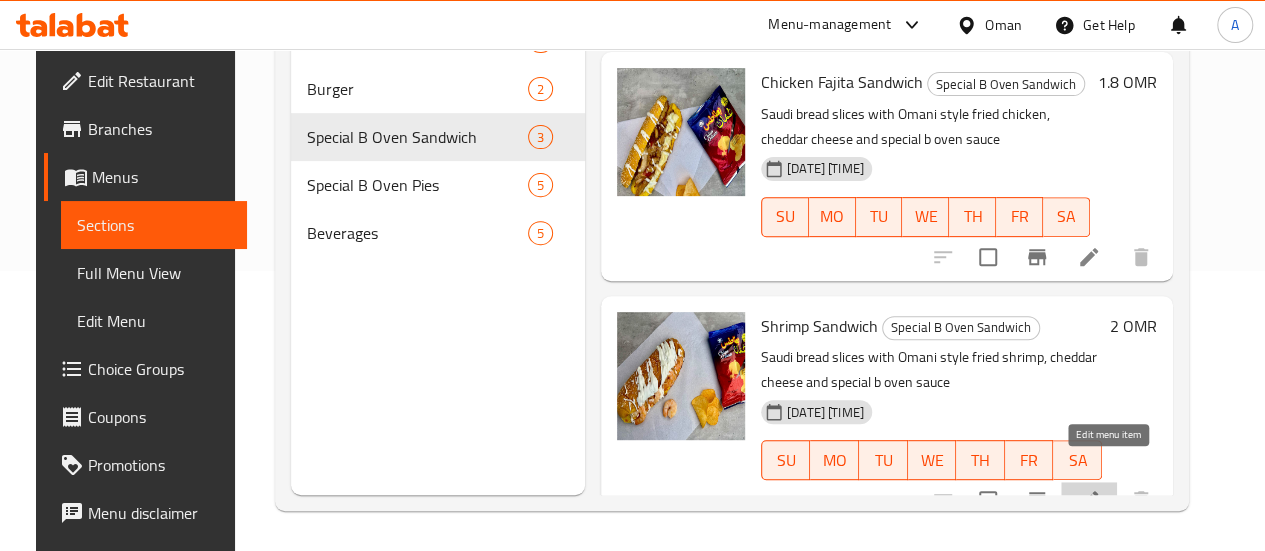 click 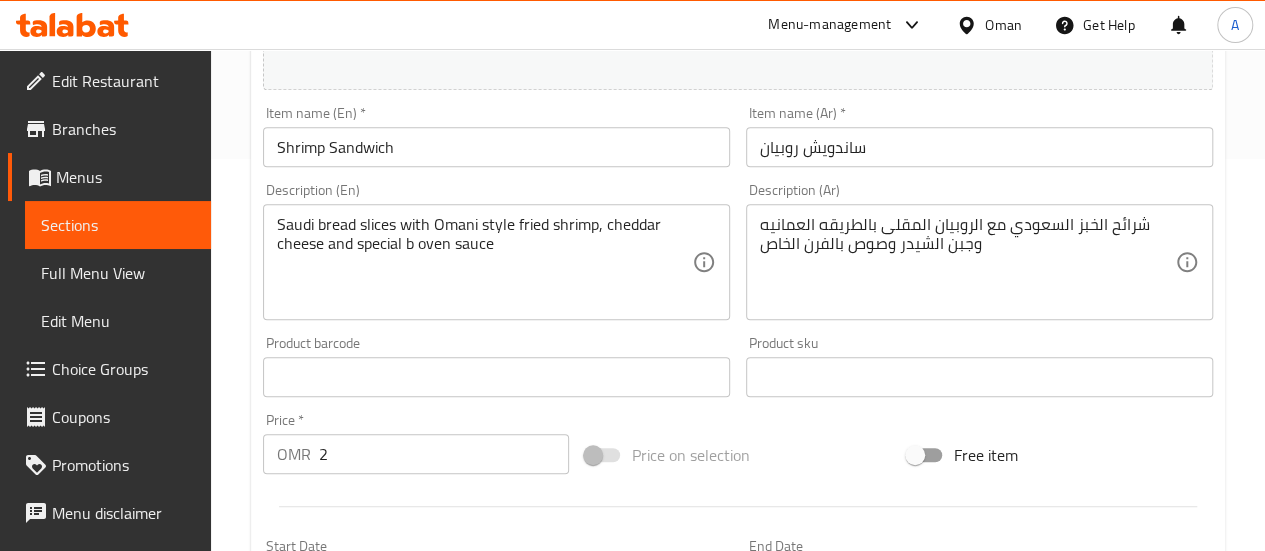 scroll, scrollTop: 395, scrollLeft: 0, axis: vertical 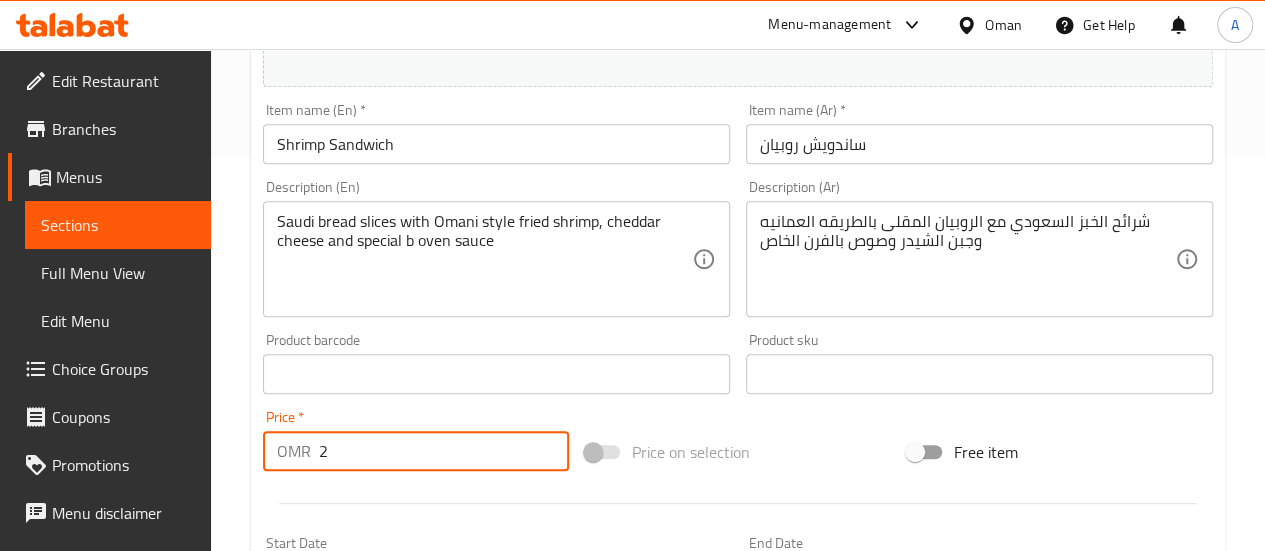 click on "2" at bounding box center (444, 451) 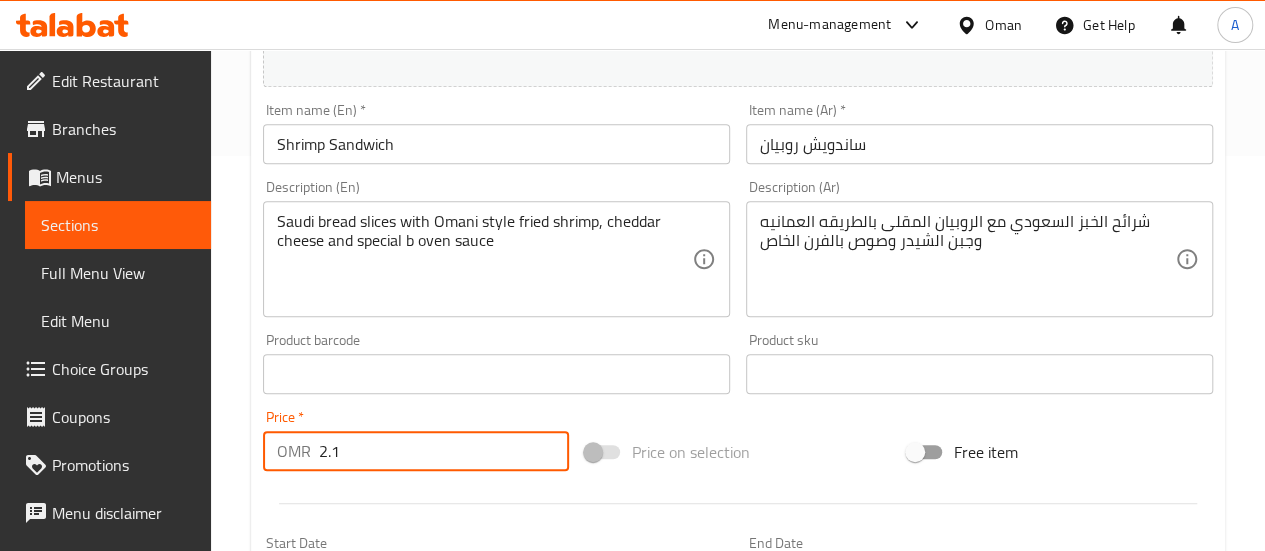 type on "2.1" 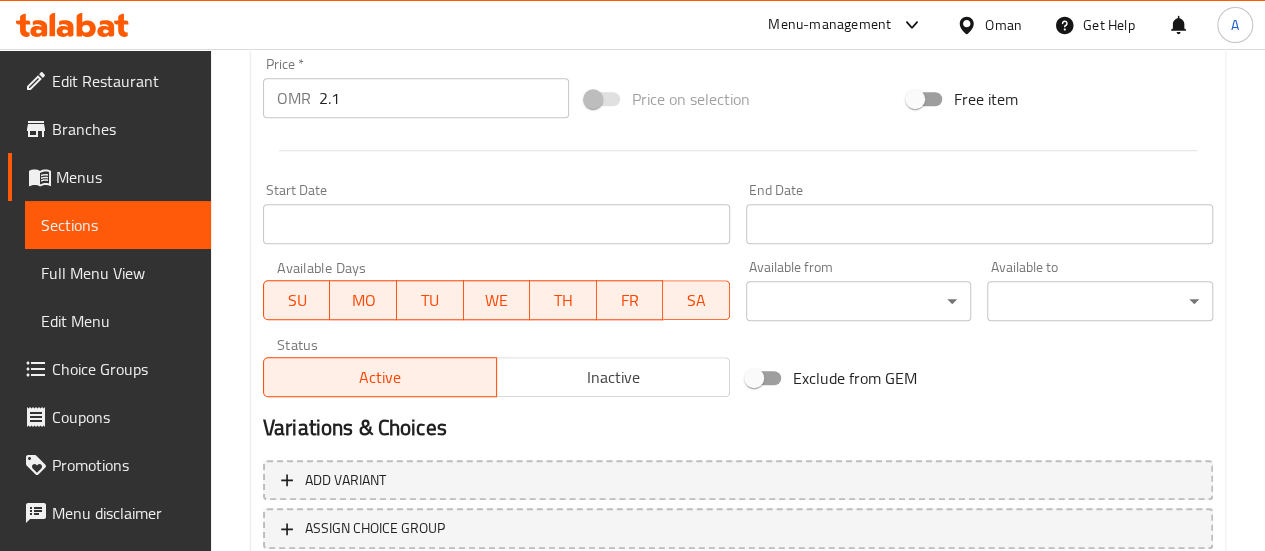 scroll, scrollTop: 891, scrollLeft: 0, axis: vertical 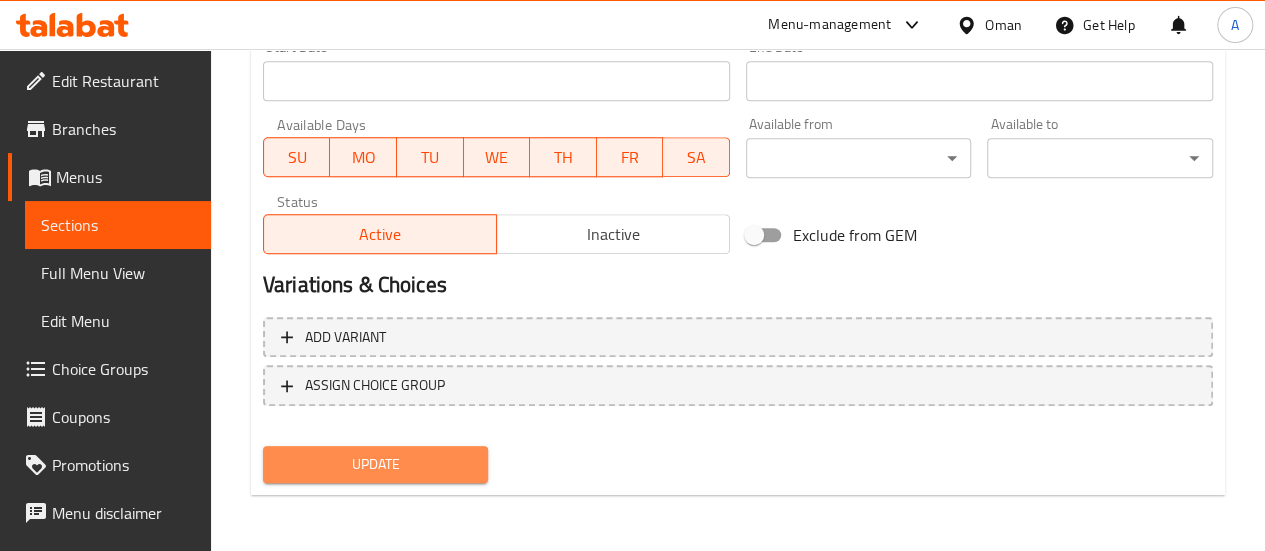 click on "Update" at bounding box center [376, 464] 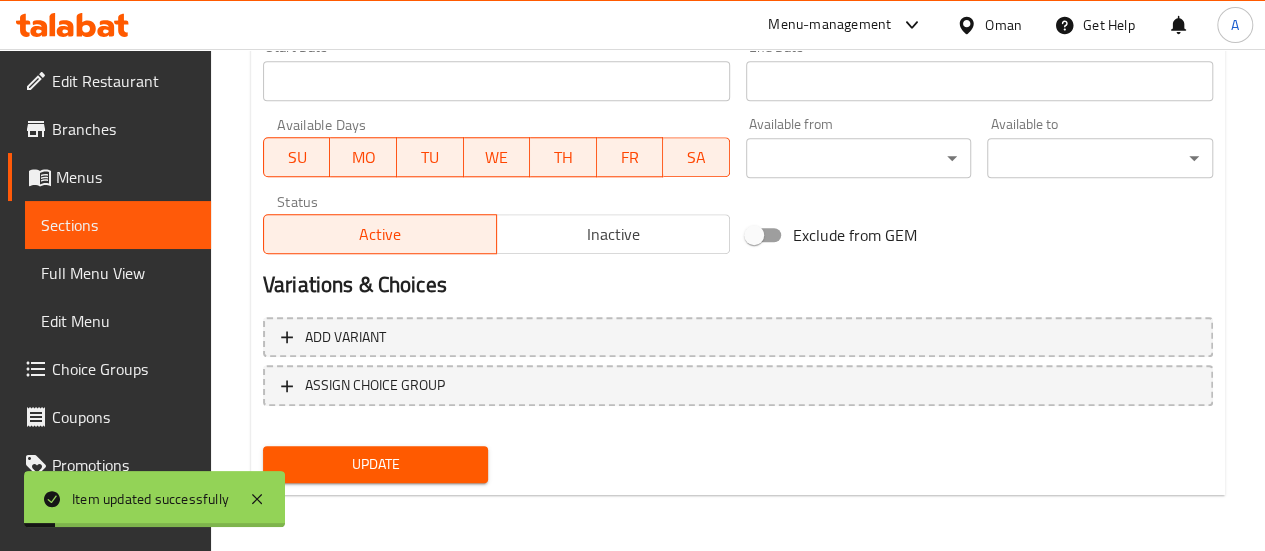 click on "Sections" at bounding box center (118, 225) 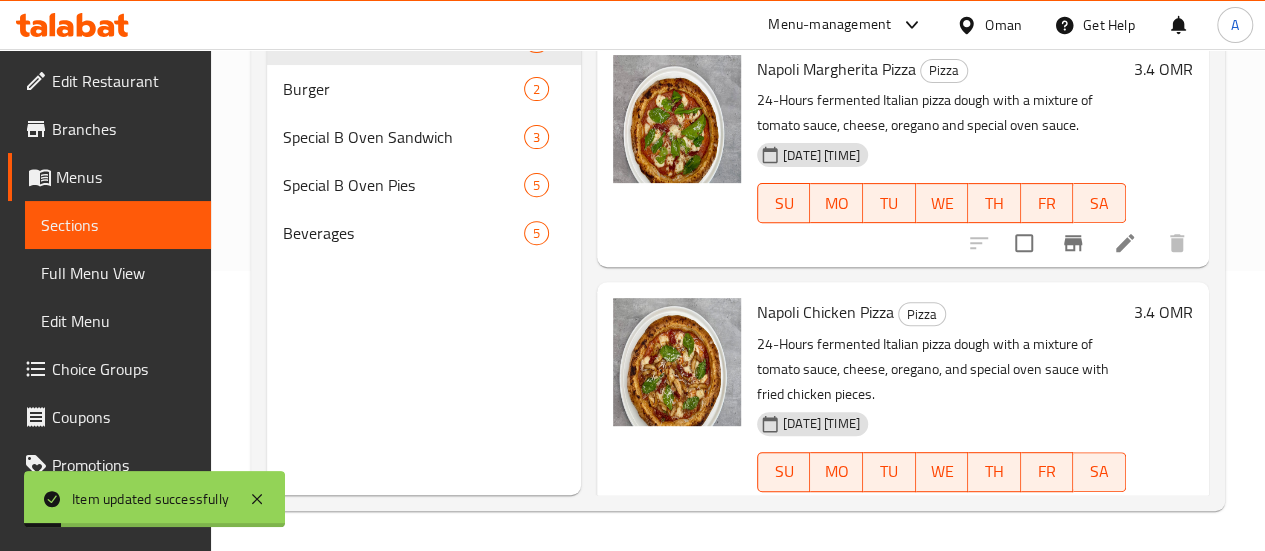 scroll, scrollTop: 280, scrollLeft: 0, axis: vertical 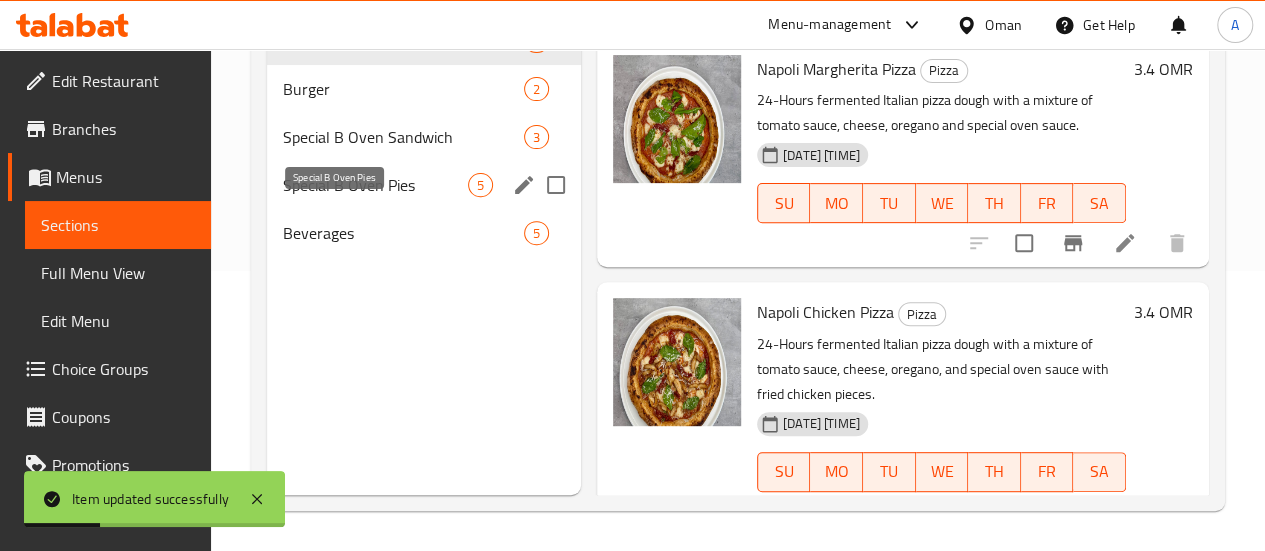 click on "Special B Oven Pies" at bounding box center [375, 185] 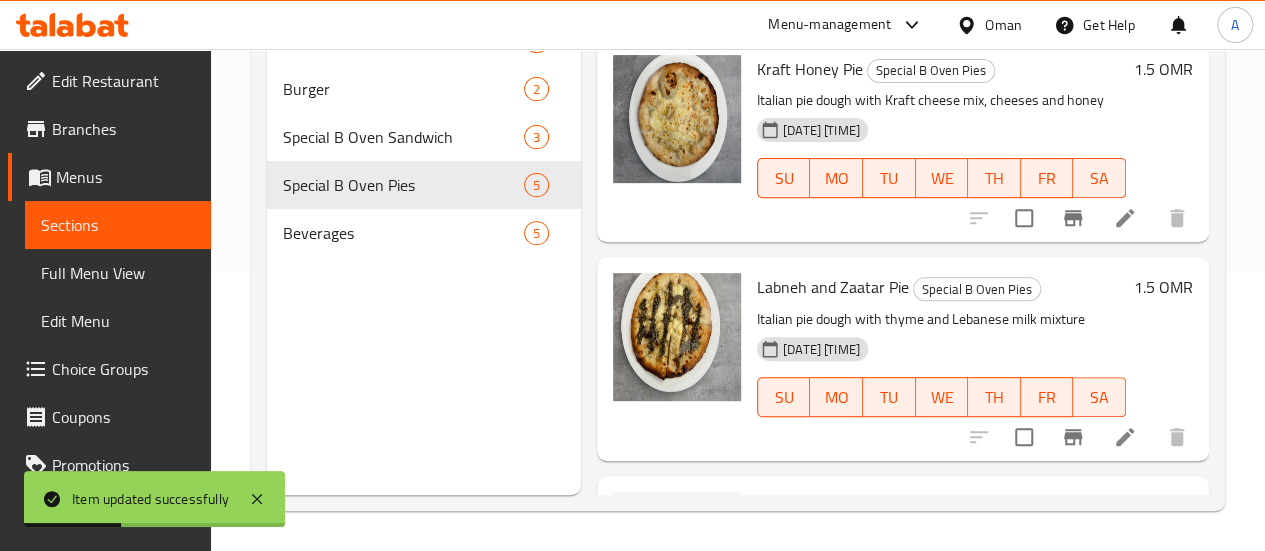 scroll, scrollTop: 0, scrollLeft: 0, axis: both 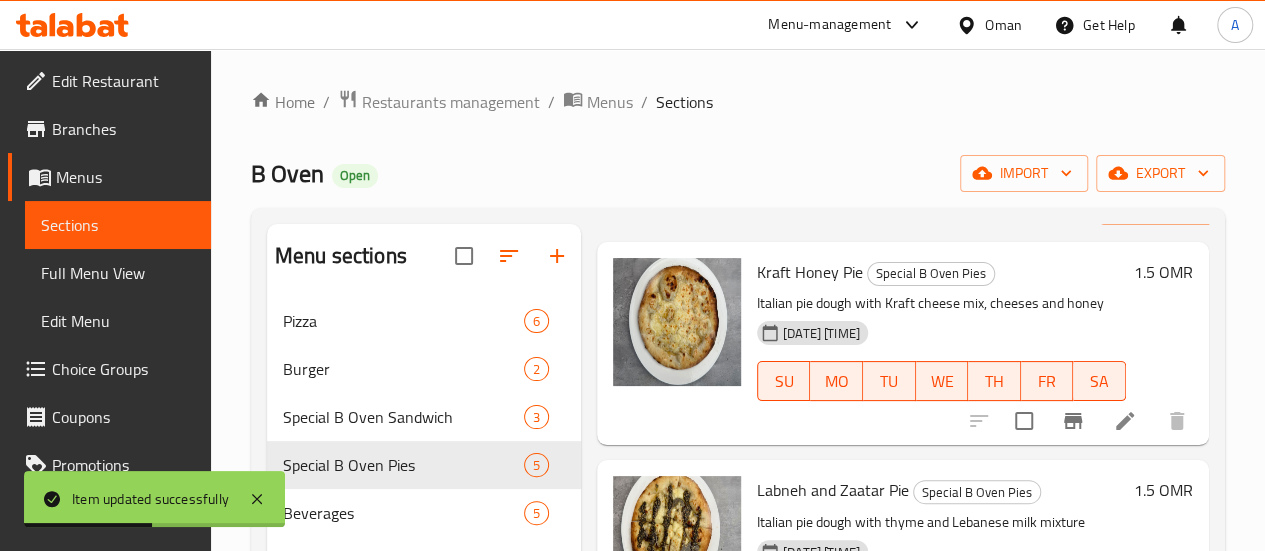 click 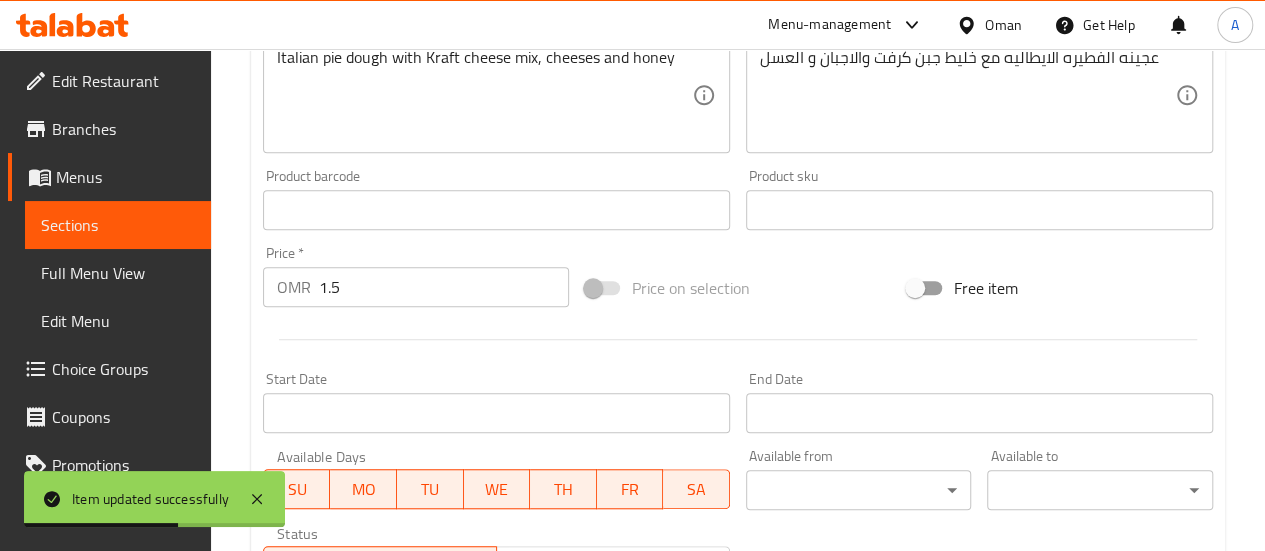 scroll, scrollTop: 594, scrollLeft: 0, axis: vertical 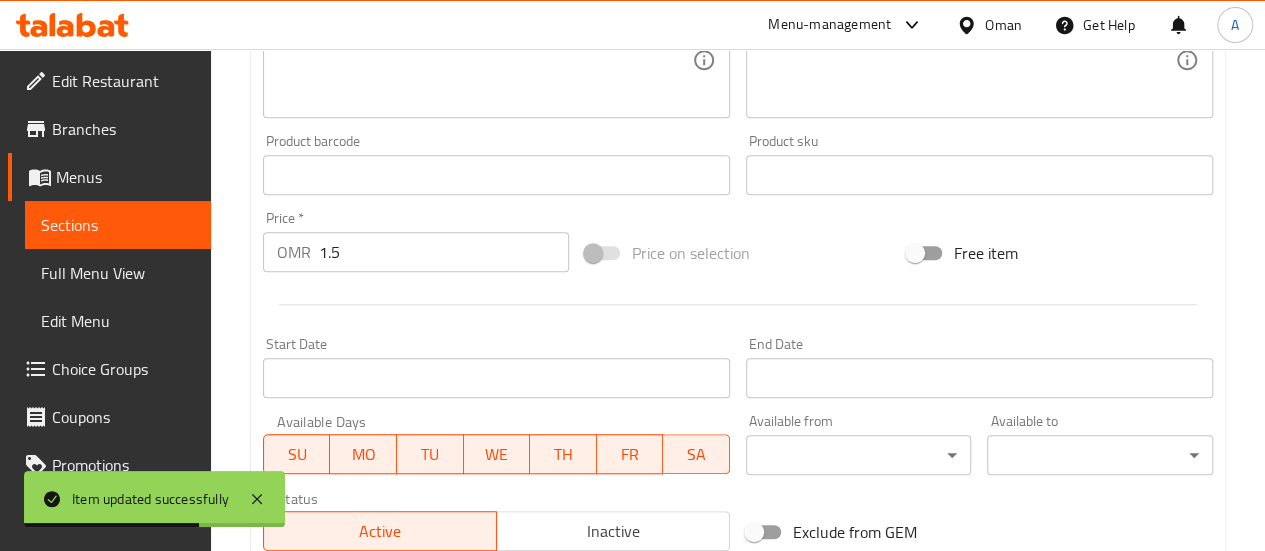 click on "1.5" at bounding box center [444, 252] 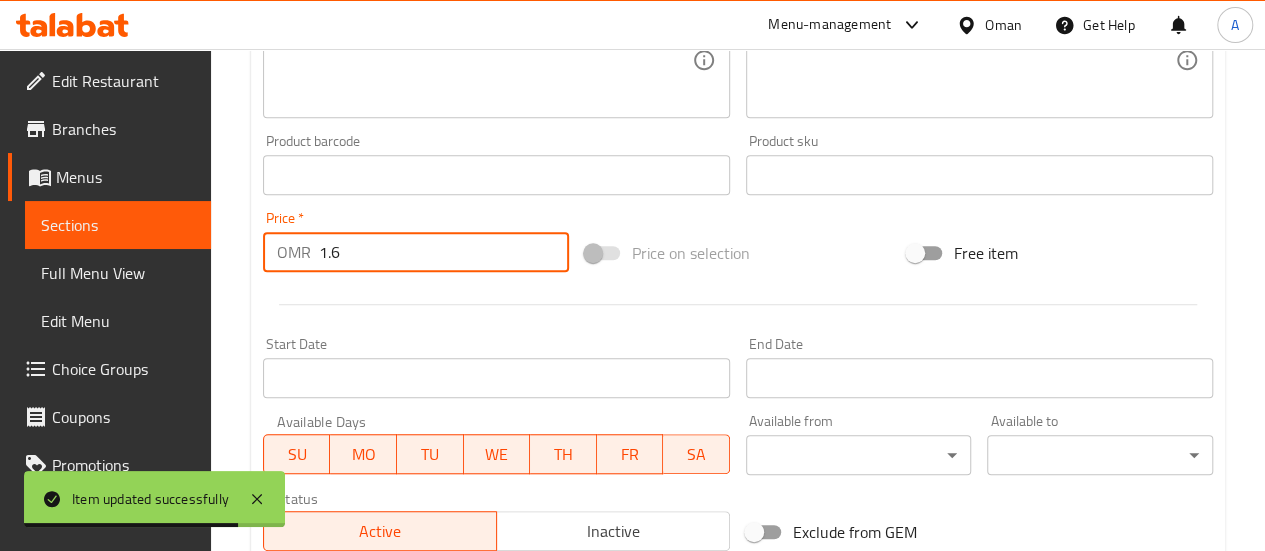 type on "1.6" 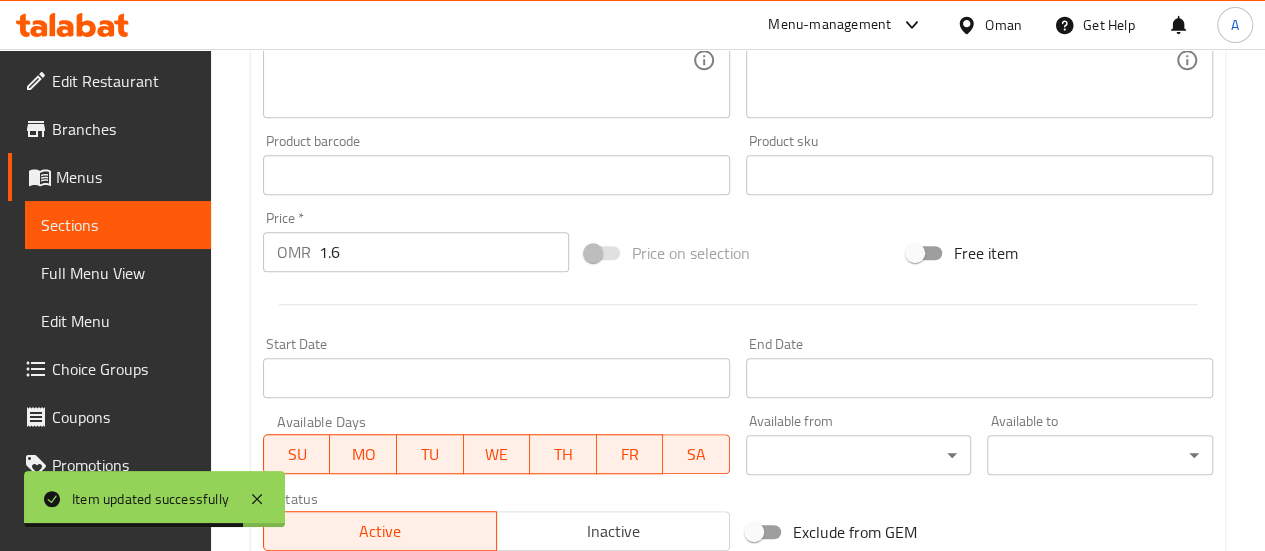 scroll, scrollTop: 891, scrollLeft: 0, axis: vertical 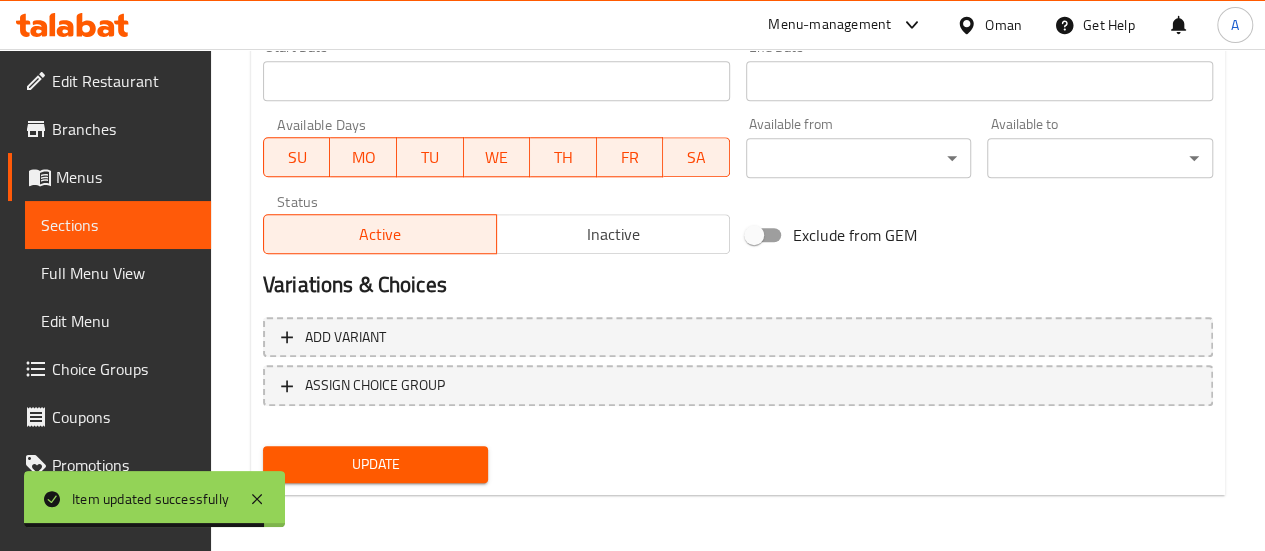 click on "Update" at bounding box center (376, 464) 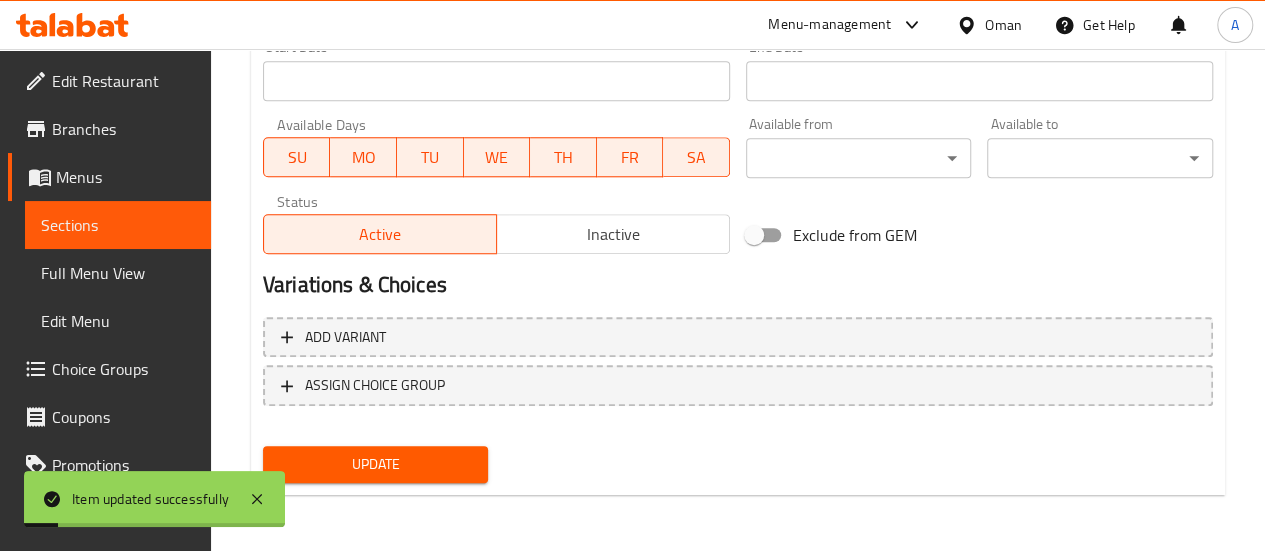click on "Sections" at bounding box center (118, 225) 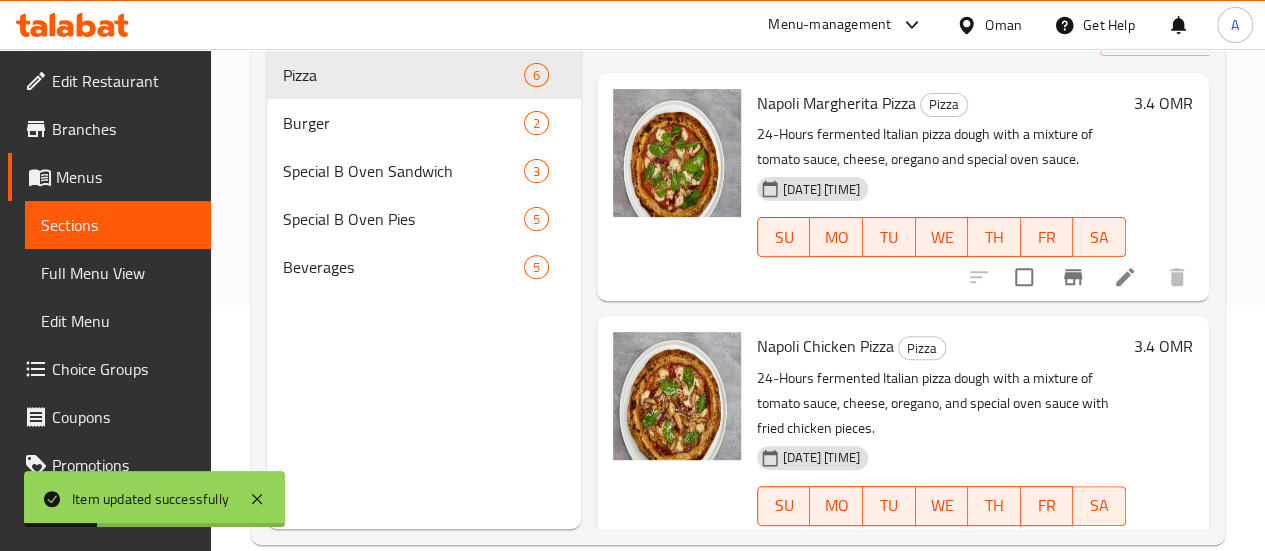 scroll, scrollTop: 244, scrollLeft: 0, axis: vertical 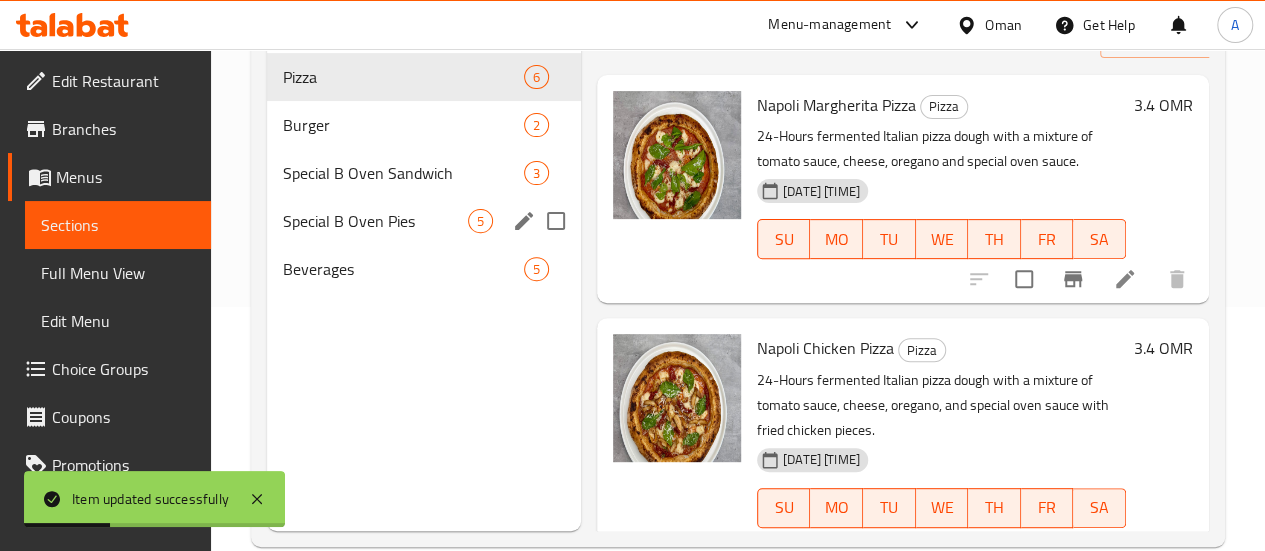 click on "Special B Oven Pies" at bounding box center (375, 221) 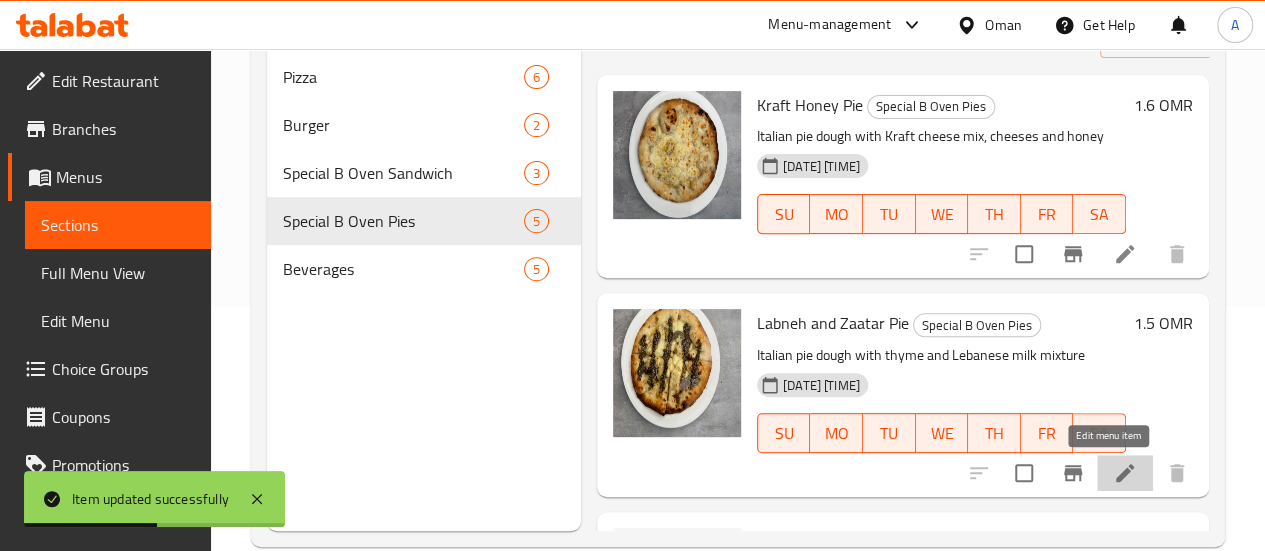 click 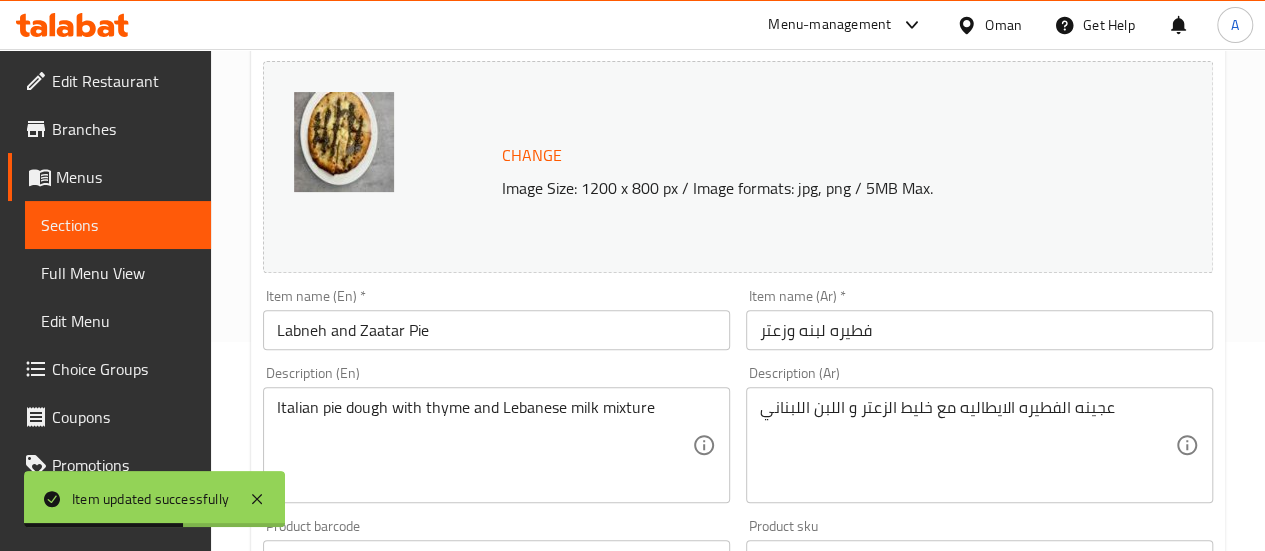 scroll, scrollTop: 312, scrollLeft: 0, axis: vertical 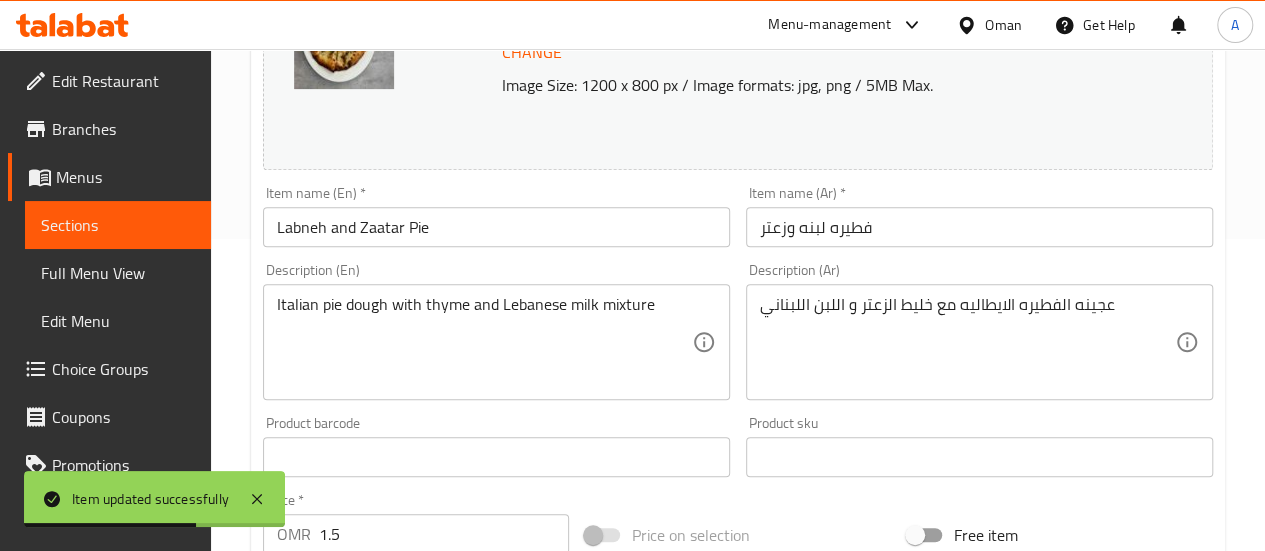 click on "1.5" at bounding box center (444, 534) 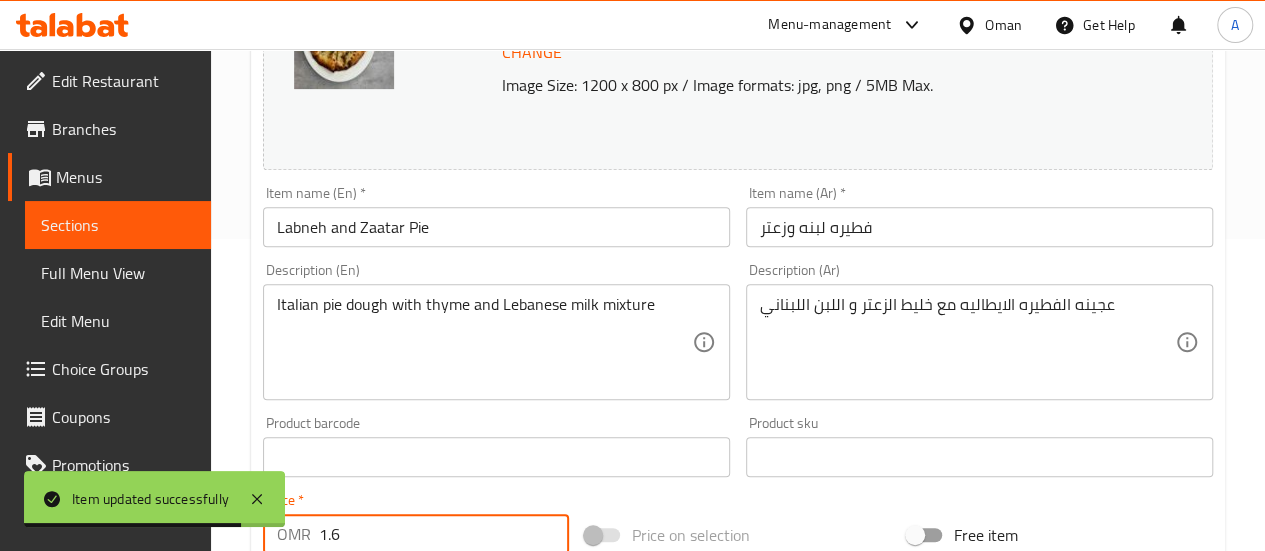 type on "1.6" 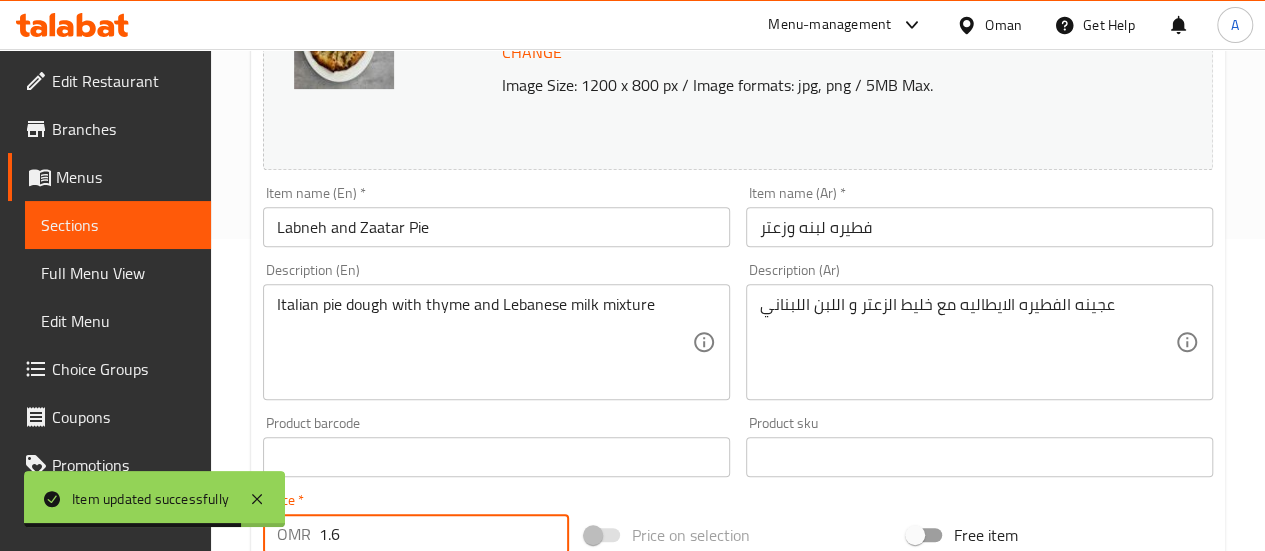 click on "Price   * OMR 1.6 Price  *" at bounding box center [416, 523] 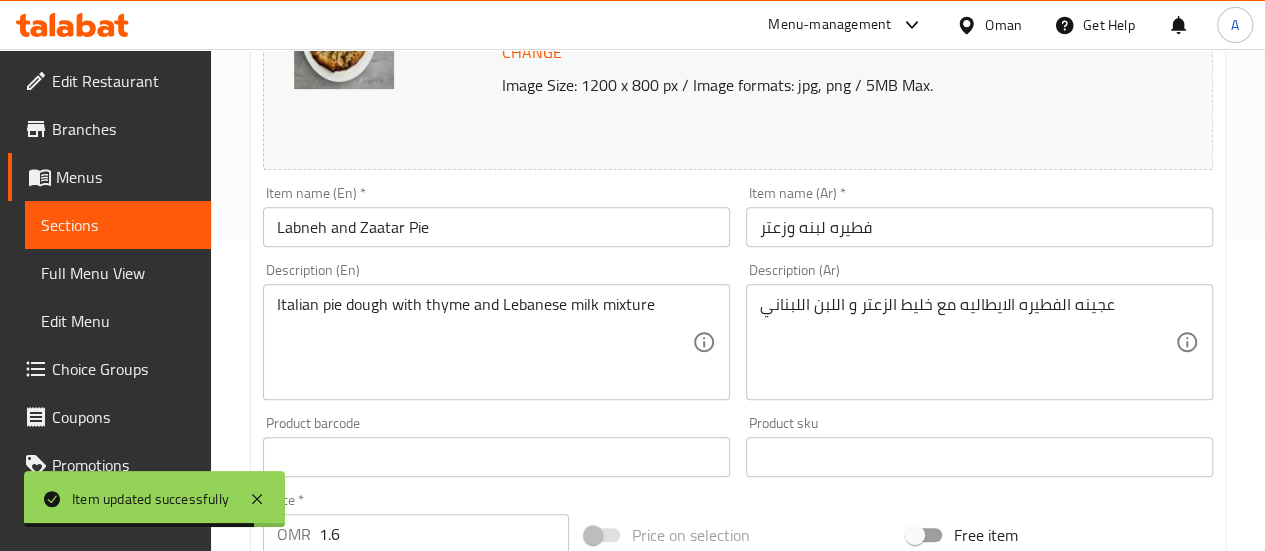 scroll, scrollTop: 891, scrollLeft: 0, axis: vertical 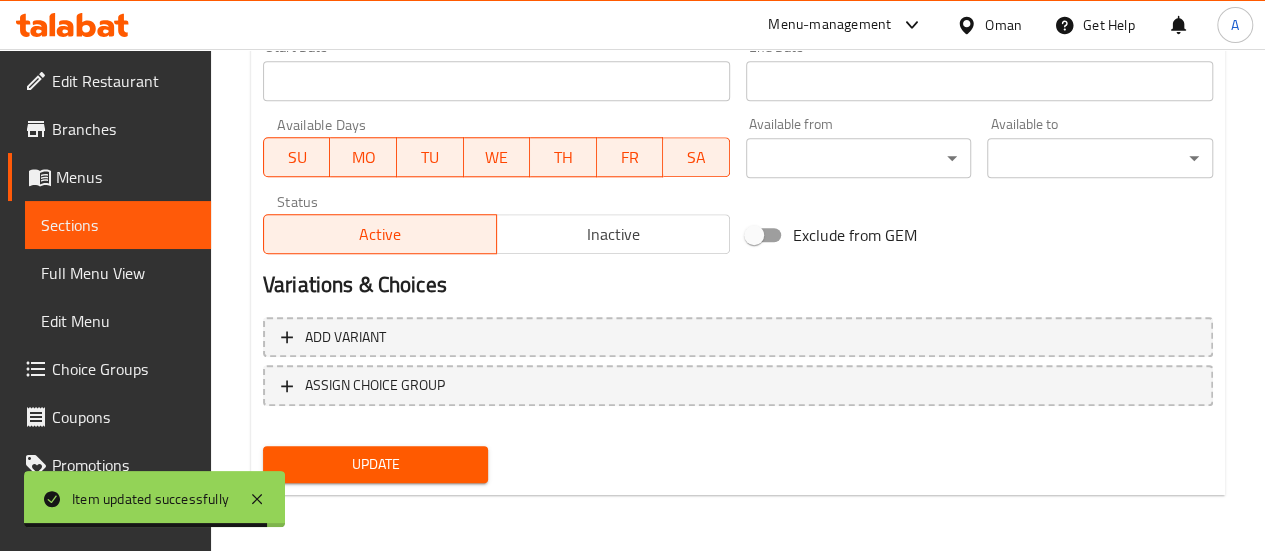 click on "Update" at bounding box center (376, 464) 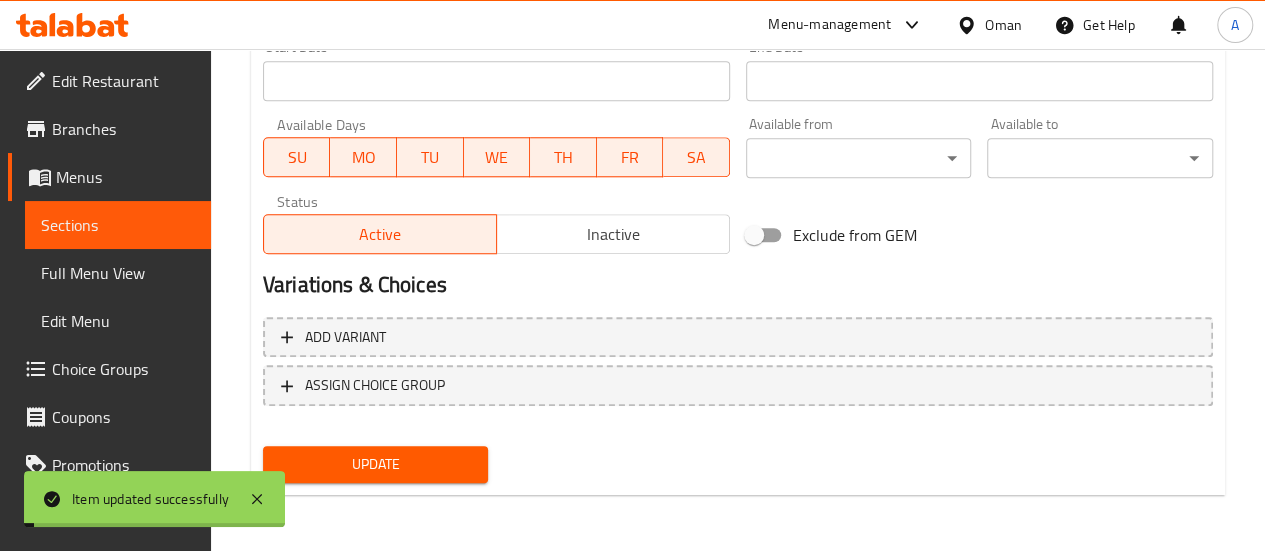 click on "Sections" at bounding box center [118, 225] 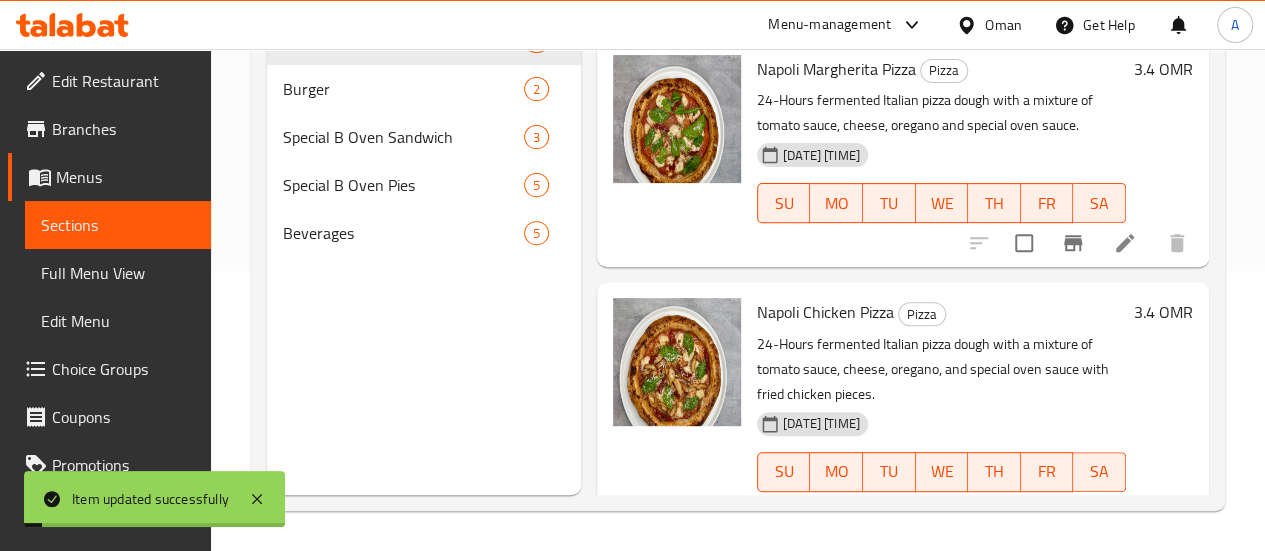 scroll, scrollTop: 280, scrollLeft: 0, axis: vertical 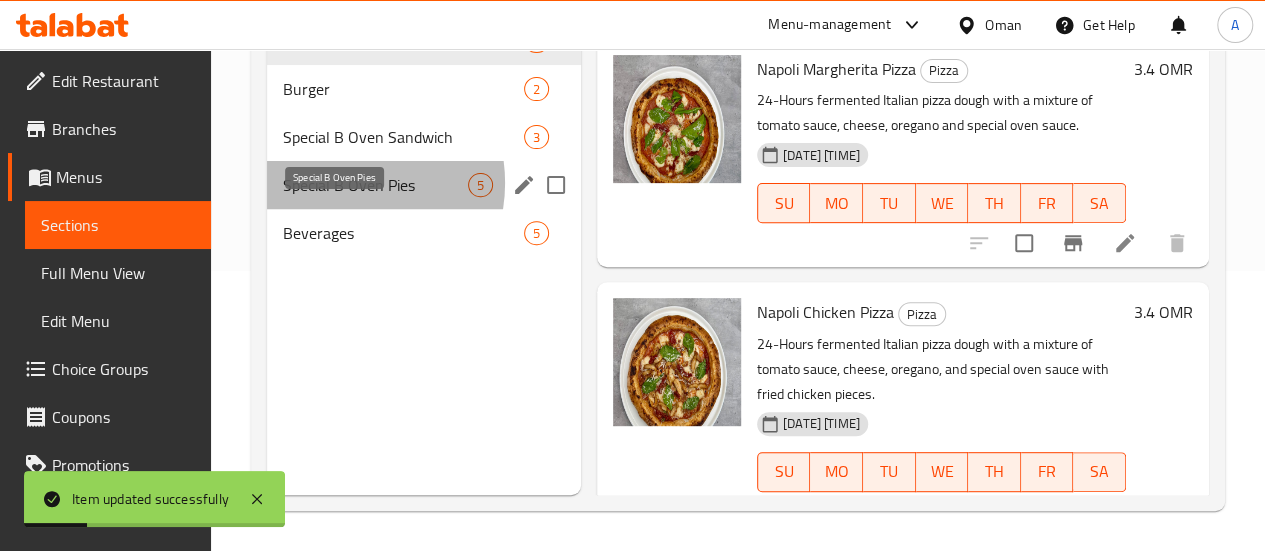 click on "Special B Oven Pies" at bounding box center (375, 185) 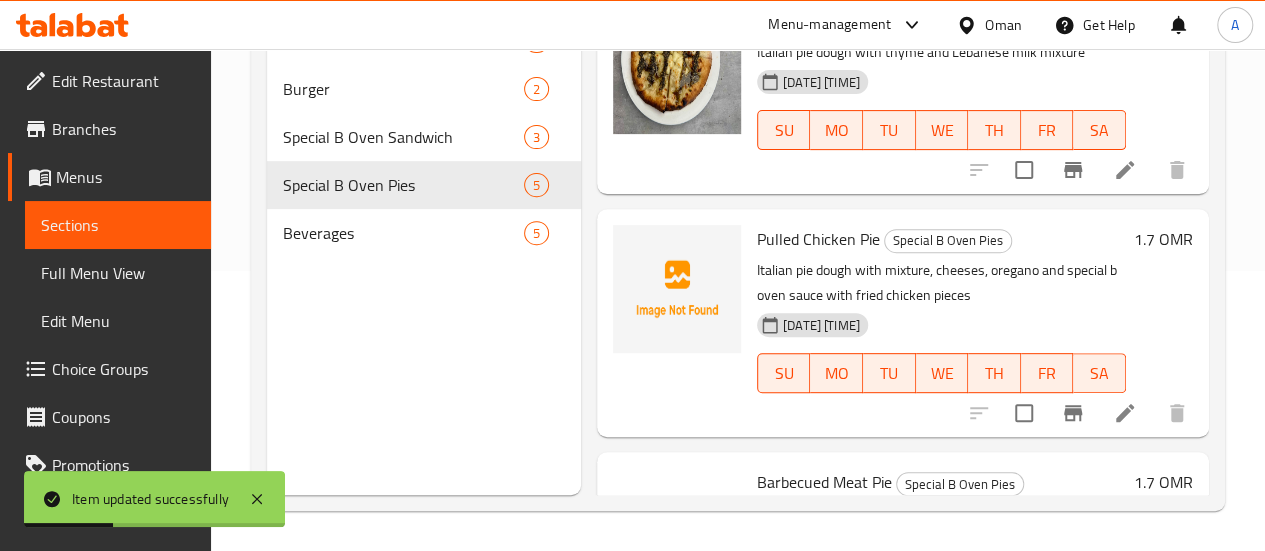 scroll, scrollTop: 272, scrollLeft: 0, axis: vertical 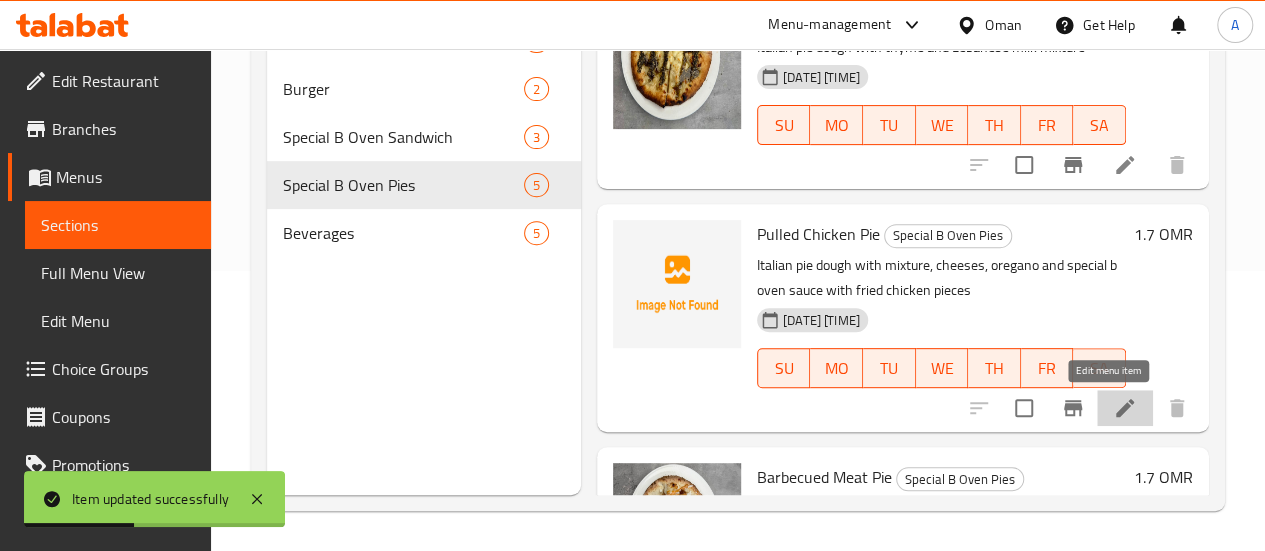 click 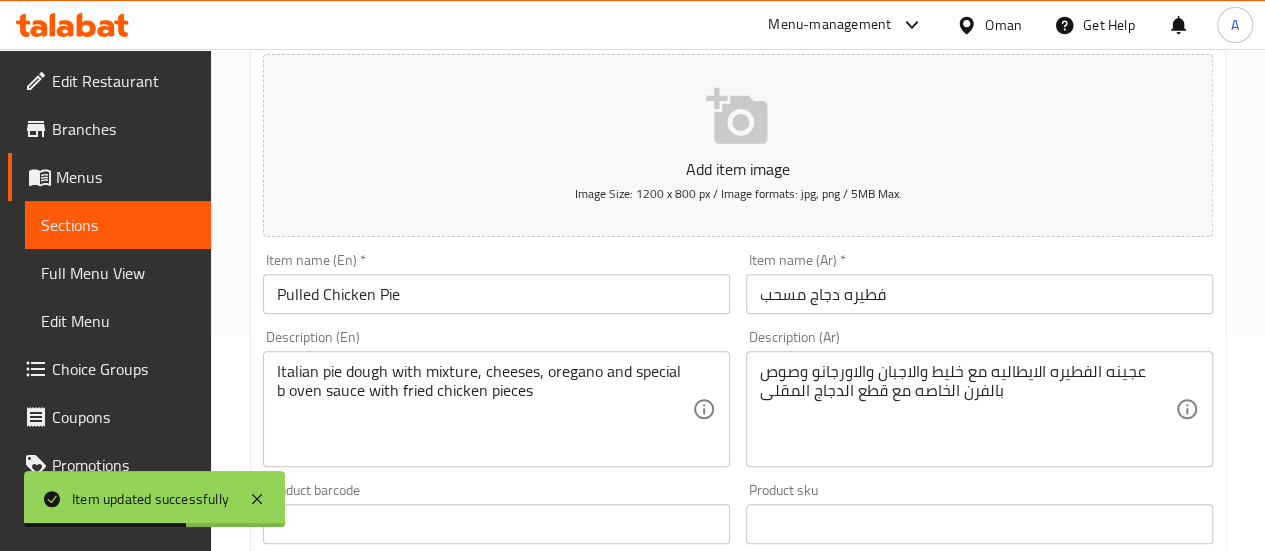 scroll, scrollTop: 432, scrollLeft: 0, axis: vertical 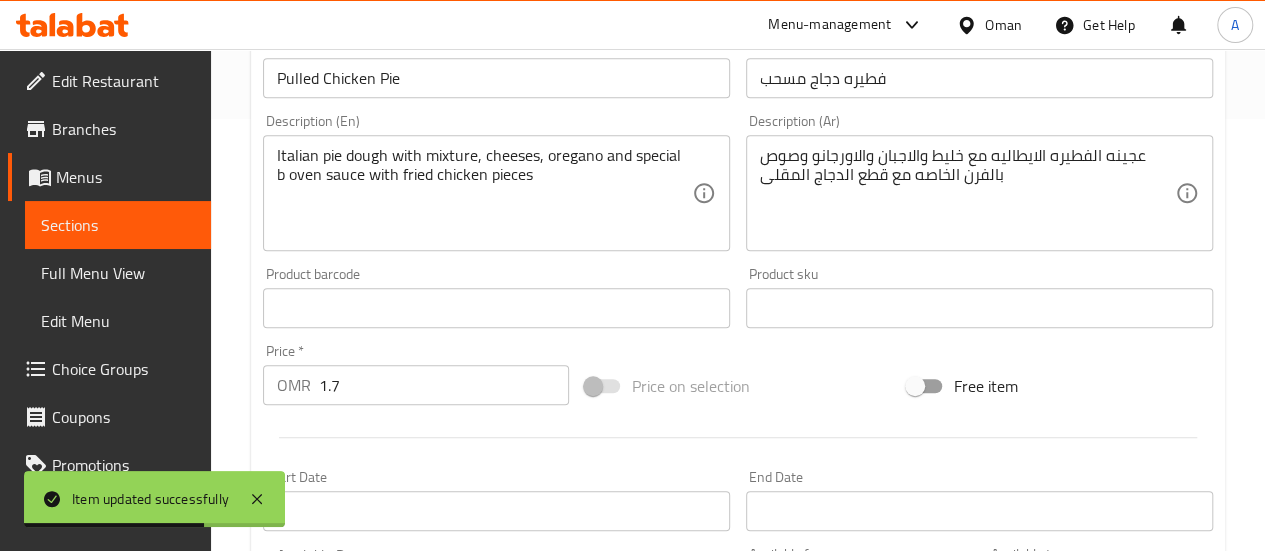 click on "1.7" at bounding box center [444, 385] 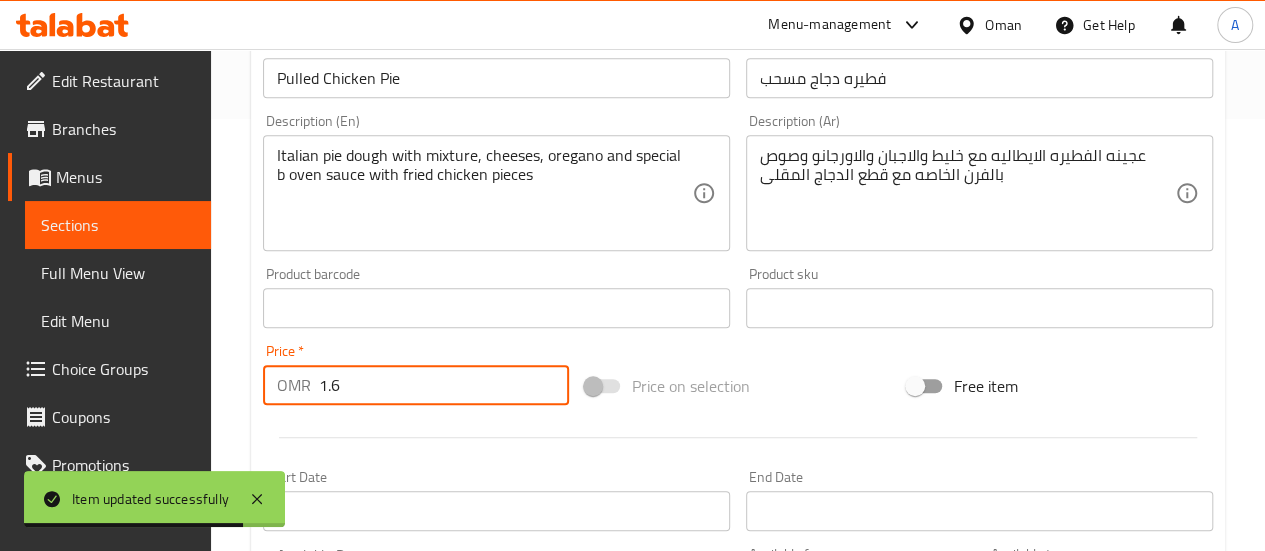 type on "1.6" 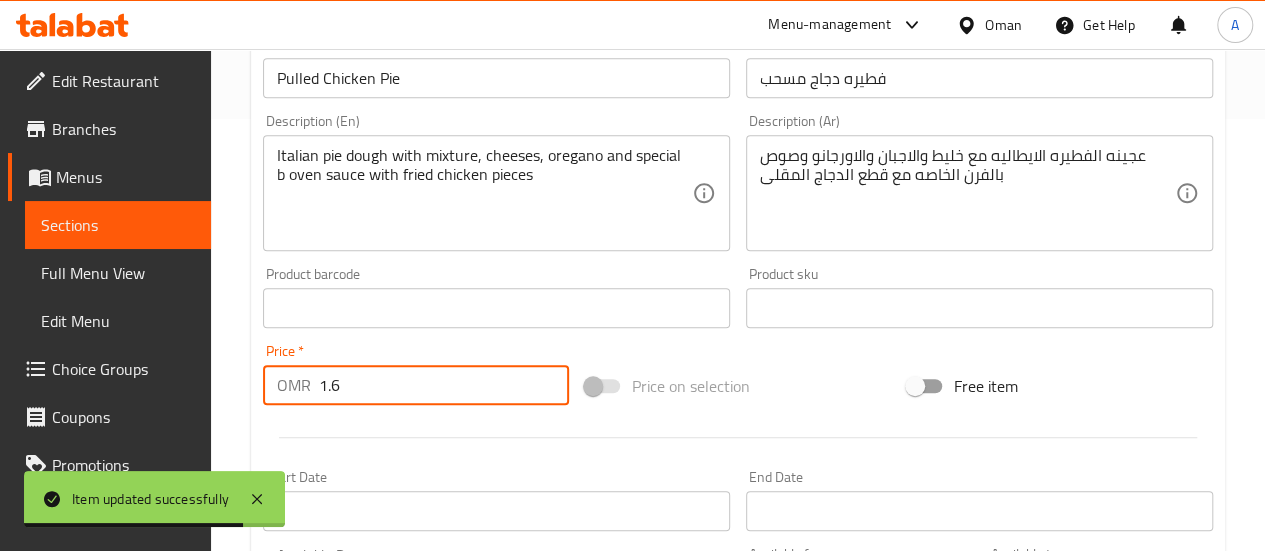 click on "Start Date Start Date" at bounding box center [496, 500] 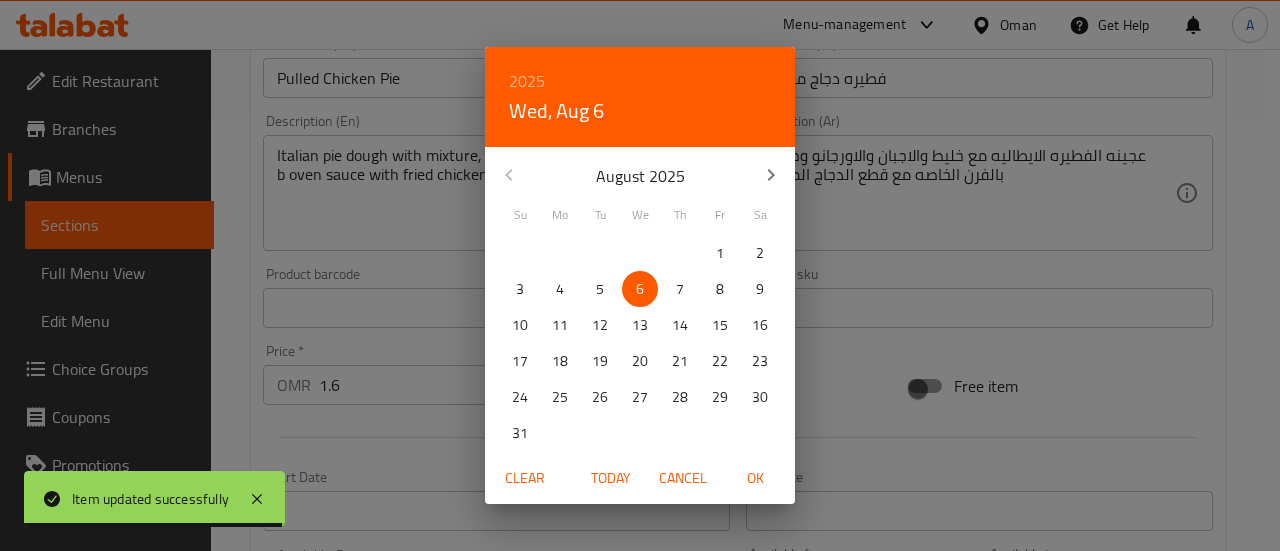click on "2025 Wed, Aug 6 August 2025 Su Mo Tu We Th Fr Sa 27 28 29 30 31 1 2 3 4 5 6 7 8 9 10 11 12 13 14 15 16 17 18 19 20 21 22 23 24 25 26 27 28 29 30 31 1 2 3 4 5 6 Clear Today Cancel OK" at bounding box center (640, 275) 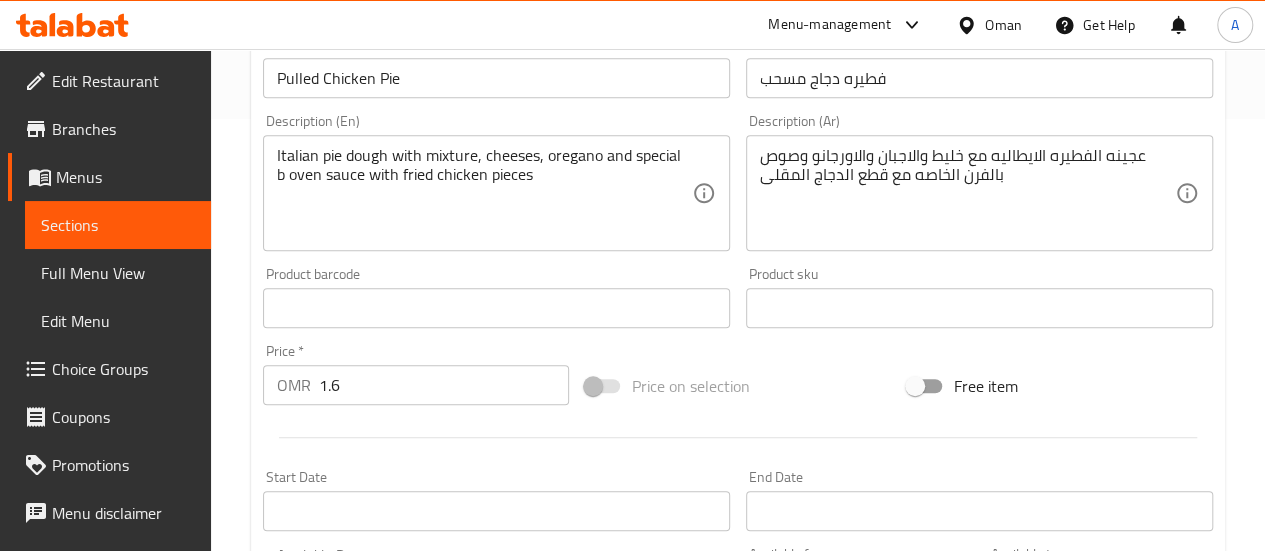 scroll, scrollTop: 861, scrollLeft: 0, axis: vertical 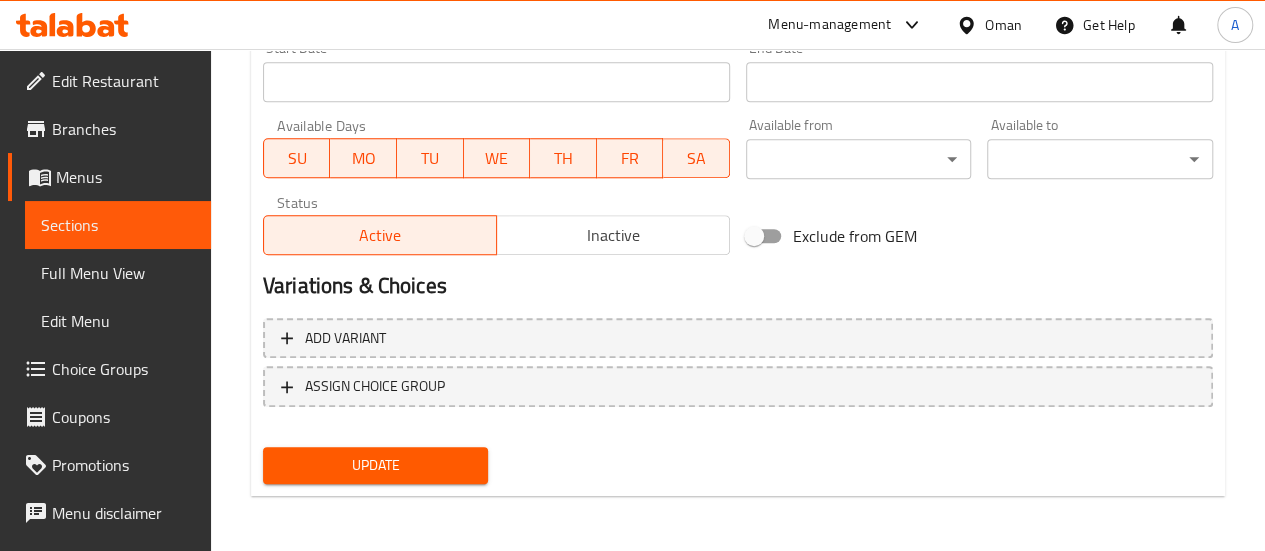 click on "Update" at bounding box center [376, 465] 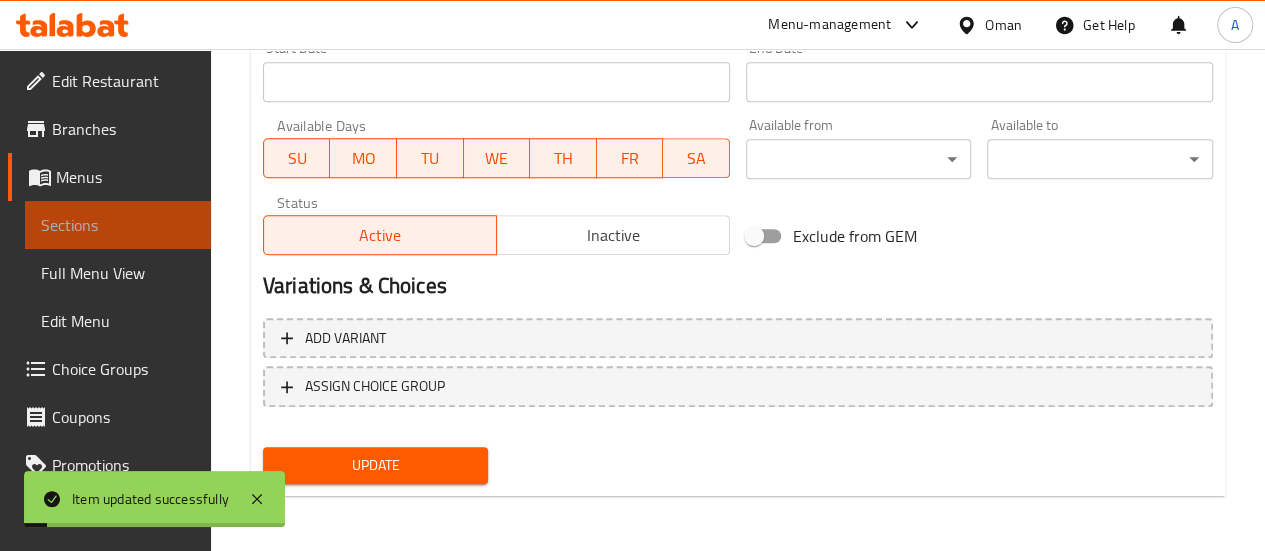 click on "Sections" at bounding box center (118, 225) 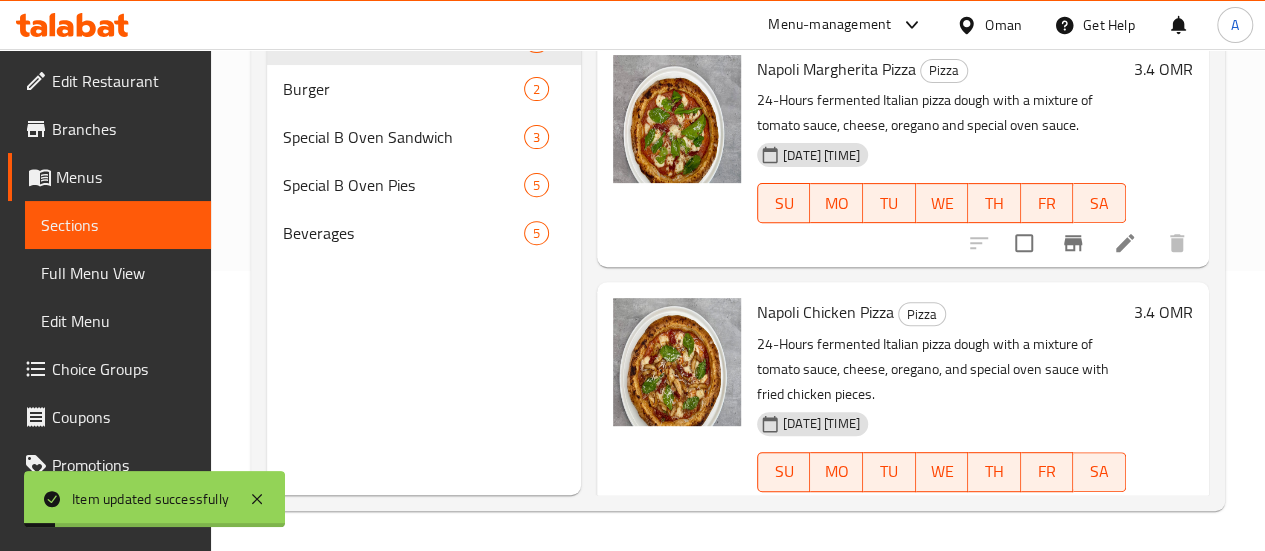 scroll, scrollTop: 280, scrollLeft: 0, axis: vertical 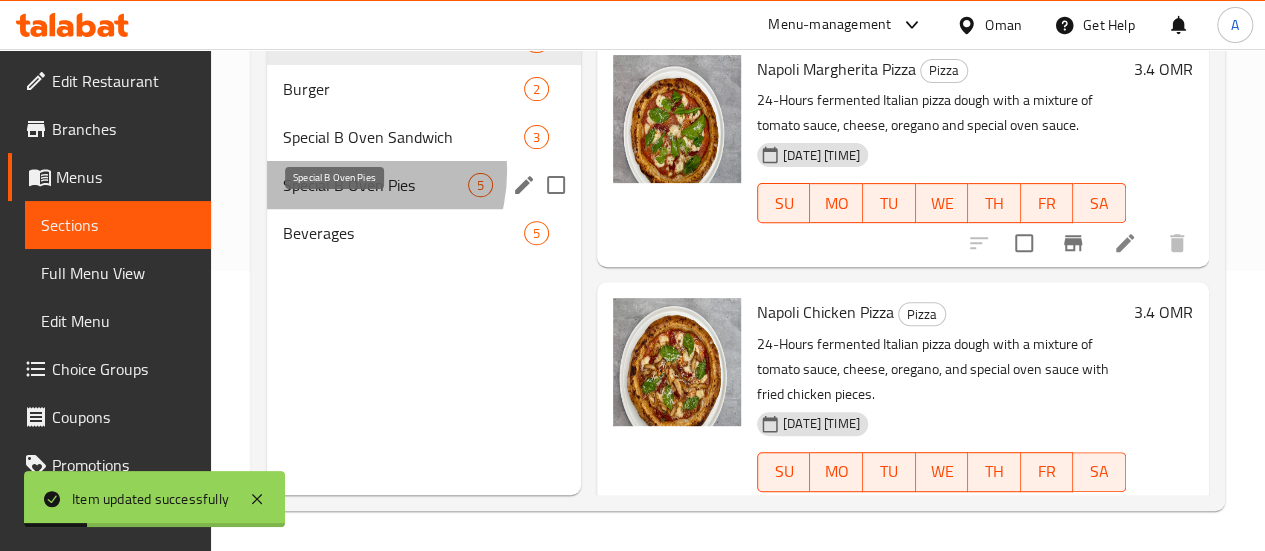 click on "Special B Oven Pies" at bounding box center (375, 185) 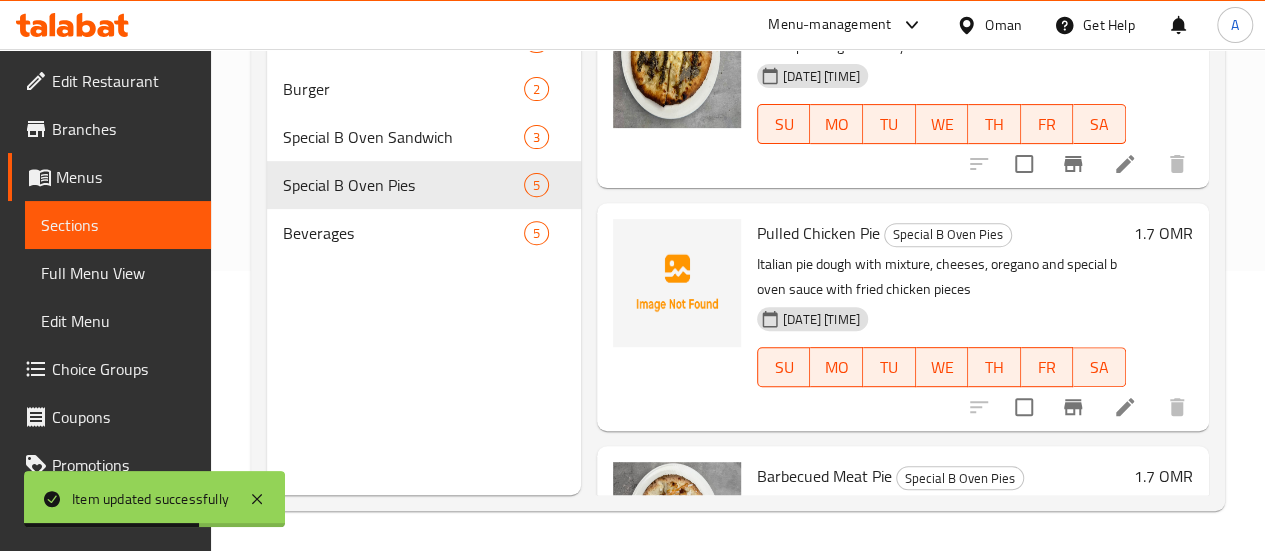 scroll, scrollTop: 316, scrollLeft: 0, axis: vertical 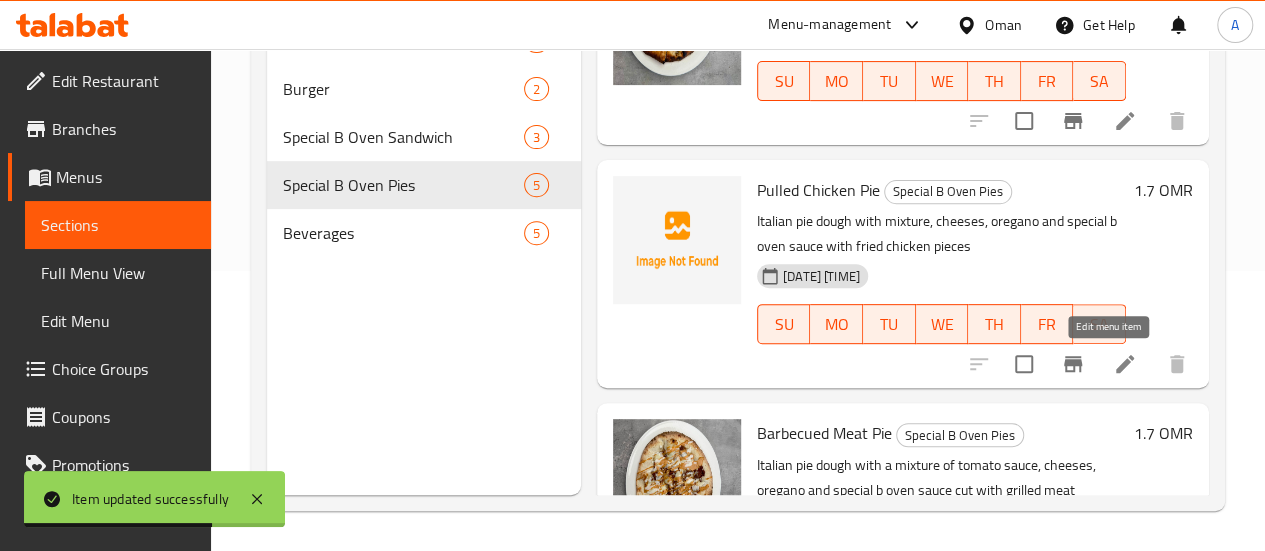 click 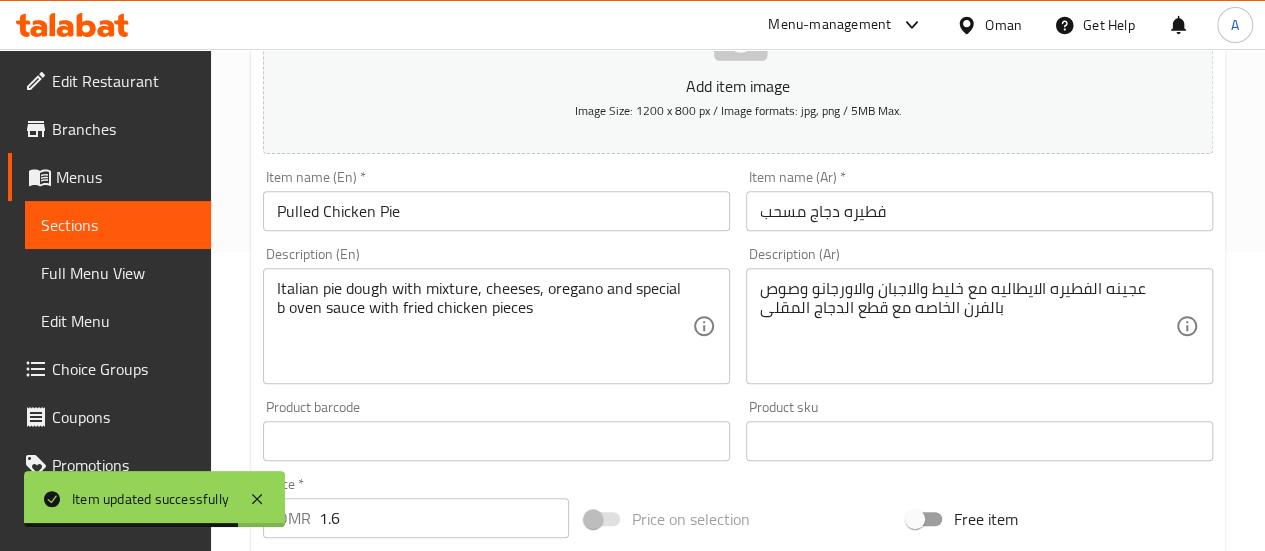 scroll, scrollTop: 303, scrollLeft: 0, axis: vertical 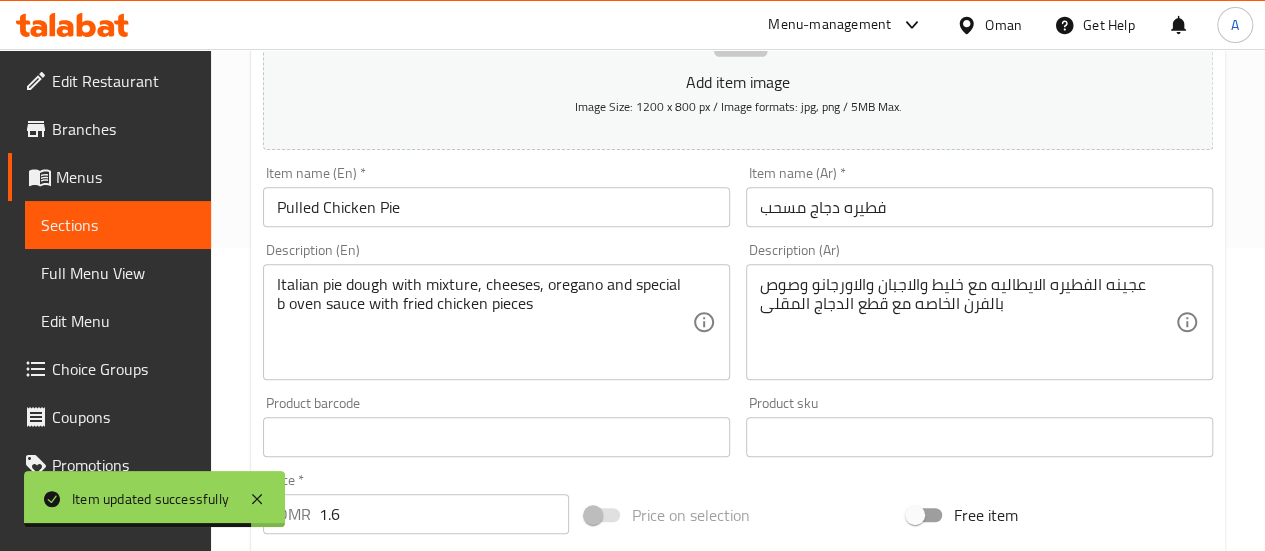 click on "1.6" at bounding box center (444, 514) 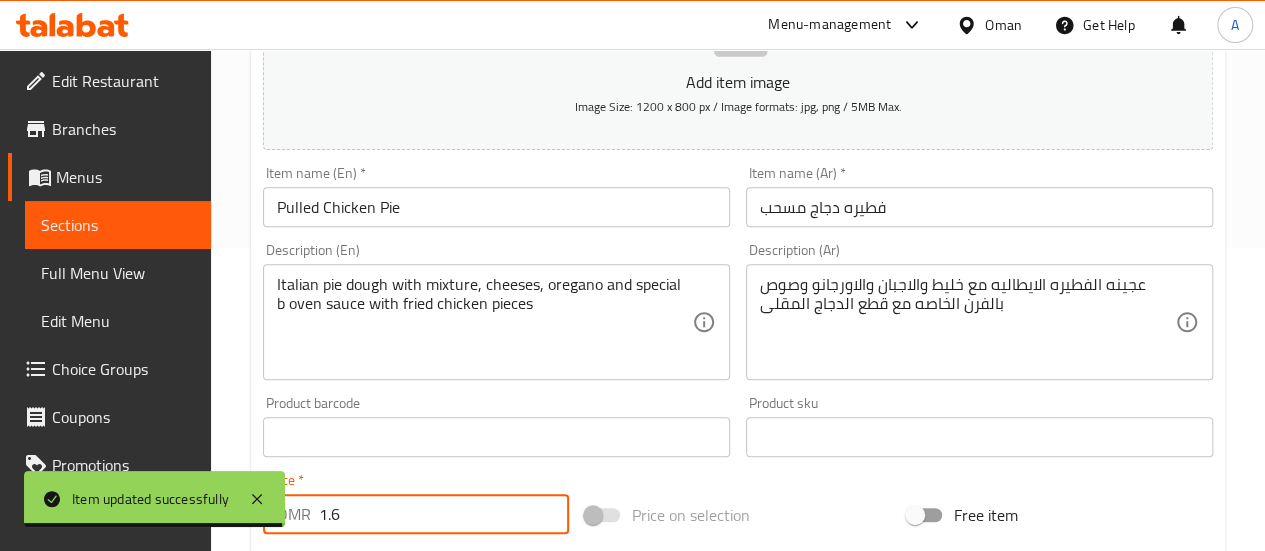 click on "Sections" at bounding box center [118, 225] 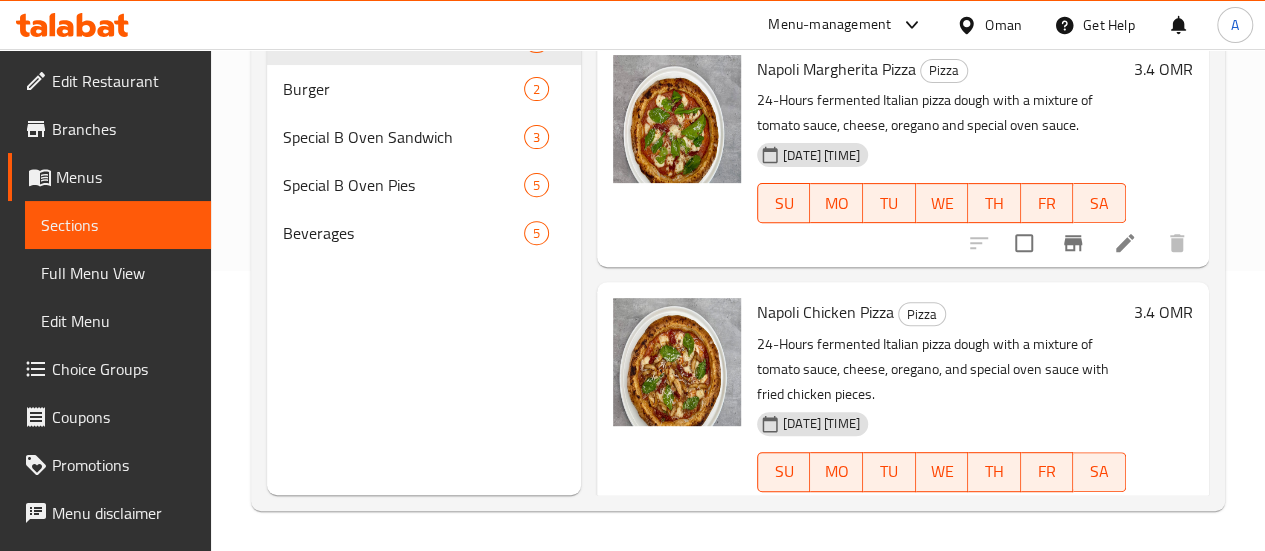 scroll, scrollTop: 280, scrollLeft: 0, axis: vertical 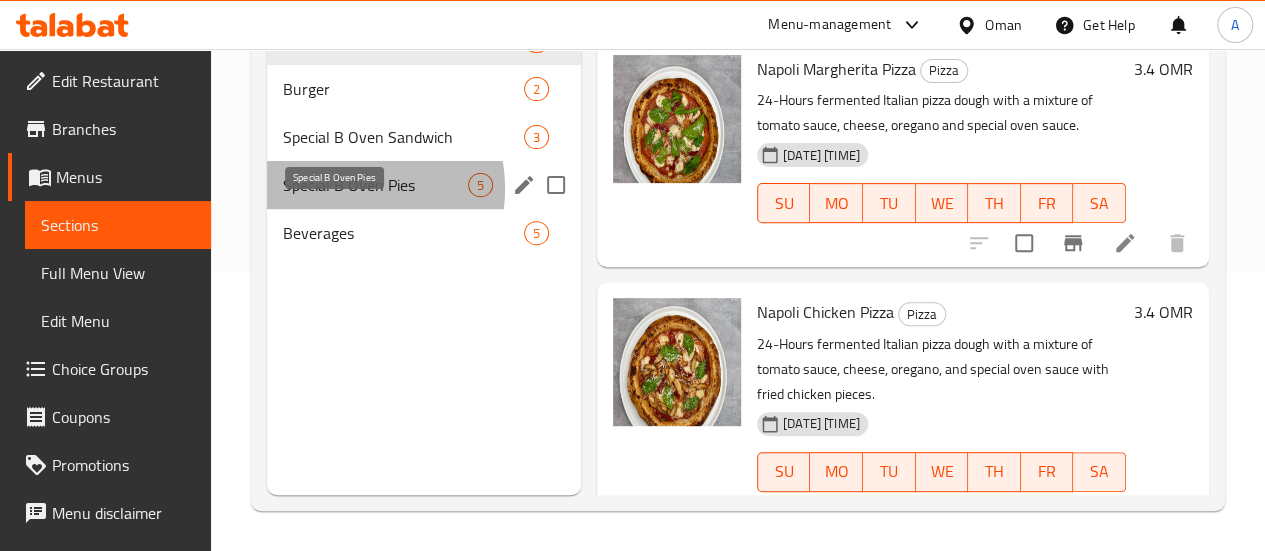 click on "Special B Oven Pies" at bounding box center [375, 185] 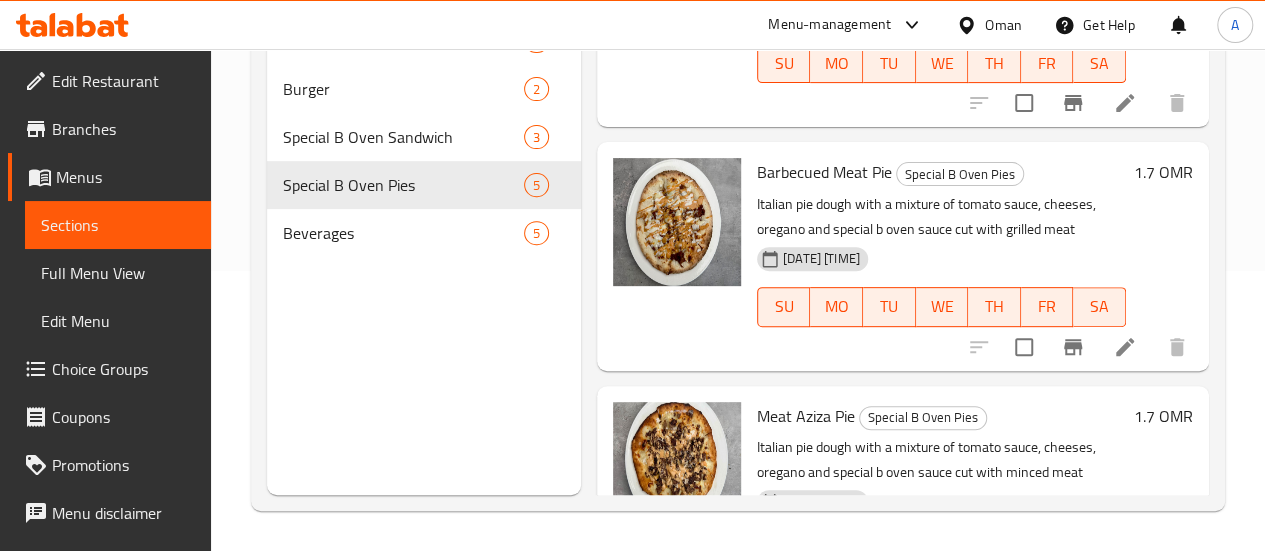 scroll, scrollTop: 599, scrollLeft: 0, axis: vertical 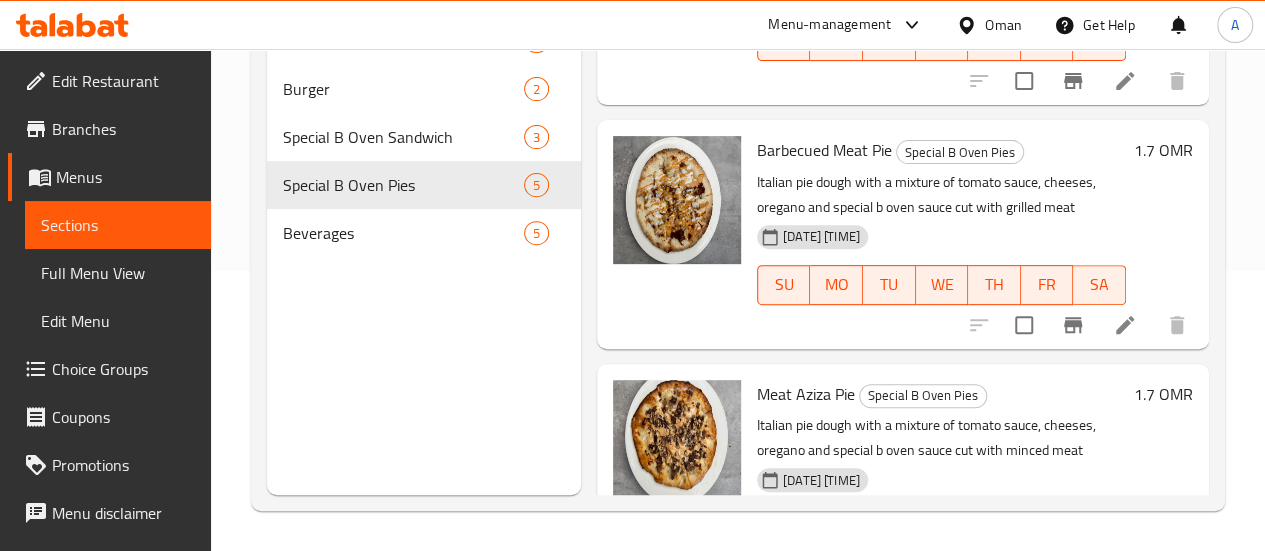 click at bounding box center (1125, 325) 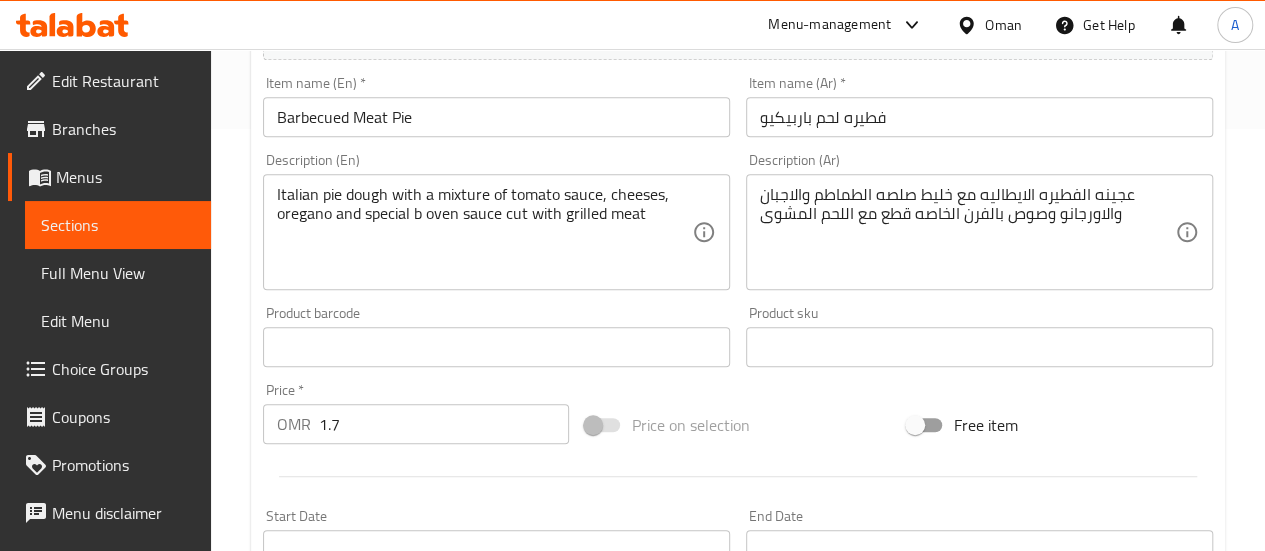 scroll, scrollTop: 438, scrollLeft: 0, axis: vertical 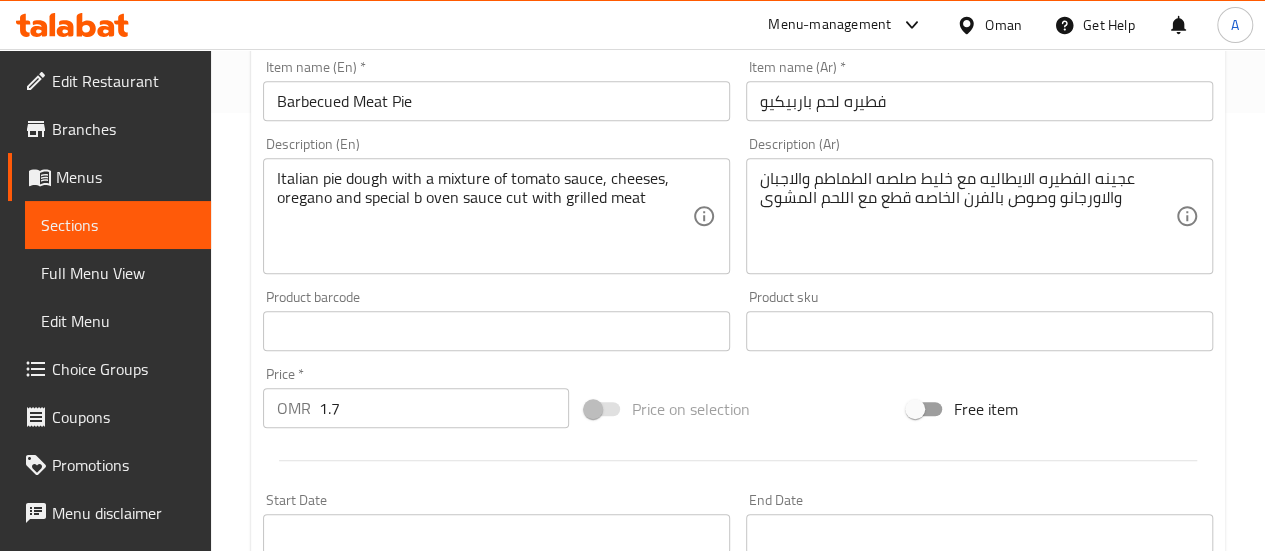click on "1.7" at bounding box center [444, 408] 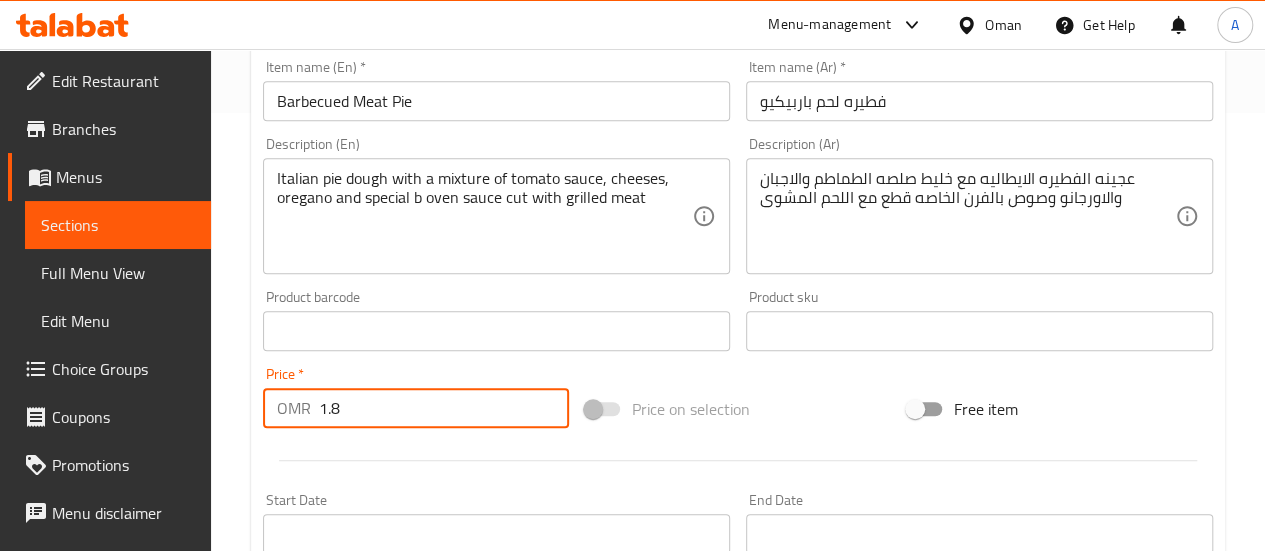 type on "1.8" 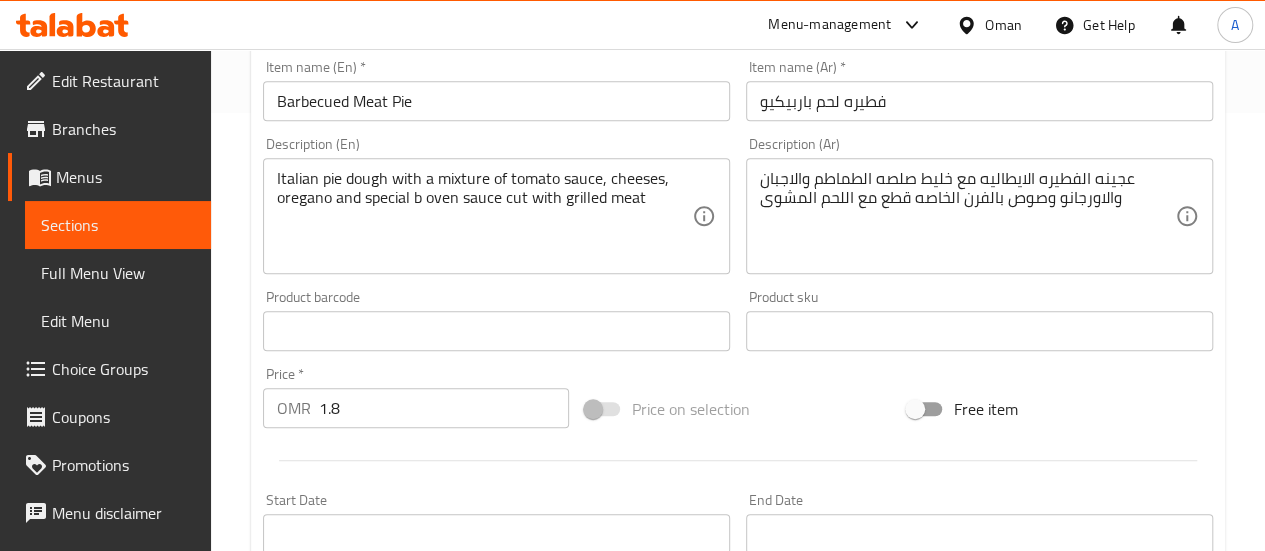 click at bounding box center (738, 460) 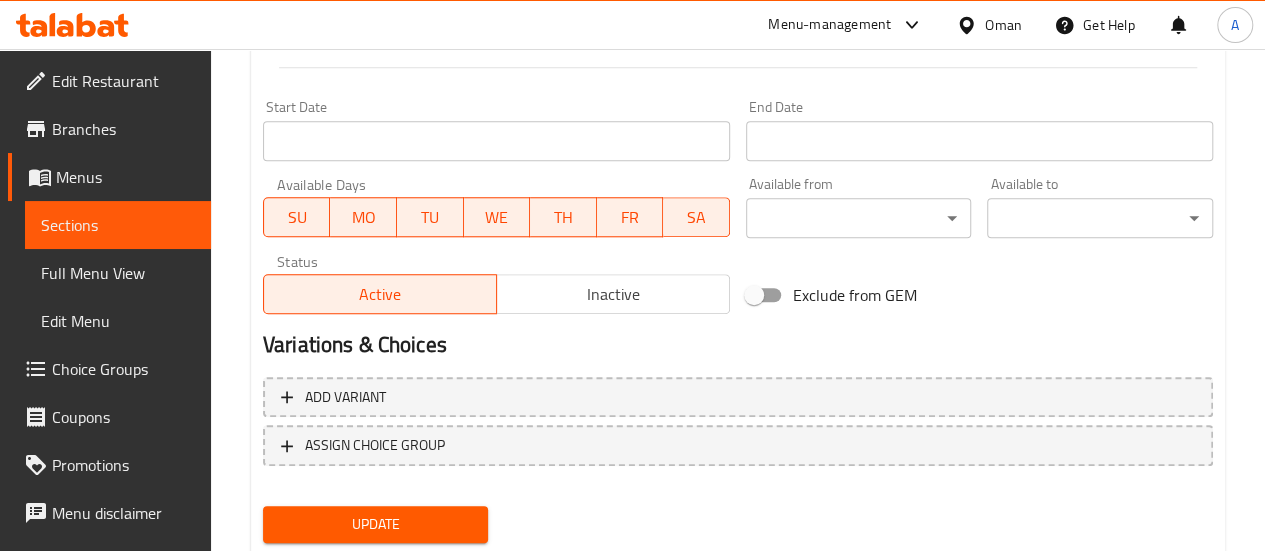 scroll, scrollTop: 832, scrollLeft: 0, axis: vertical 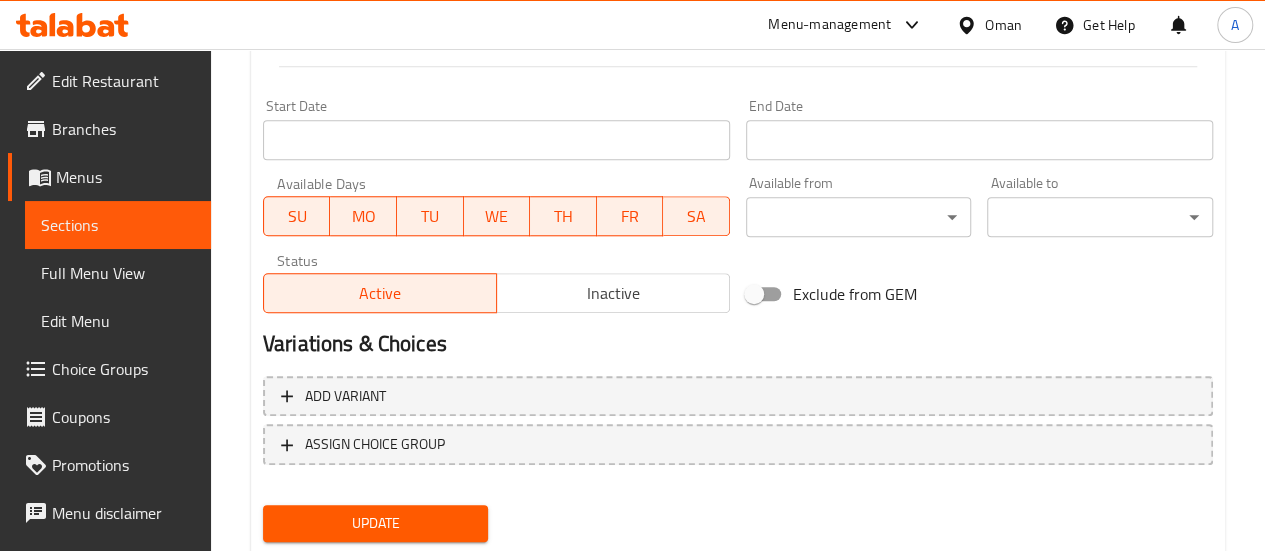 click on "Update" at bounding box center [376, 523] 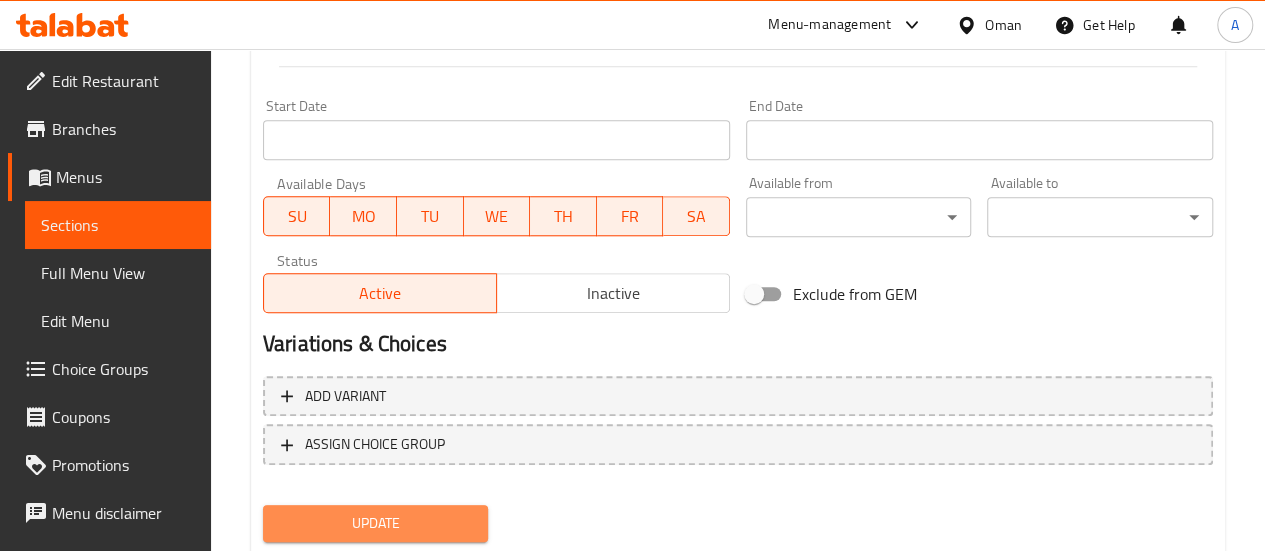 click on "Update" at bounding box center (376, 523) 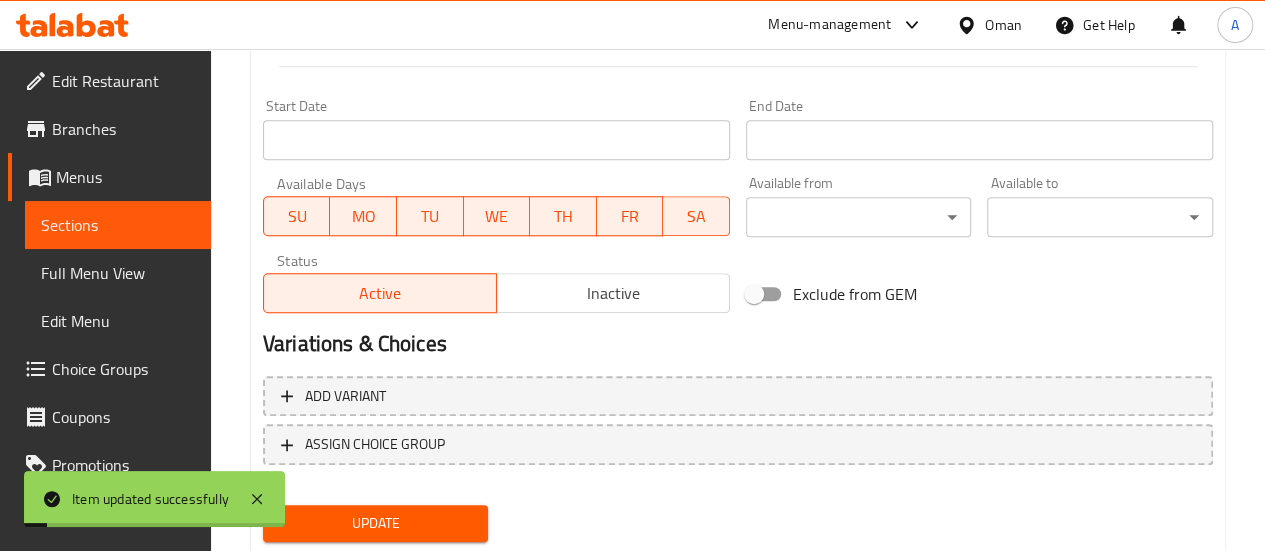 click on "Sections" at bounding box center [118, 225] 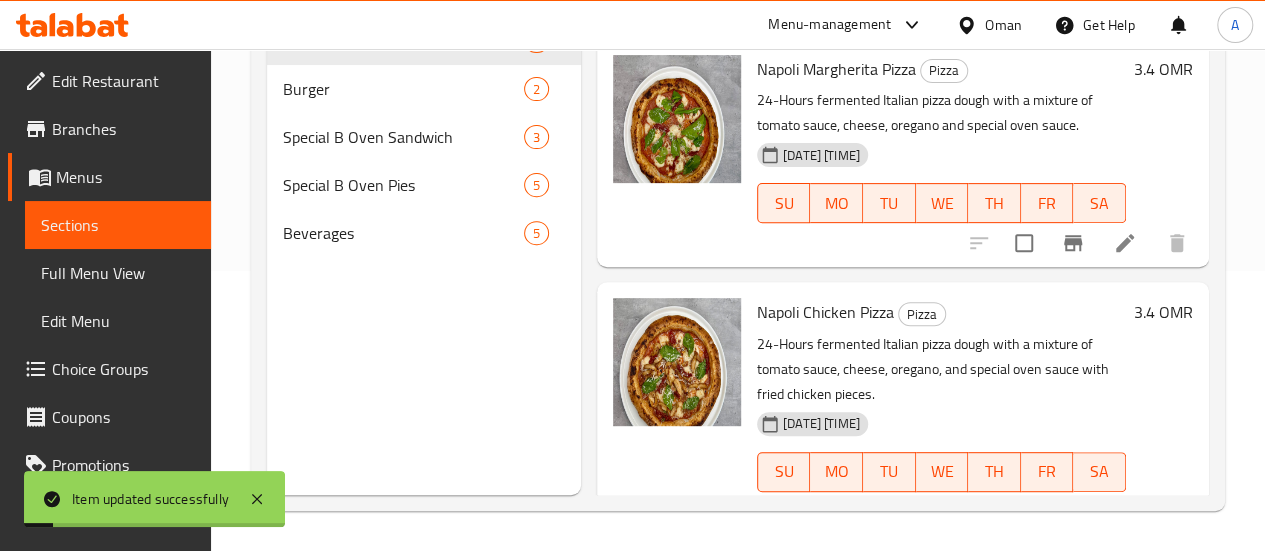 scroll, scrollTop: 280, scrollLeft: 0, axis: vertical 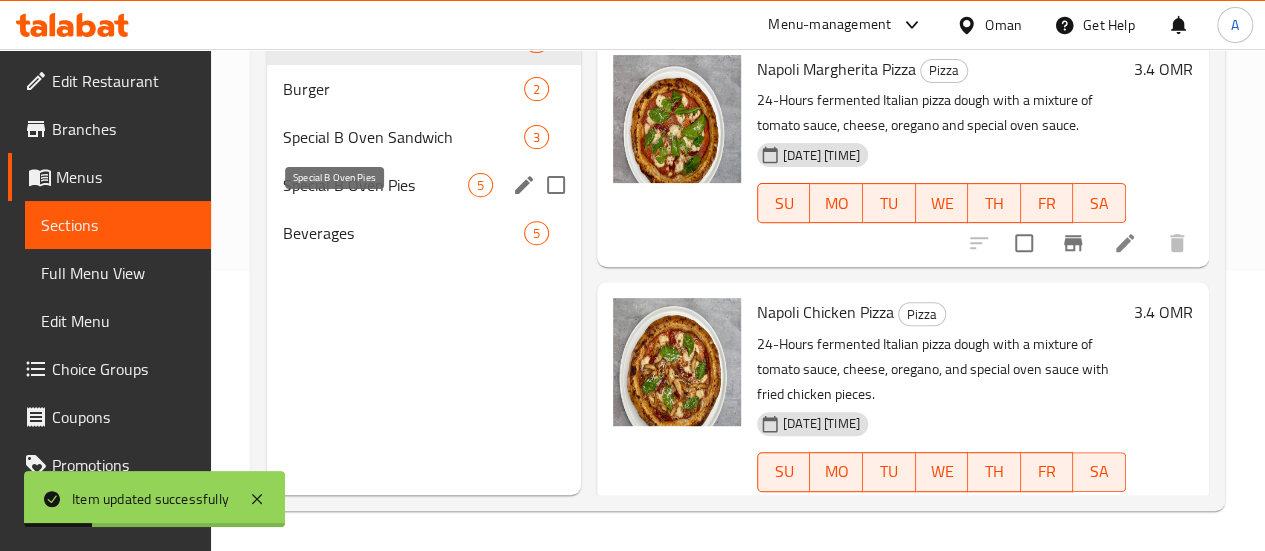 click on "Special B Oven Pies" at bounding box center [375, 185] 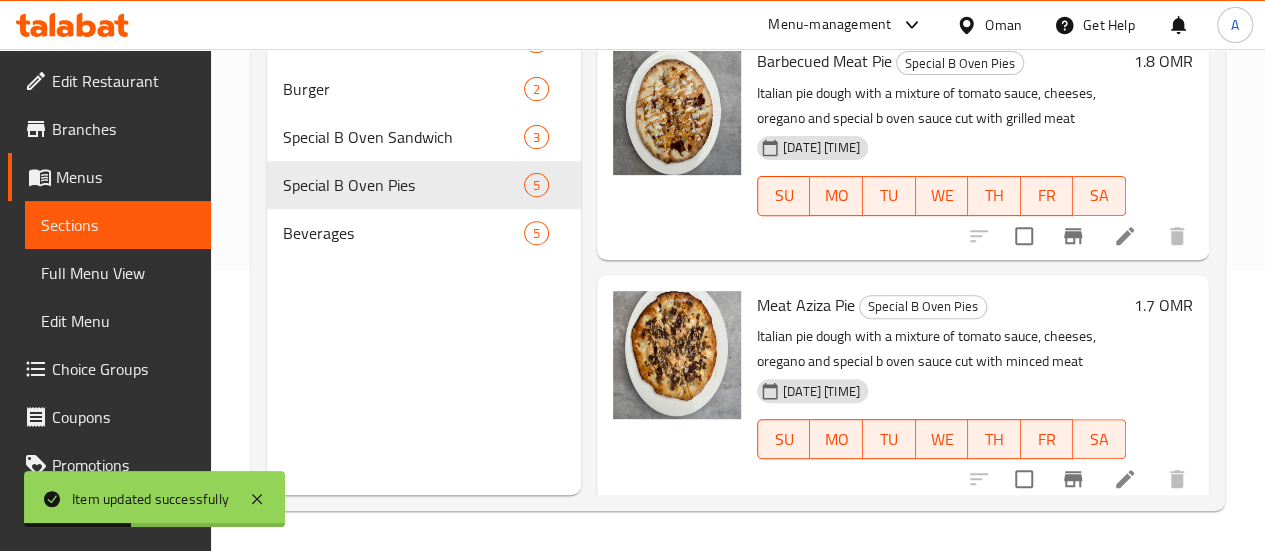 scroll, scrollTop: 696, scrollLeft: 0, axis: vertical 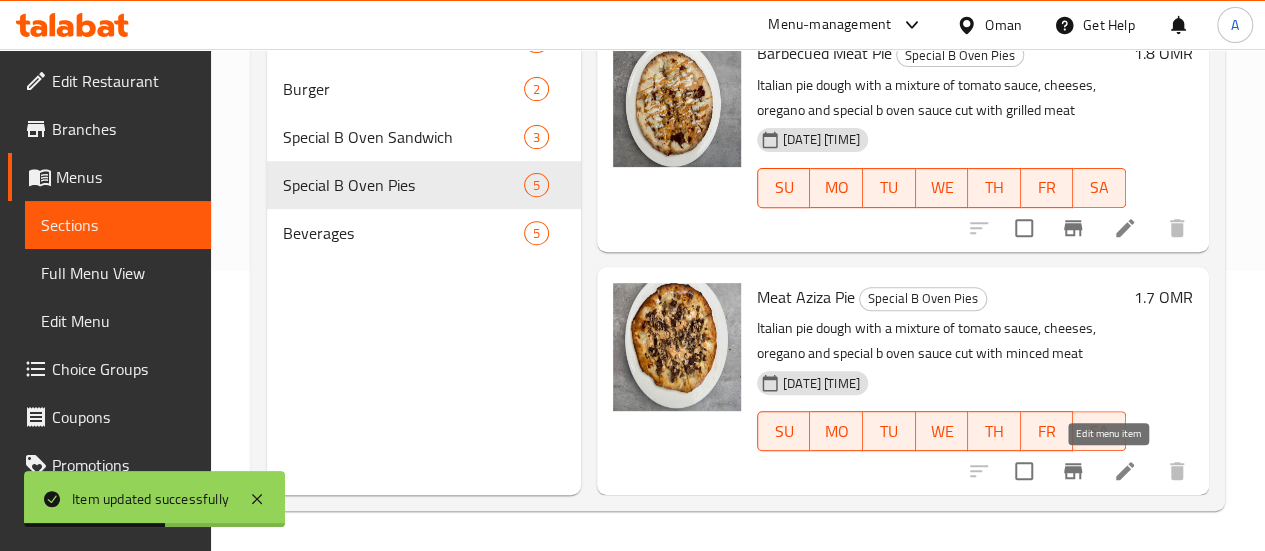 click 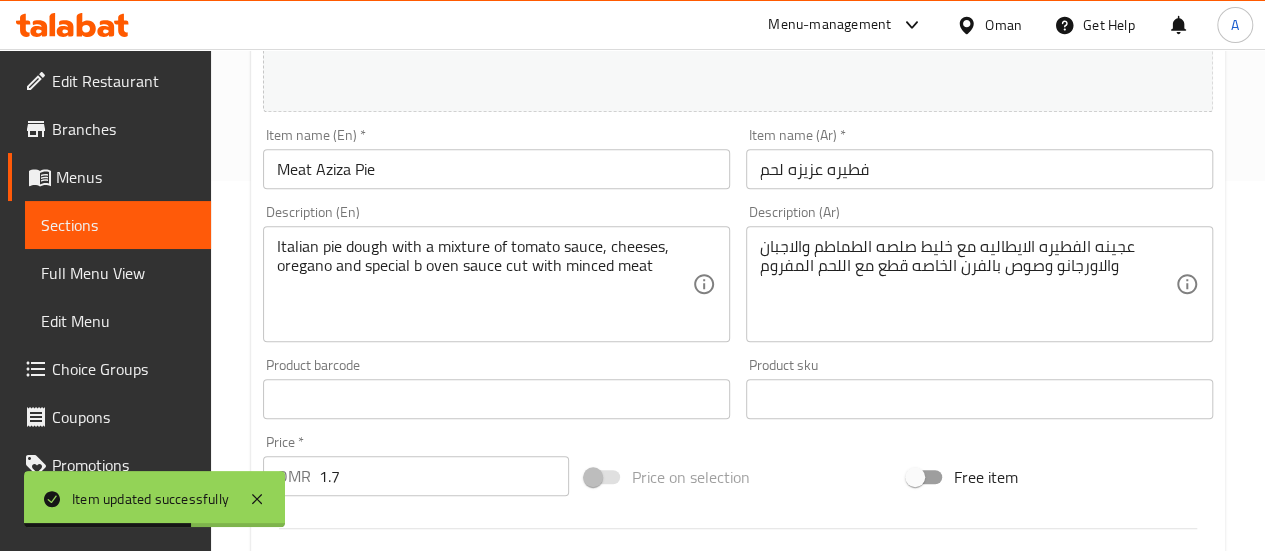 scroll, scrollTop: 376, scrollLeft: 0, axis: vertical 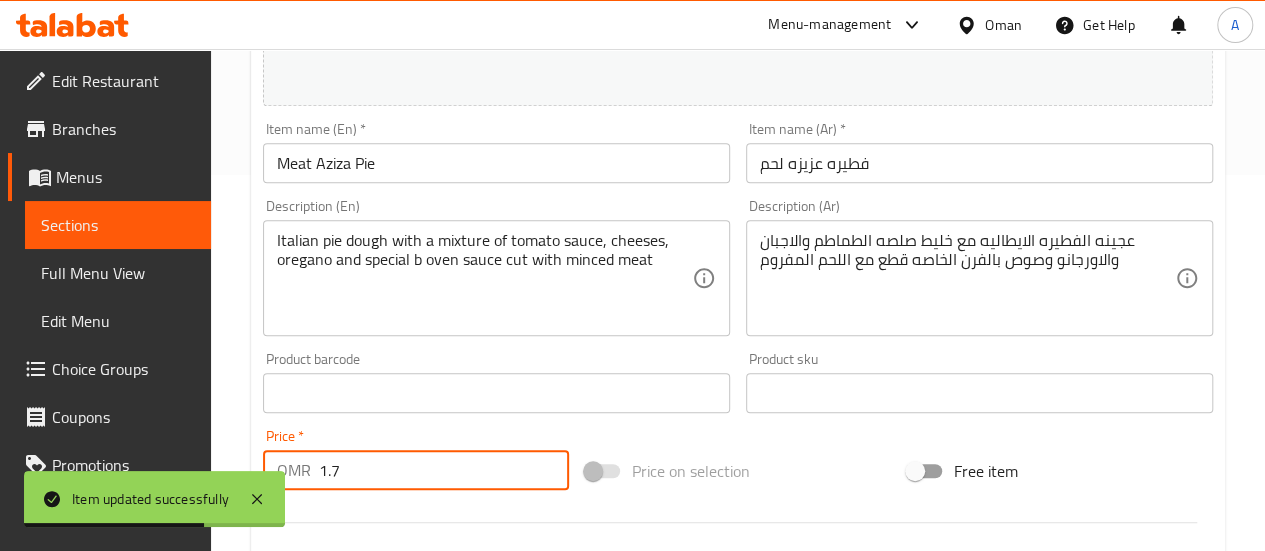 click on "1.7" at bounding box center (444, 470) 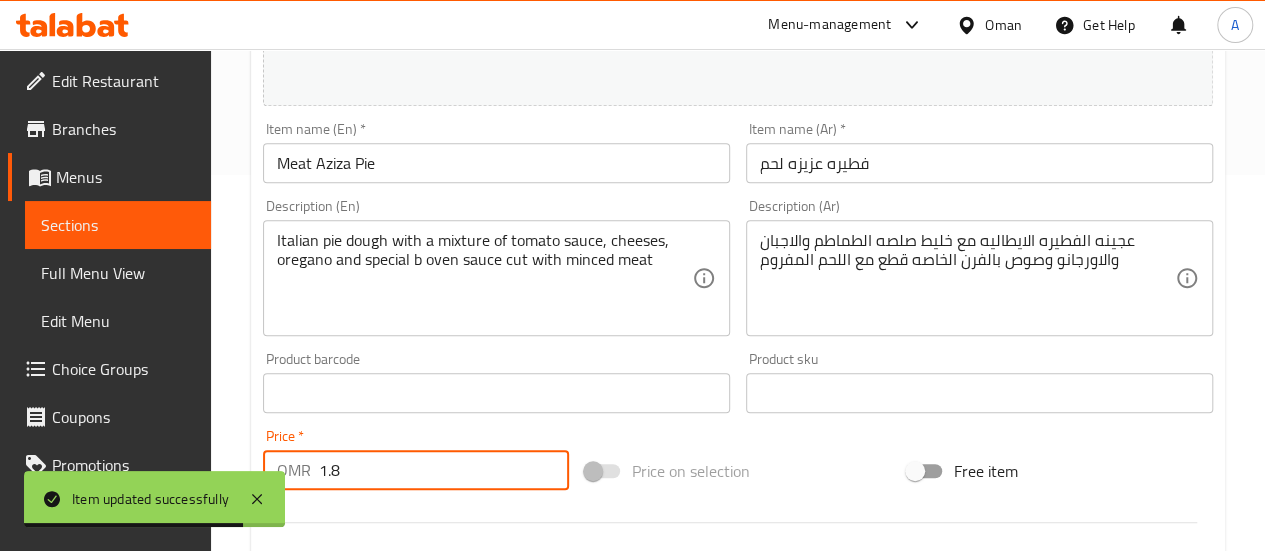 type on "1.8" 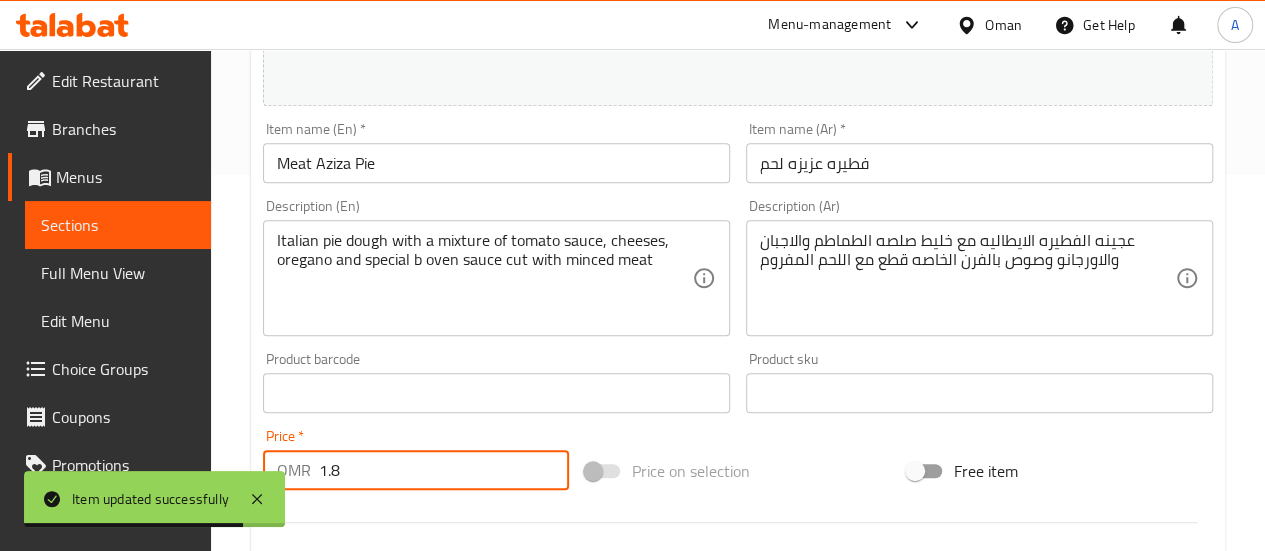 click on "Price   * OMR 1.8 Price  *" at bounding box center (416, 459) 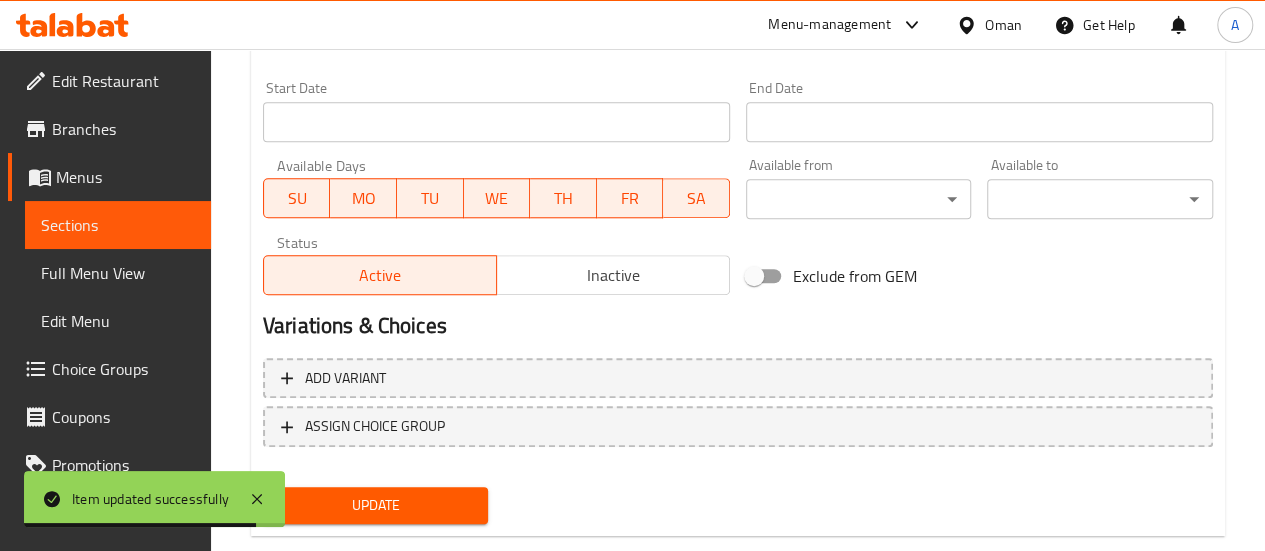 scroll, scrollTop: 870, scrollLeft: 0, axis: vertical 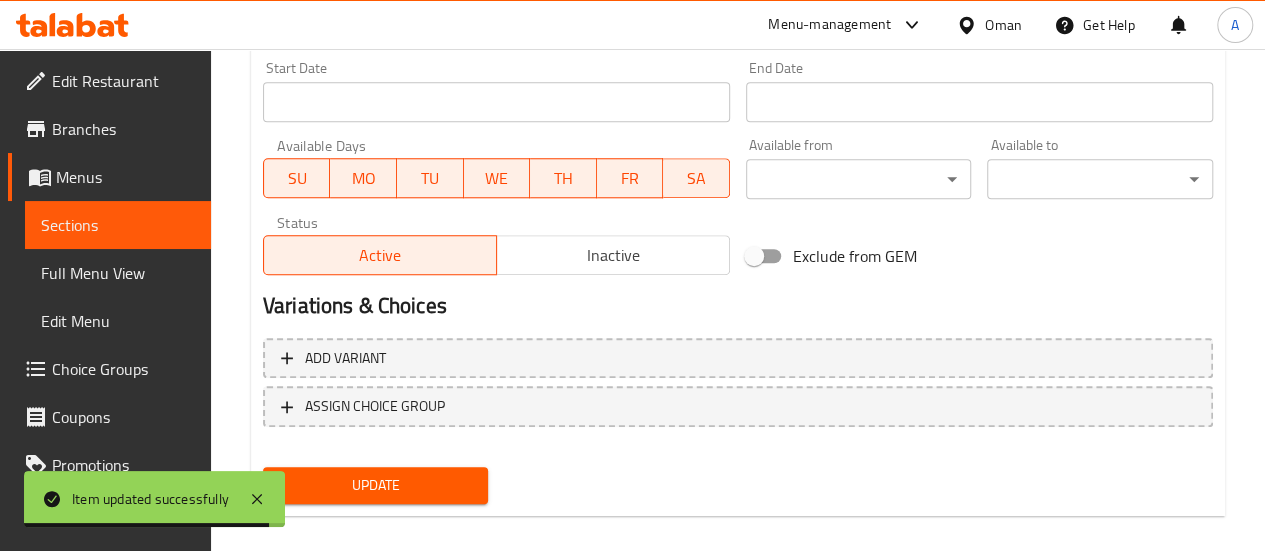 click on "Update" at bounding box center [376, 485] 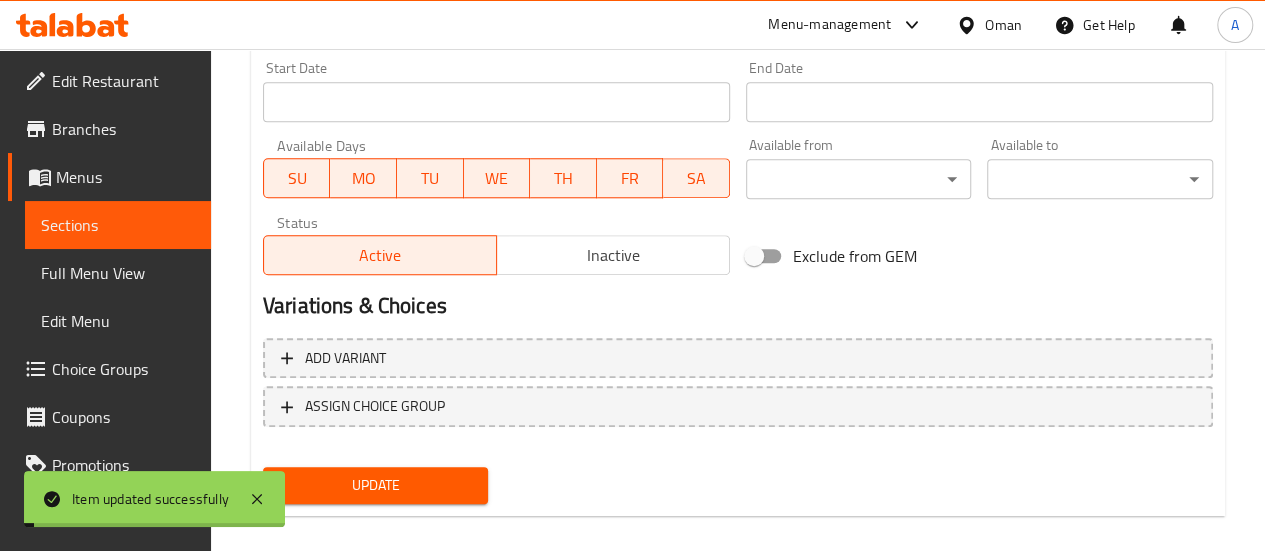 click on "Sections" at bounding box center (118, 225) 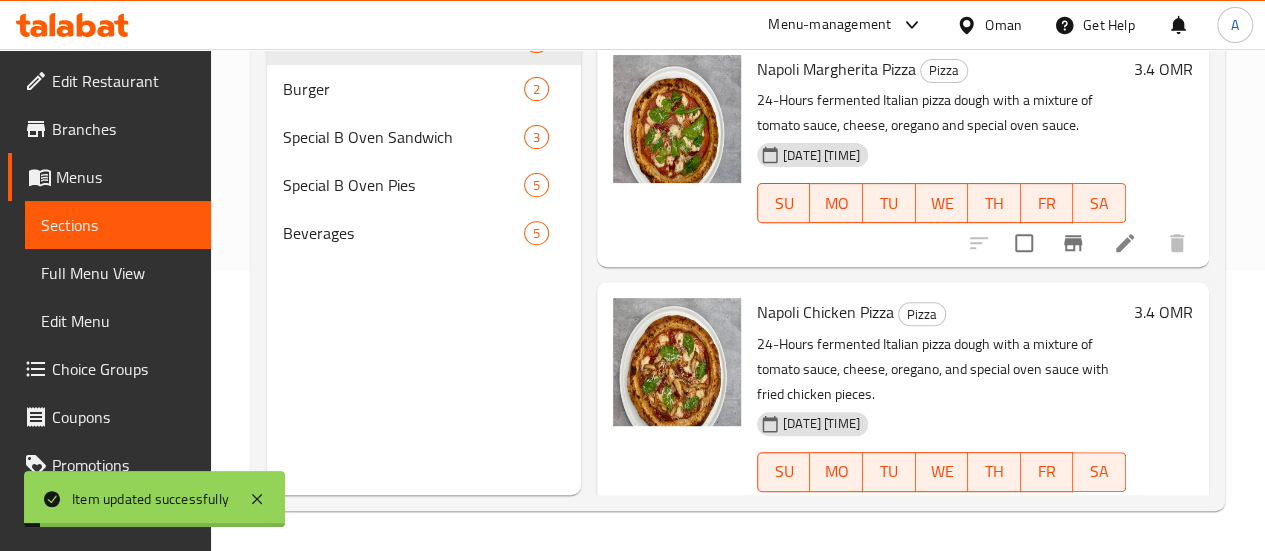 scroll, scrollTop: 280, scrollLeft: 0, axis: vertical 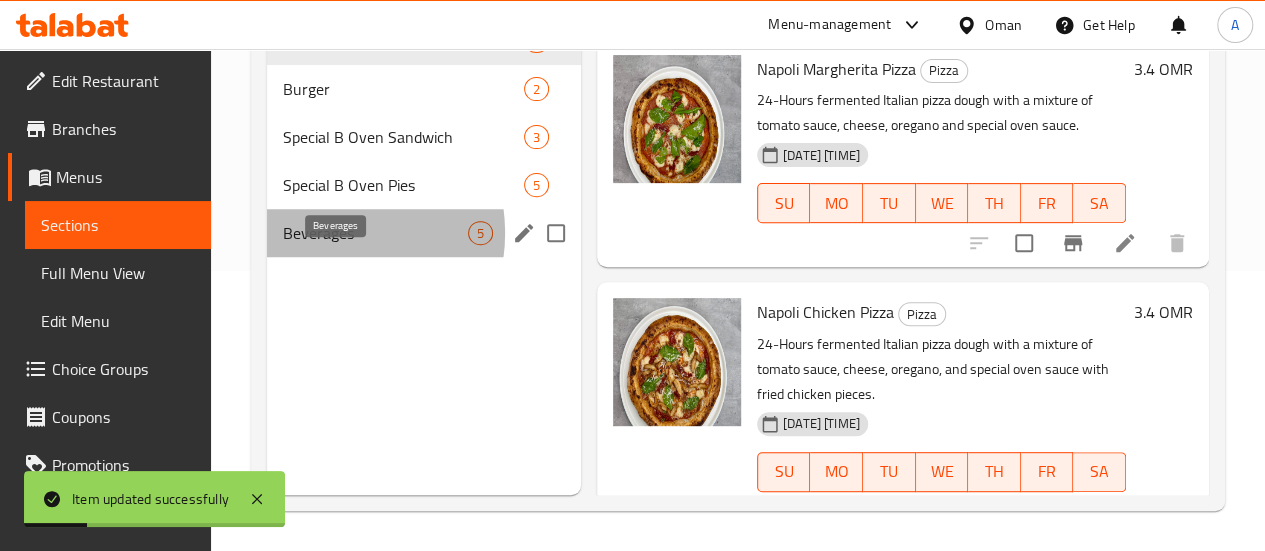 click on "Beverages" at bounding box center [375, 233] 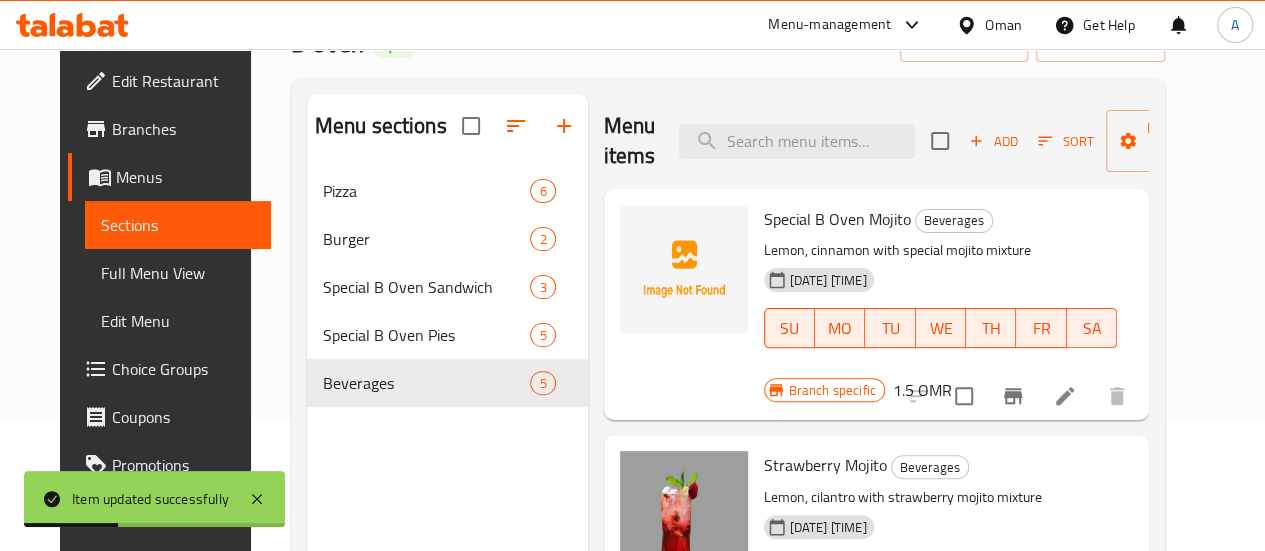 scroll, scrollTop: 136, scrollLeft: 0, axis: vertical 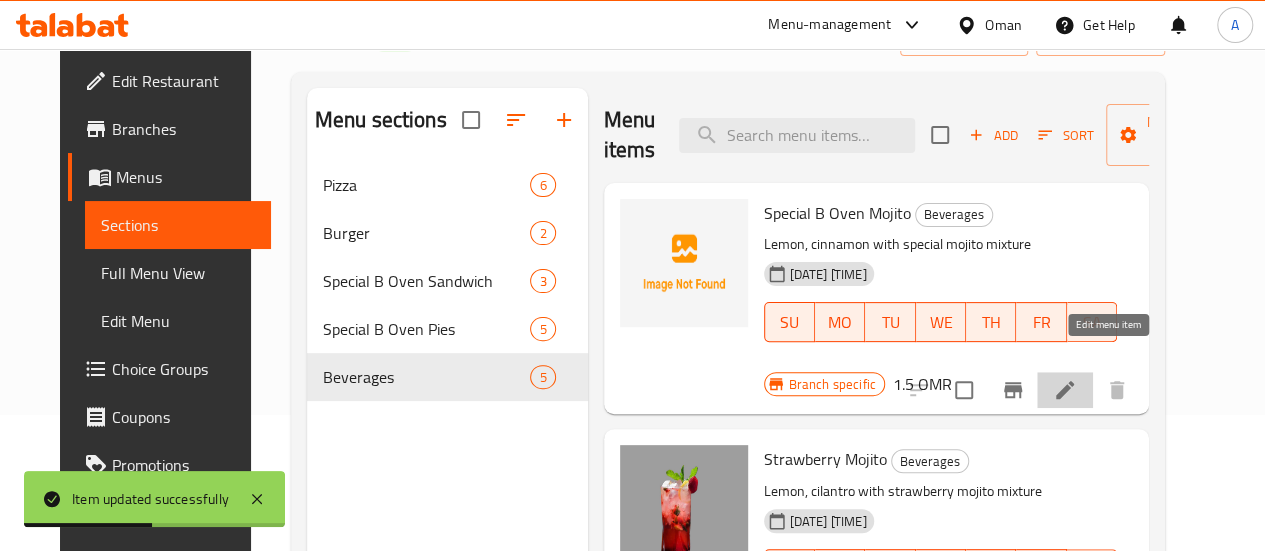 click 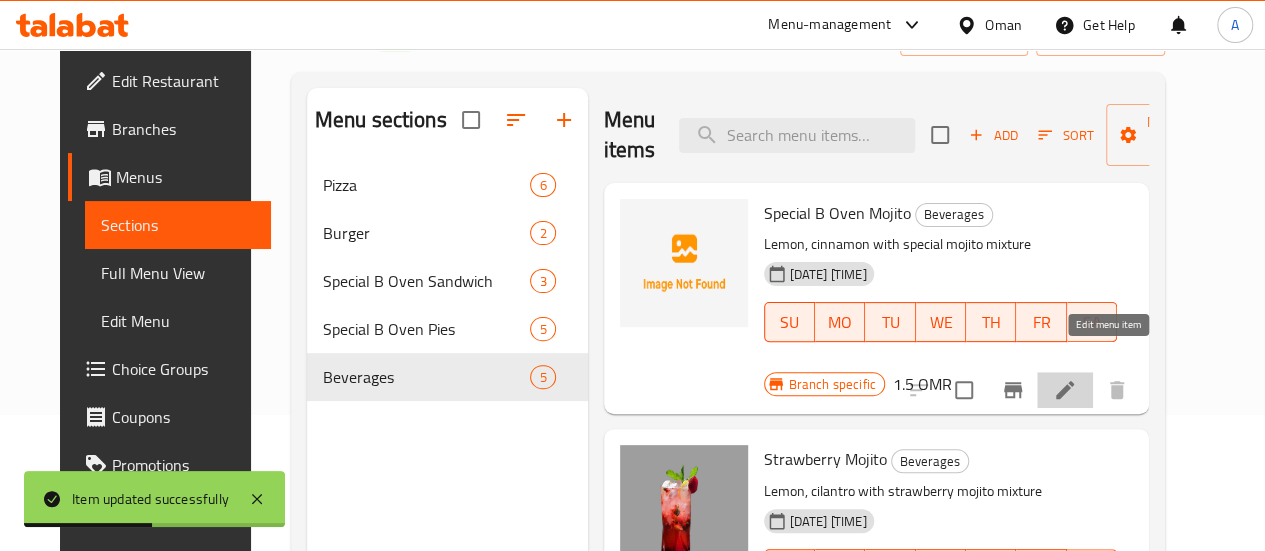 scroll 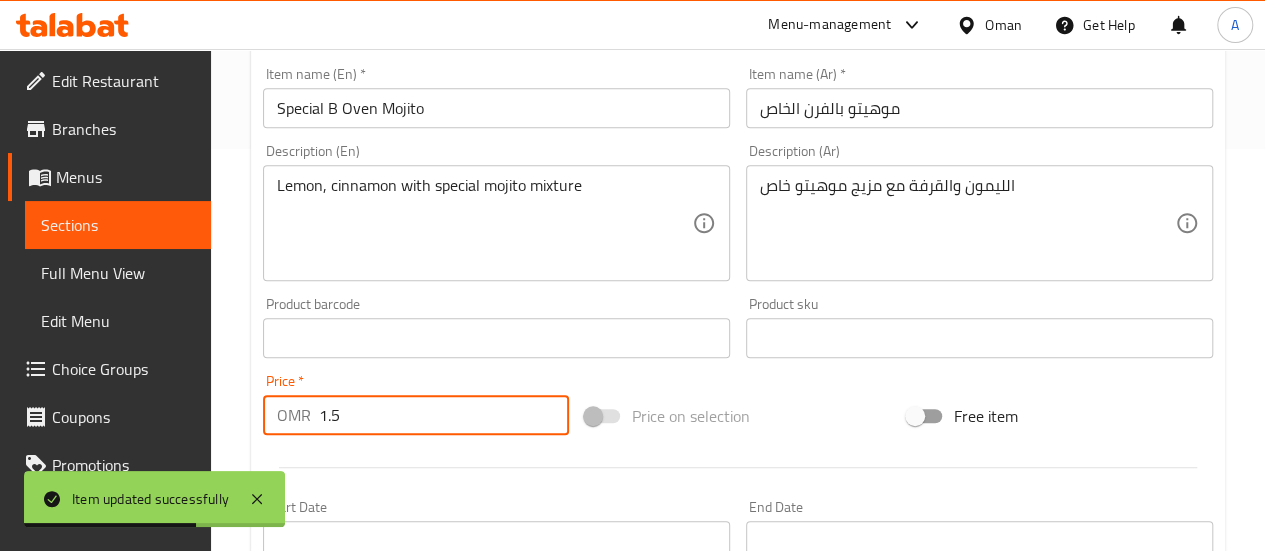 click on "1.5" at bounding box center [444, 415] 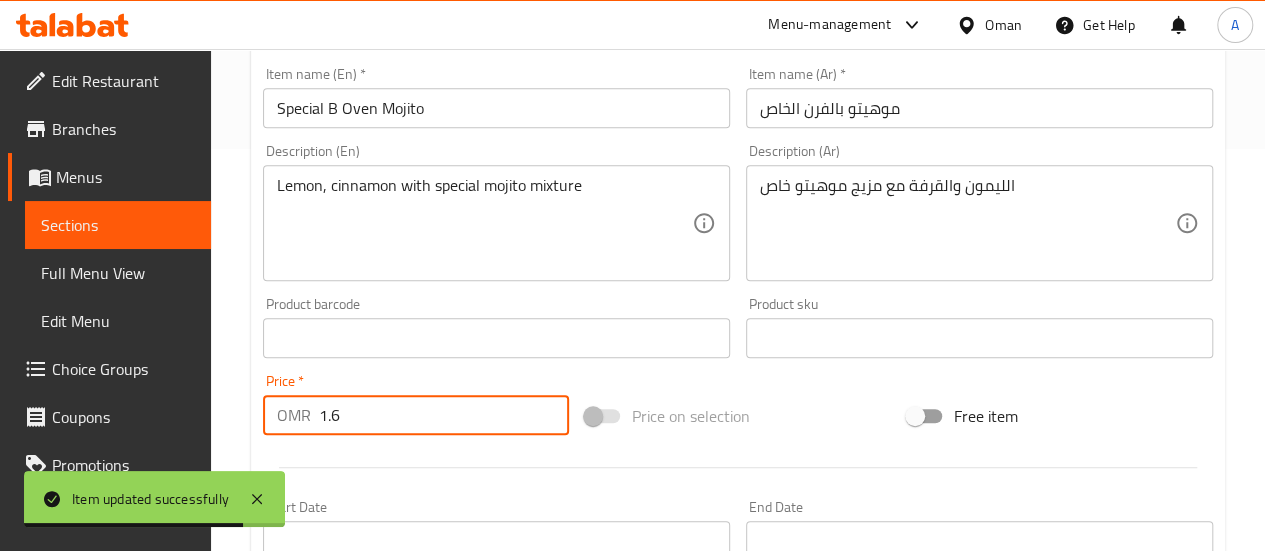 type on "1.6" 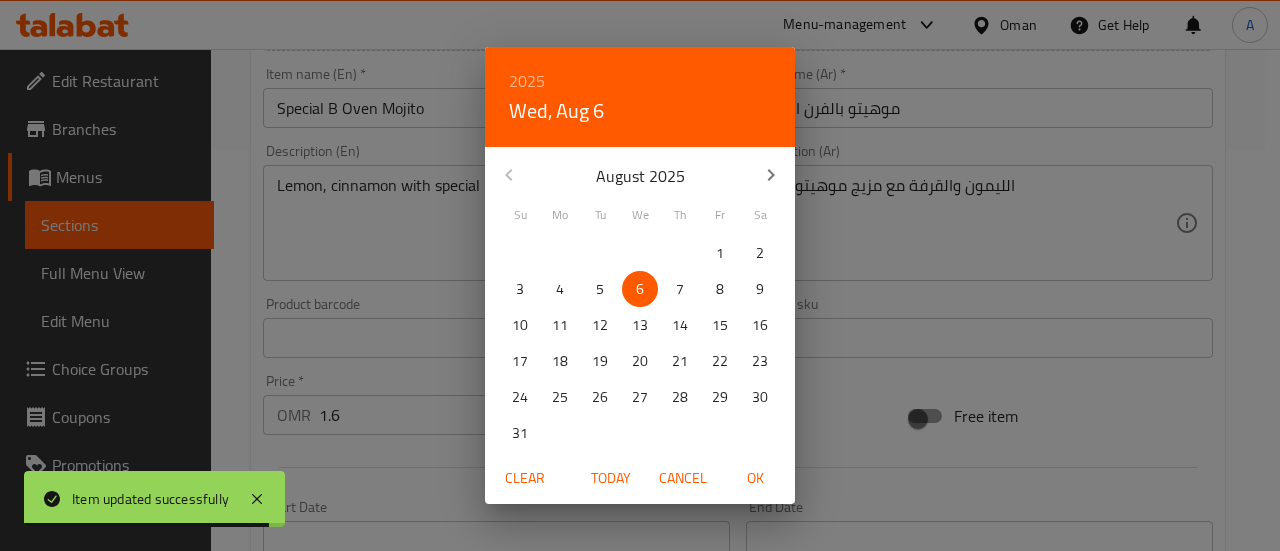 click on "2025 Wed, Aug 6 August 2025 Su Mo Tu We Th Fr Sa 27 28 29 30 31 1 2 3 4 5 6 7 8 9 10 11 12 13 14 15 16 17 18 19 20 21 22 23 24 25 26 27 28 29 30 31 1 2 3 4 5 6 Clear Today Cancel OK" at bounding box center (640, 275) 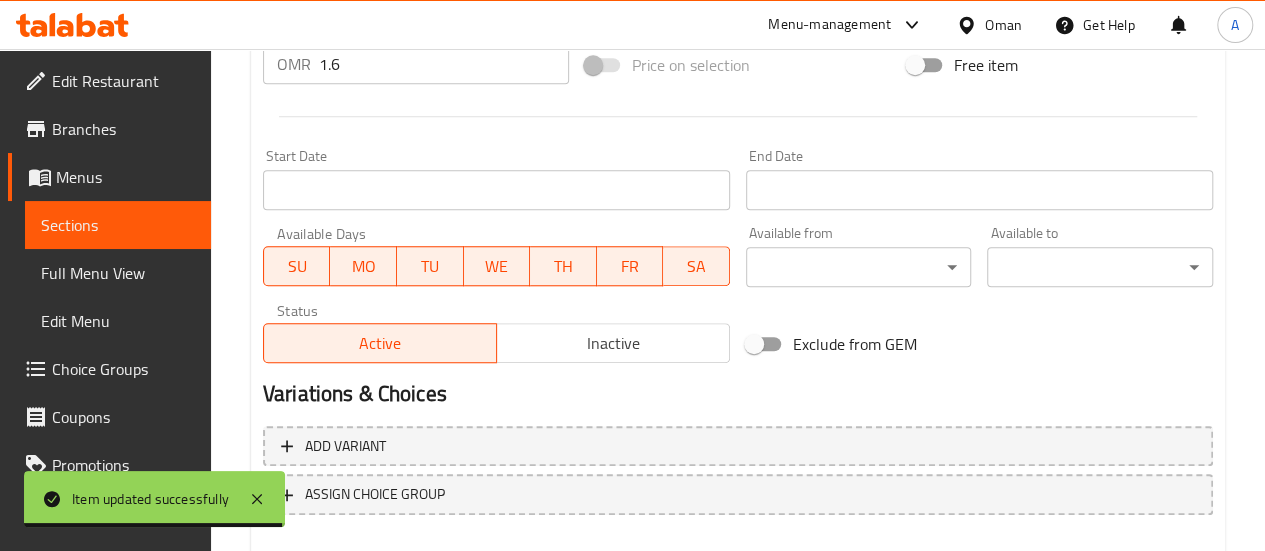scroll, scrollTop: 861, scrollLeft: 0, axis: vertical 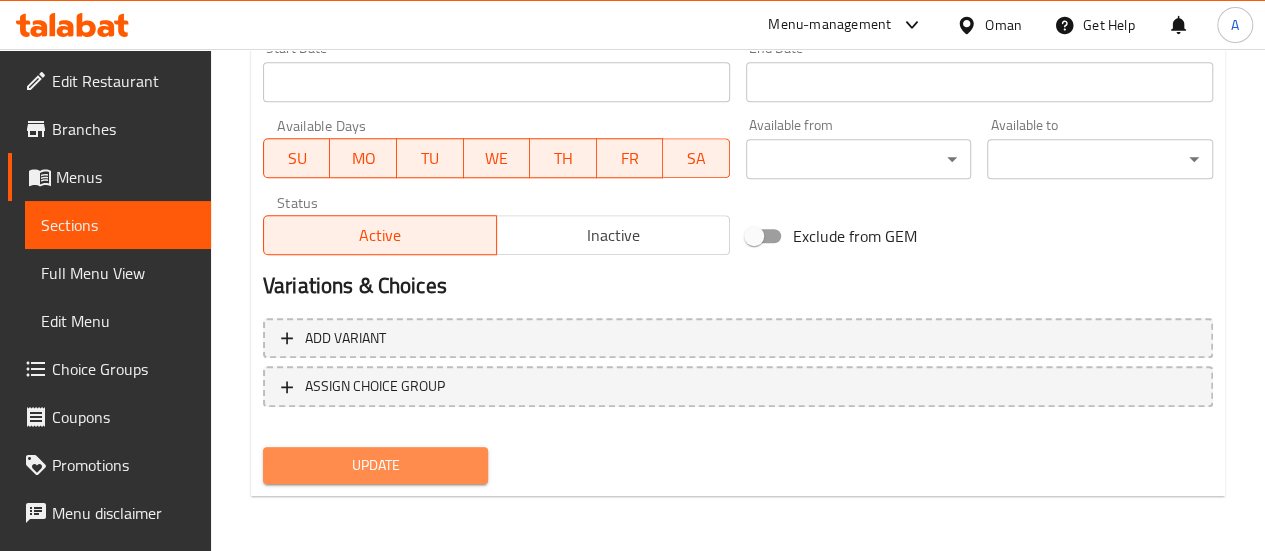 click on "Update" at bounding box center (376, 465) 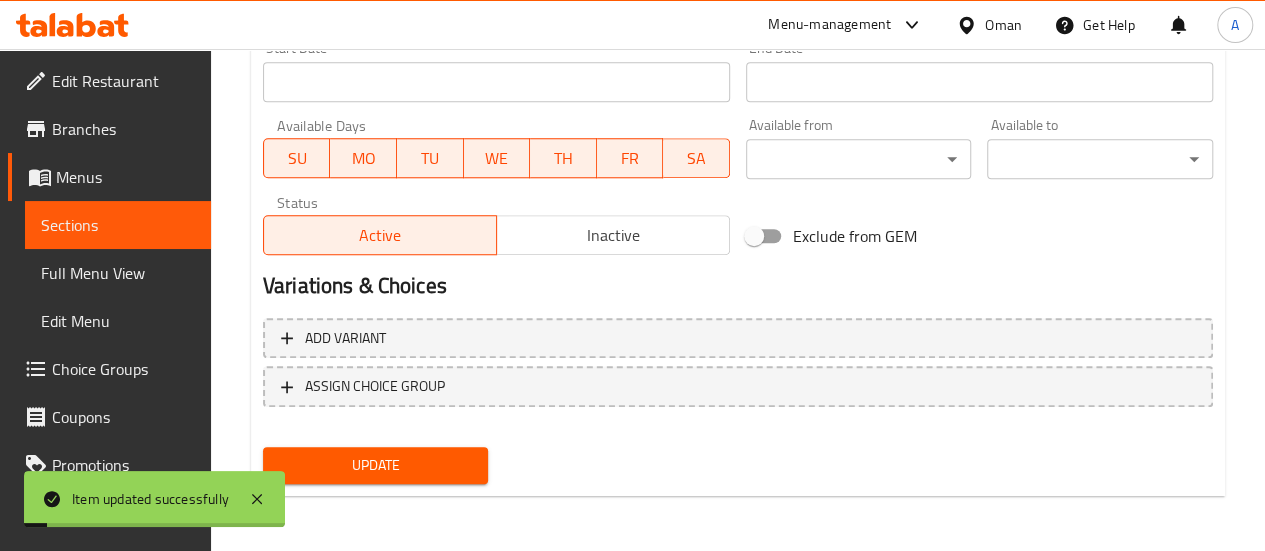click on "Sections" at bounding box center (118, 225) 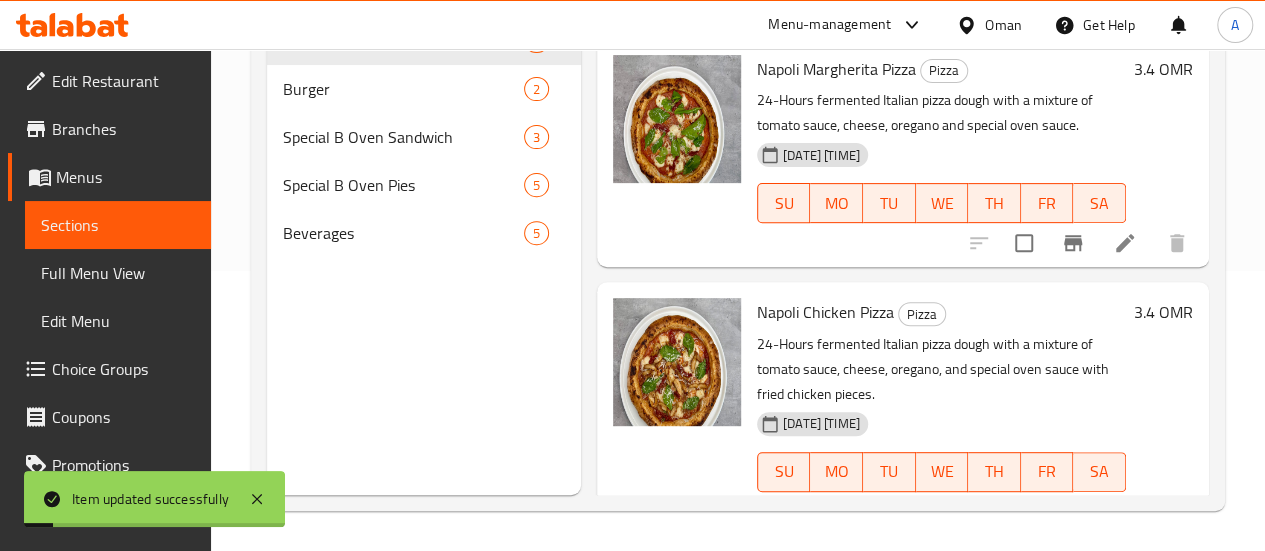 scroll, scrollTop: 280, scrollLeft: 0, axis: vertical 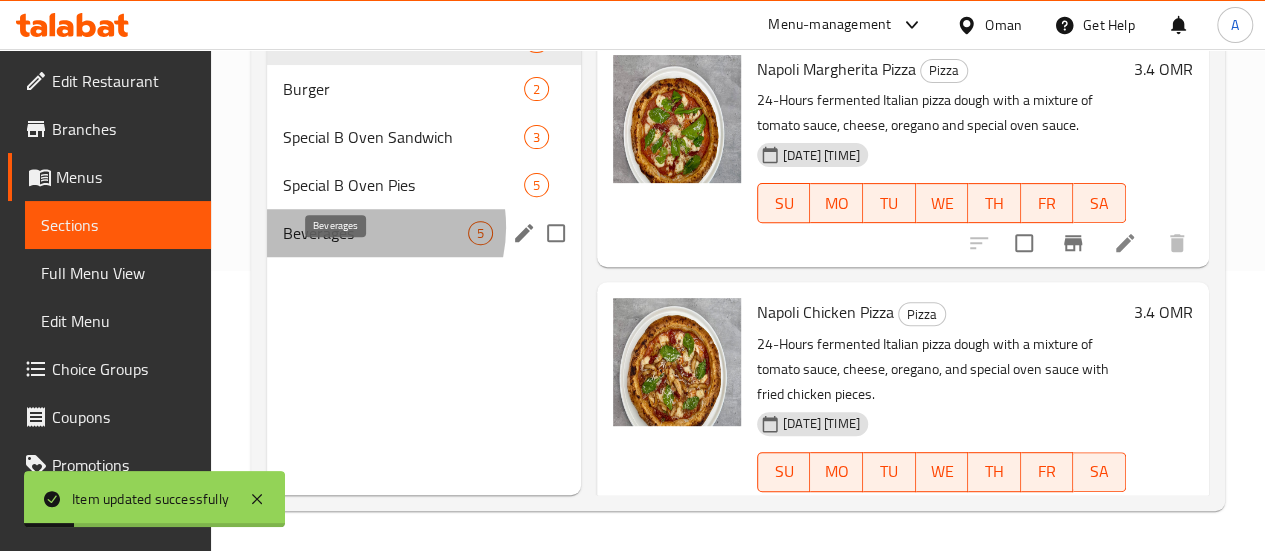 click on "Beverages" at bounding box center (375, 233) 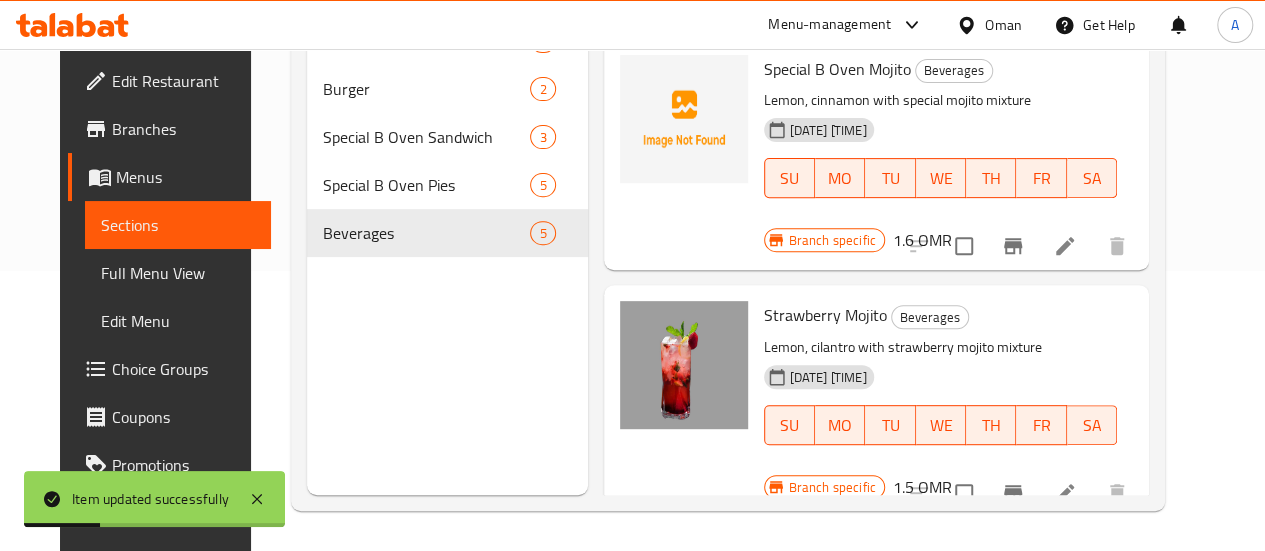 scroll, scrollTop: 132, scrollLeft: 0, axis: vertical 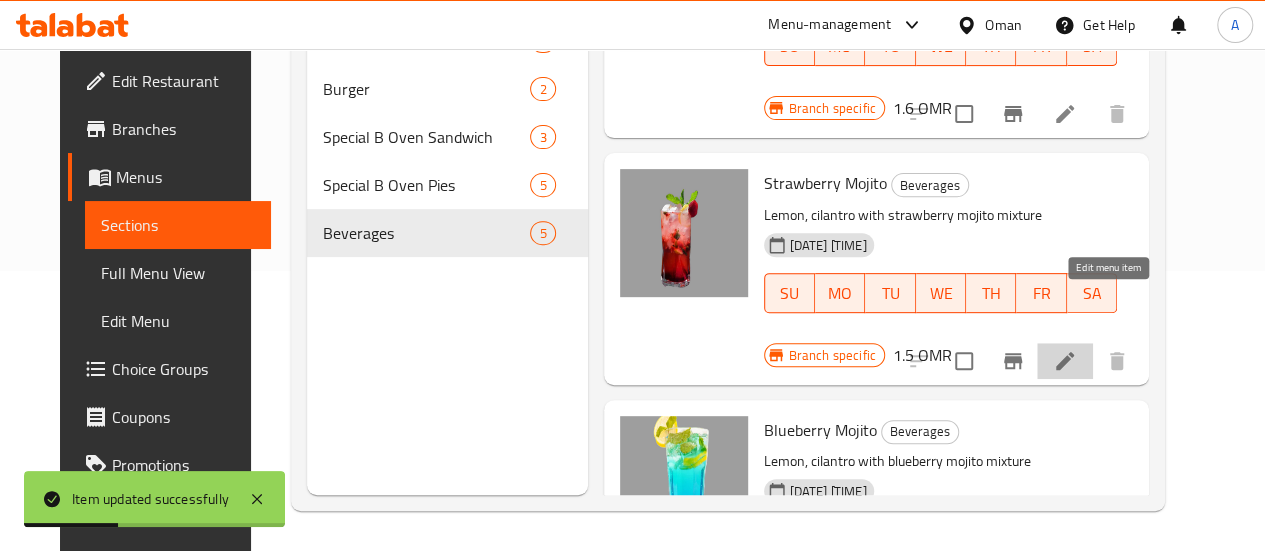 click 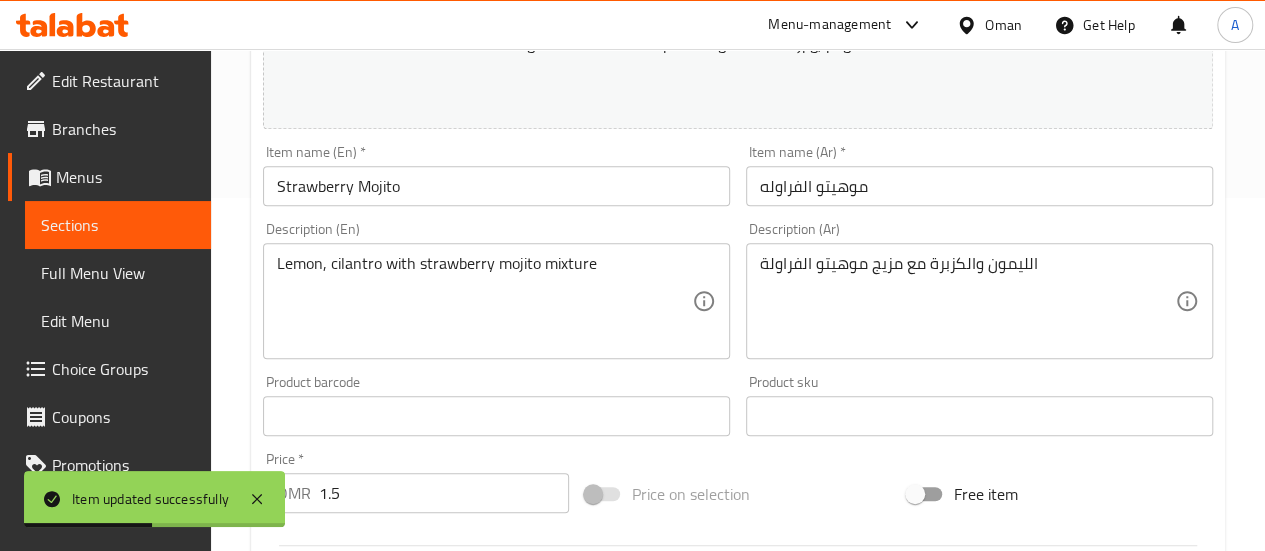 scroll, scrollTop: 355, scrollLeft: 0, axis: vertical 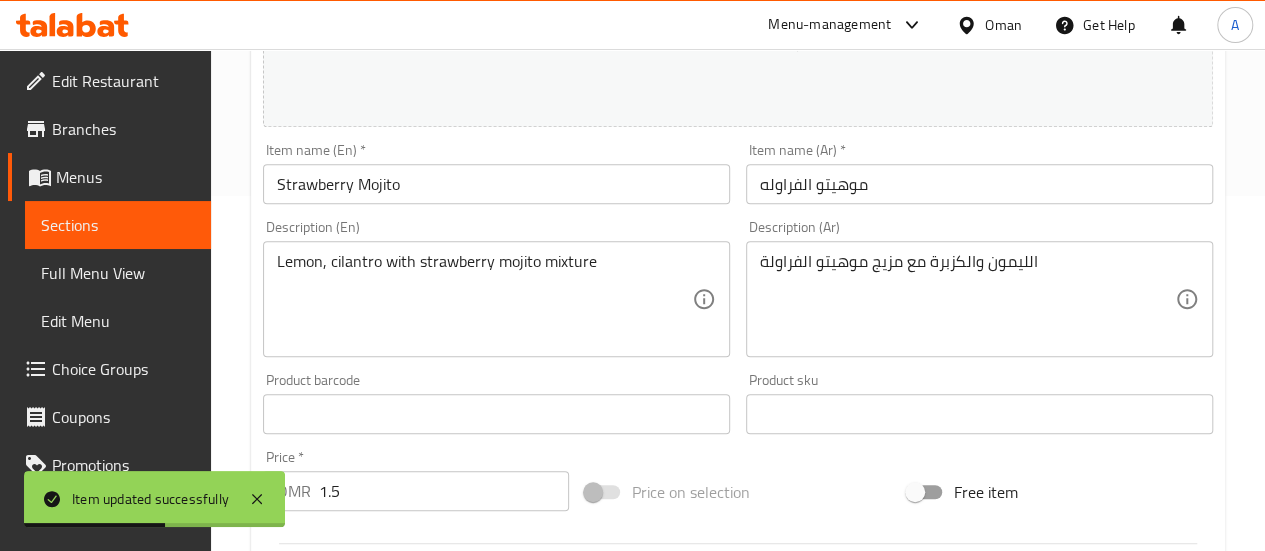 click on "1.5" at bounding box center [444, 491] 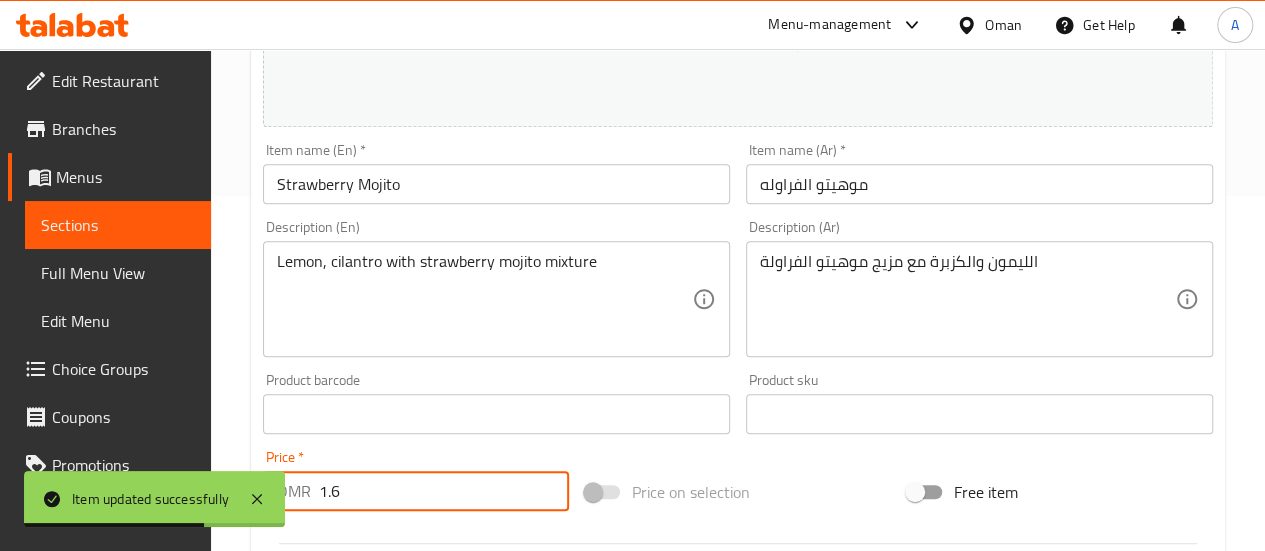 type on "1.6" 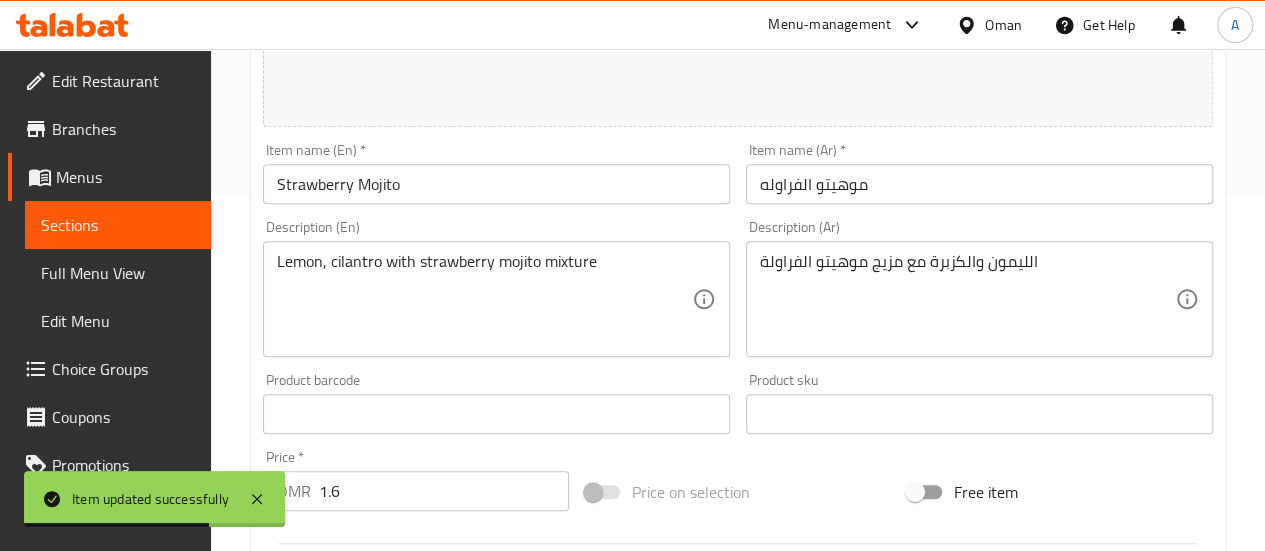 click on "Price   * OMR 1.6 Price  *" at bounding box center [416, 480] 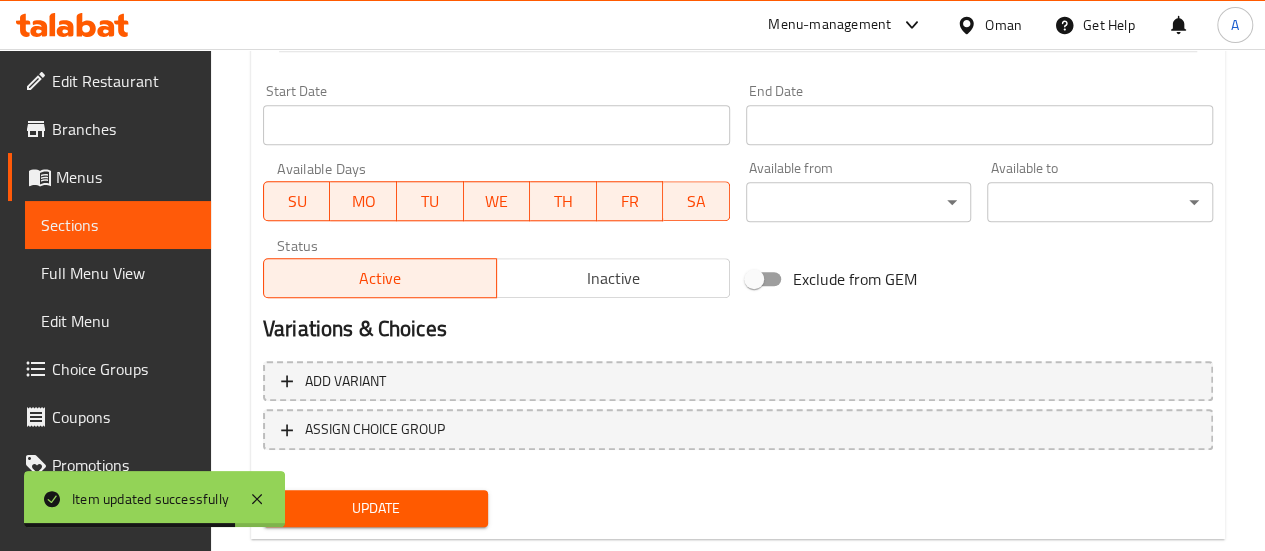 click on "Update" at bounding box center (376, 508) 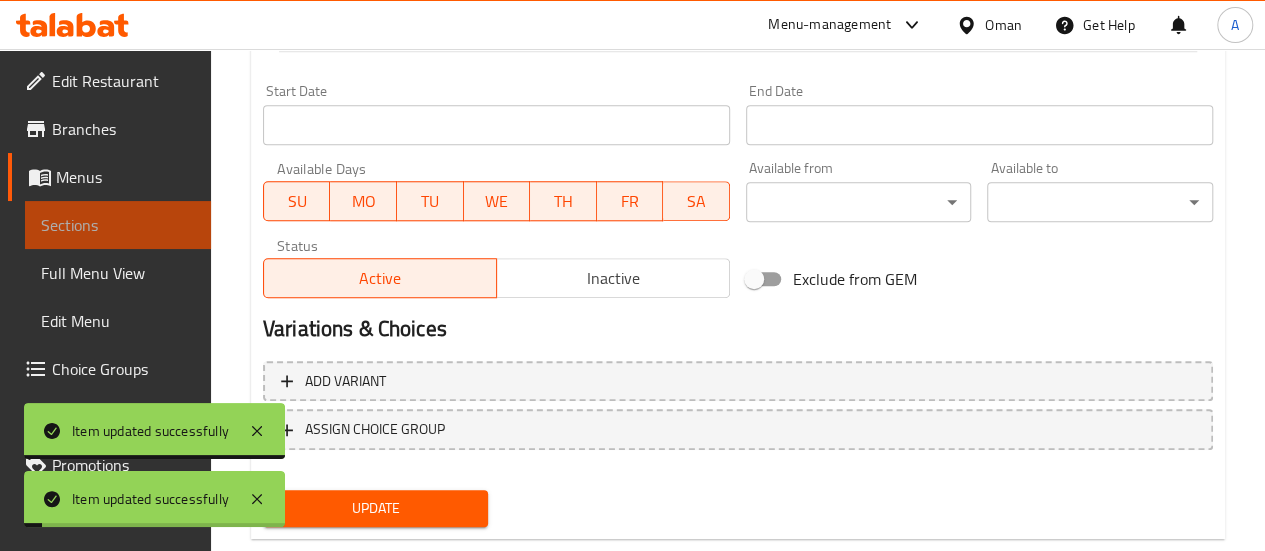 click on "Sections" at bounding box center [118, 225] 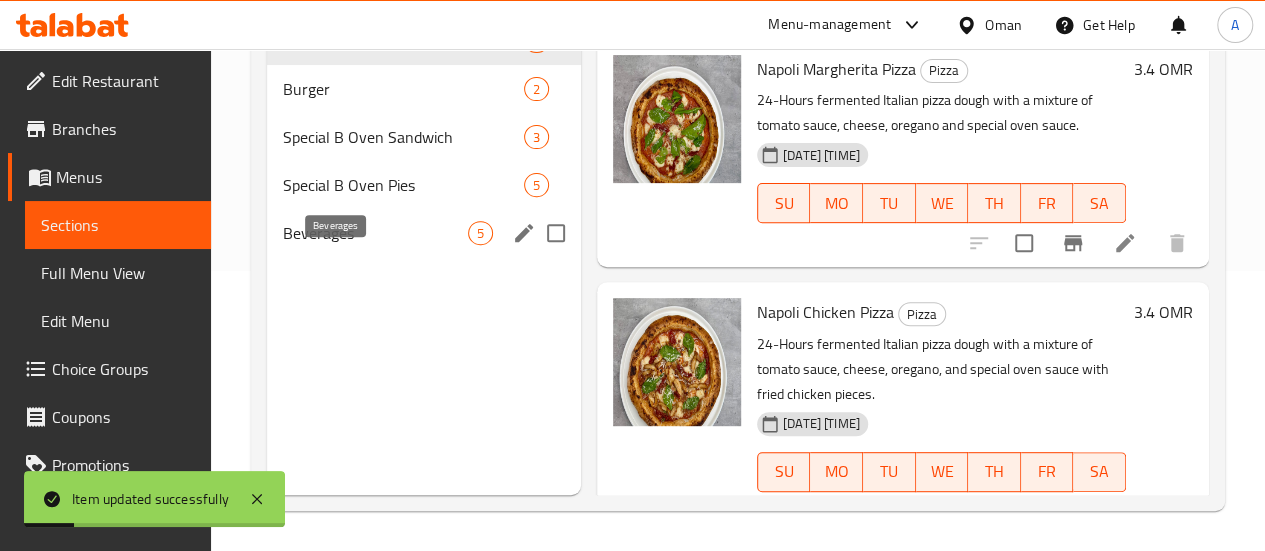 click on "Beverages" at bounding box center (375, 233) 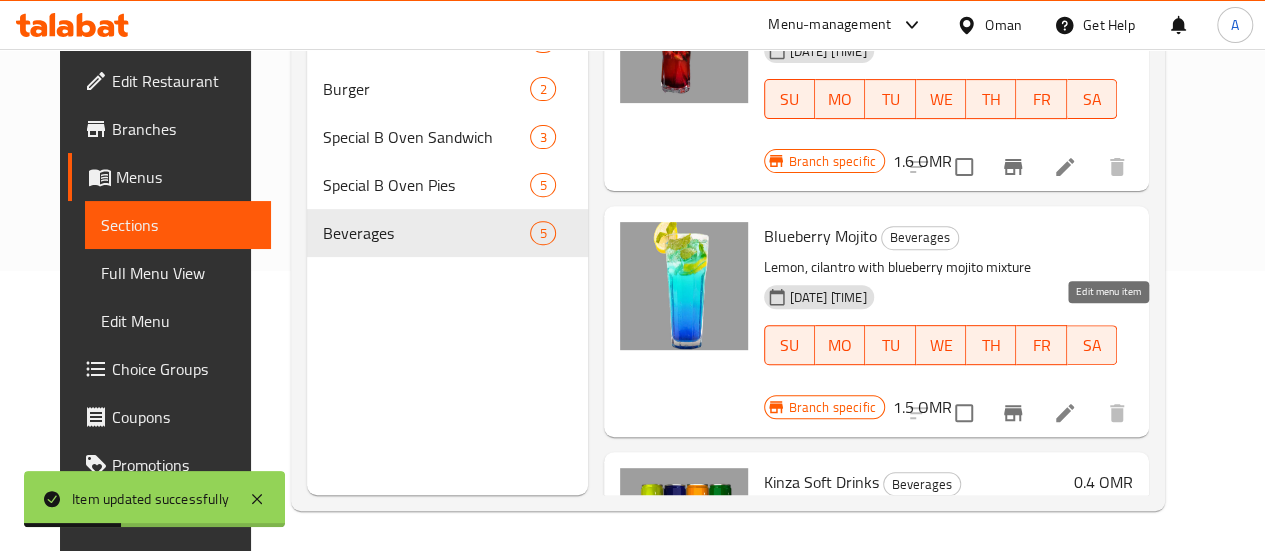 click 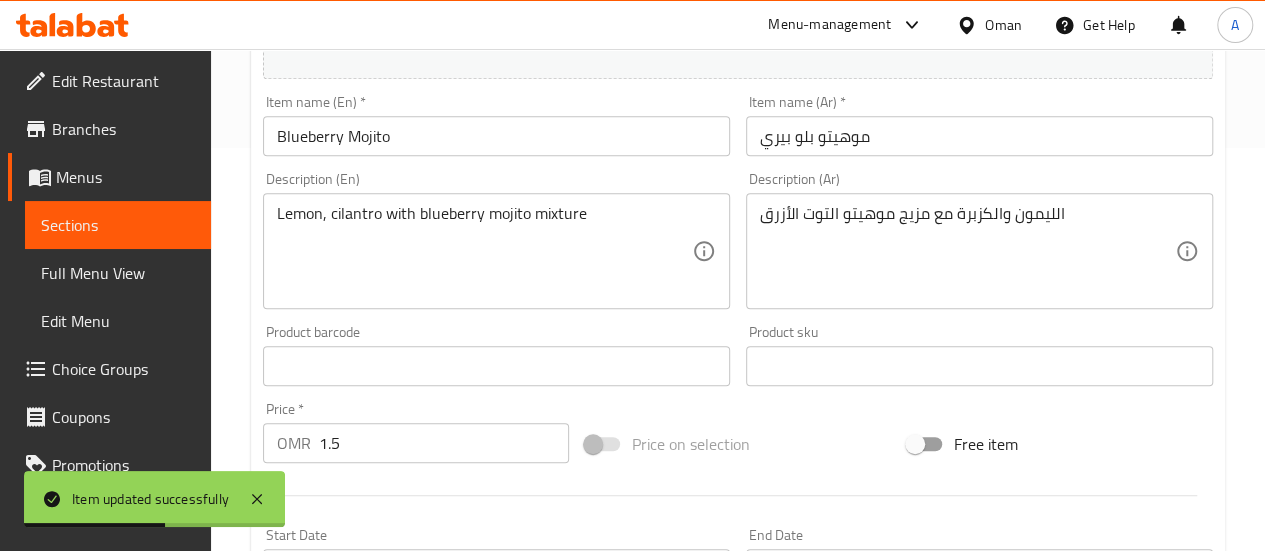 click on "1.5" at bounding box center [444, 443] 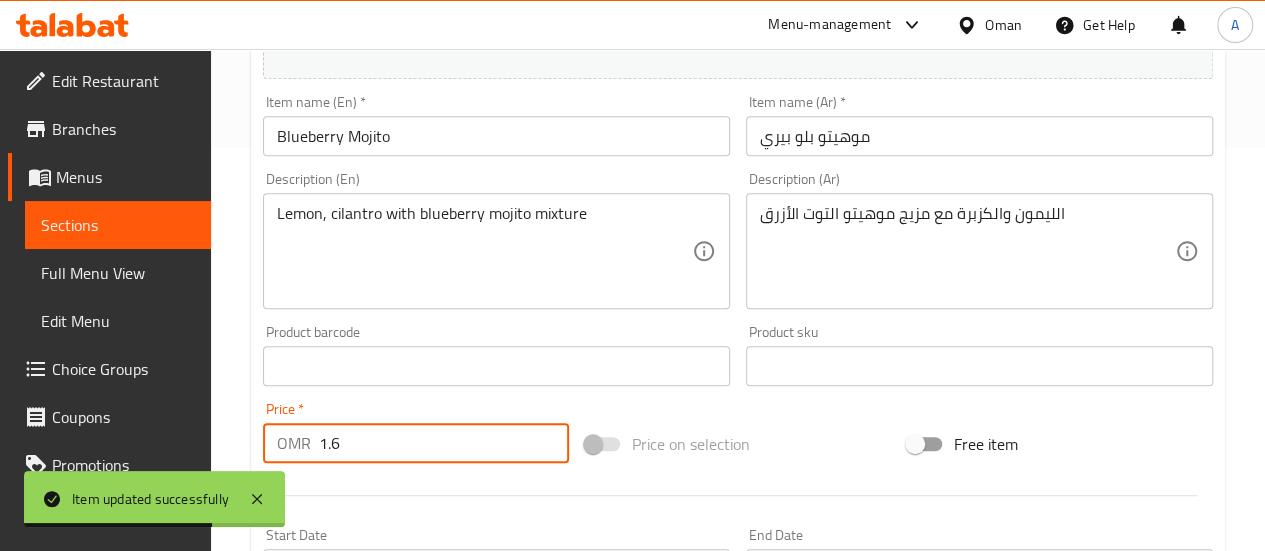 type on "1.6" 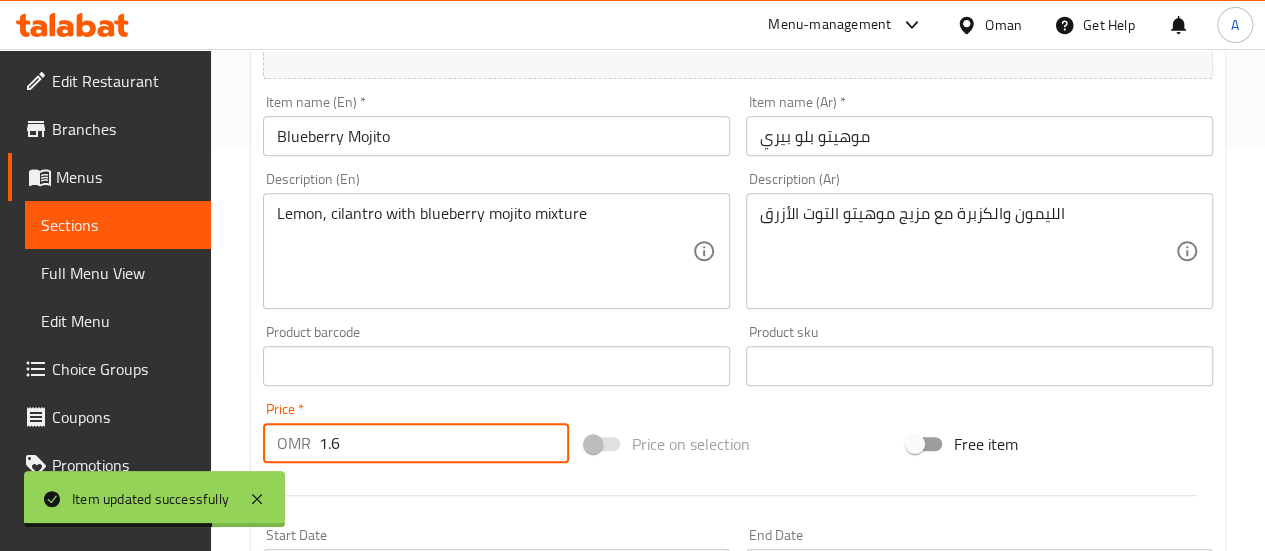 click at bounding box center (738, 495) 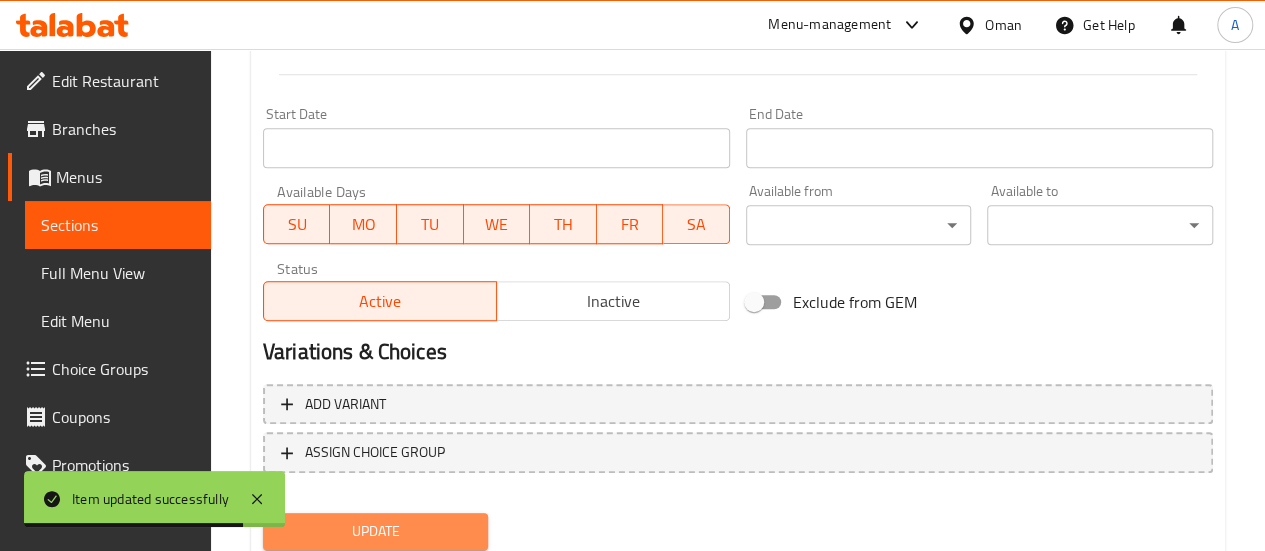 click on "Update" at bounding box center (376, 531) 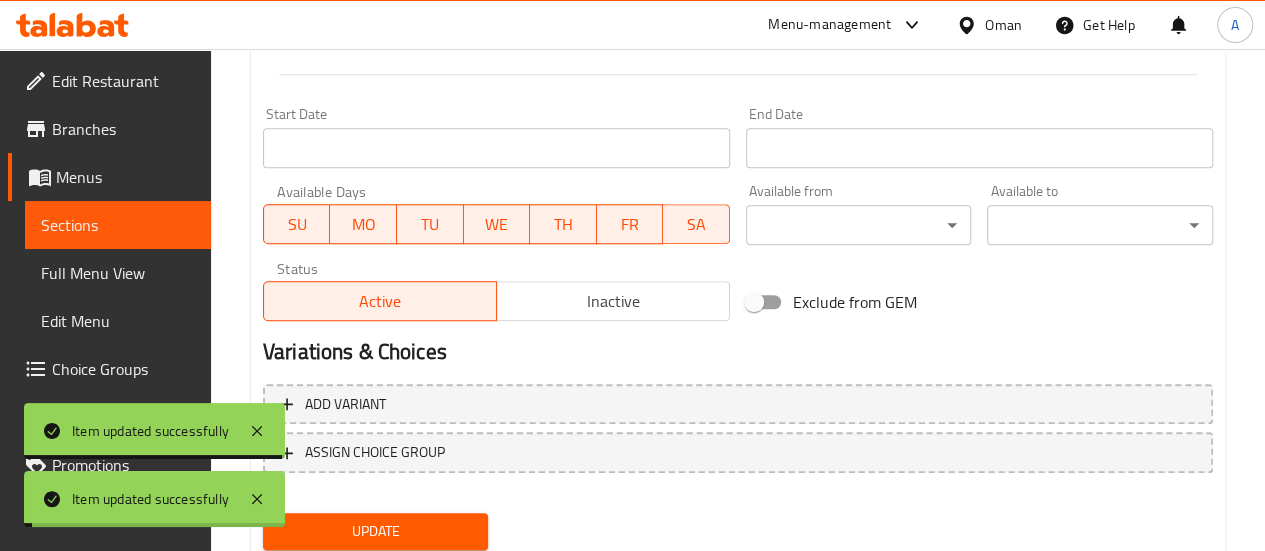 click on "Sections" at bounding box center [118, 225] 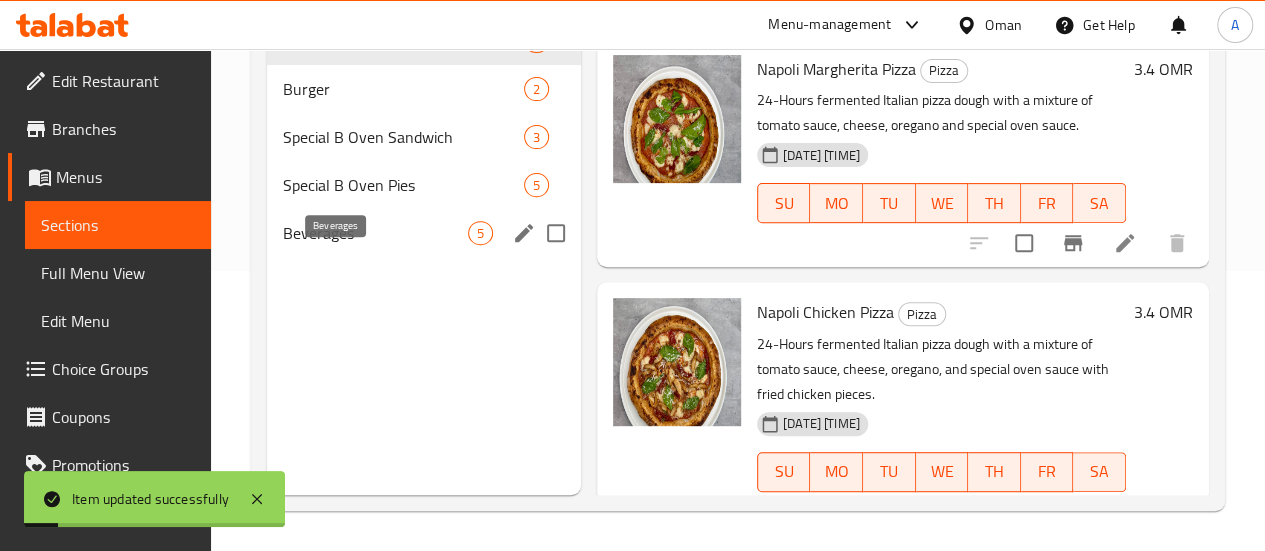 click on "Beverages" at bounding box center (375, 233) 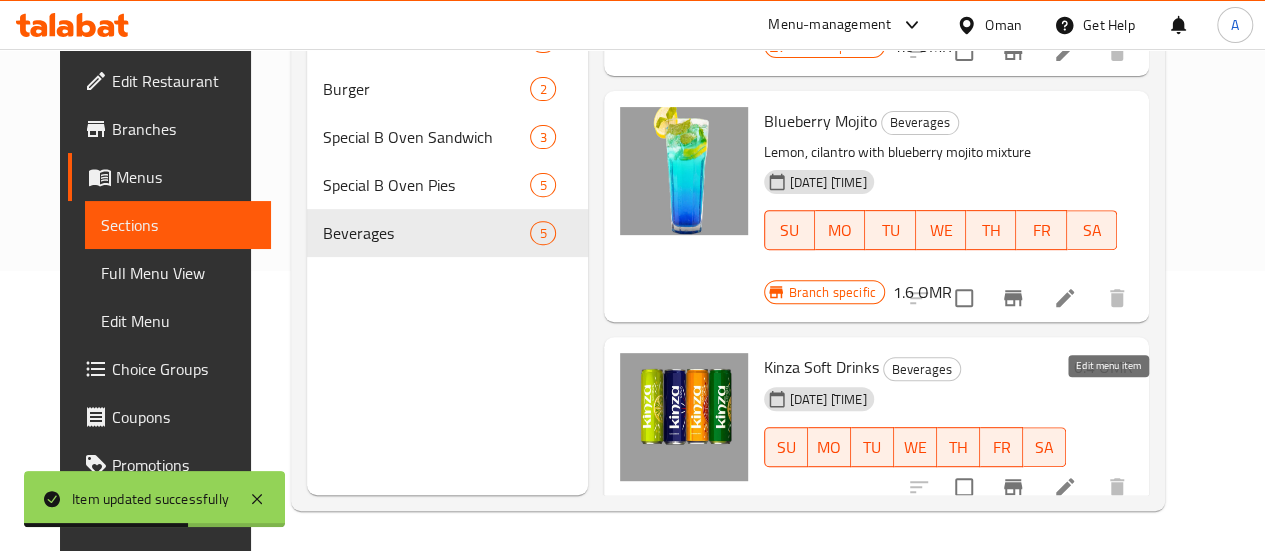 click 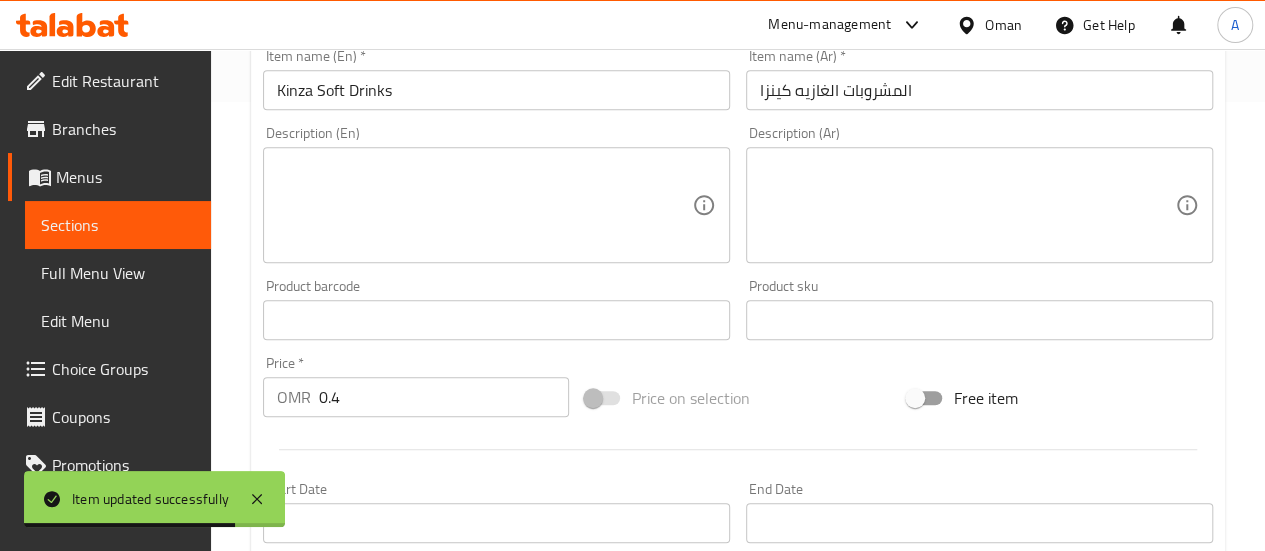 click on "0.4" at bounding box center [444, 397] 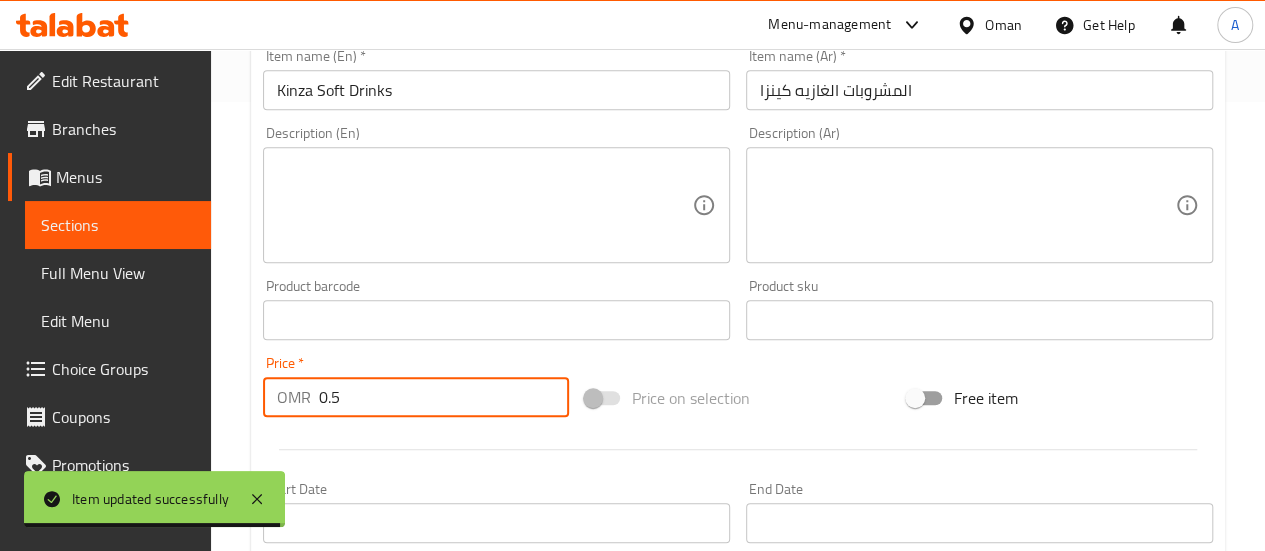 type on "0.5" 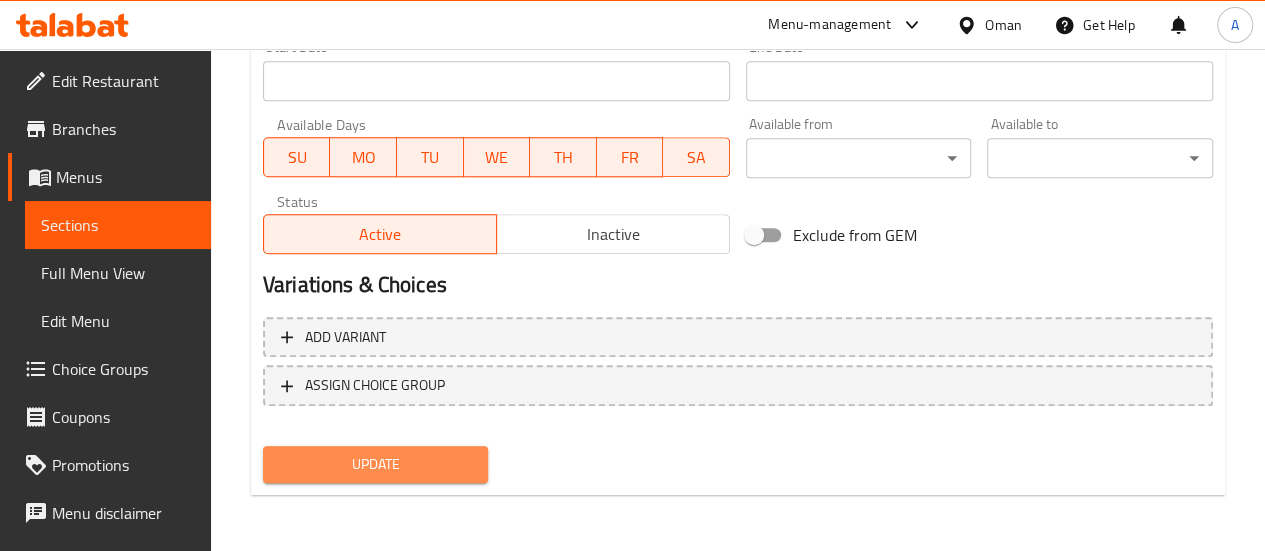 click on "Update" at bounding box center (376, 464) 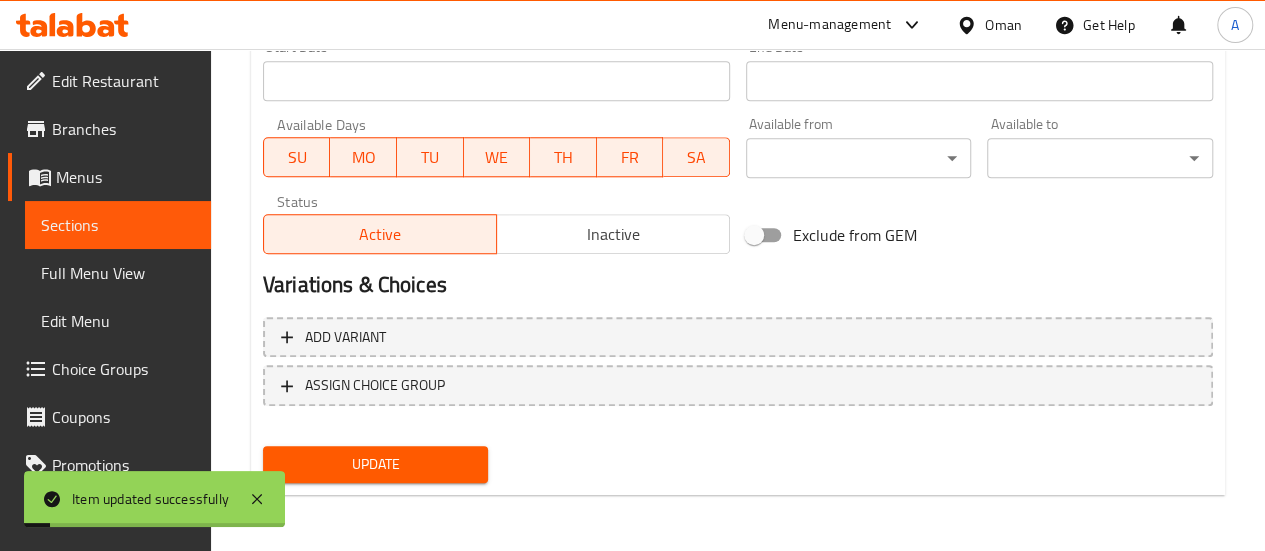 click on "Sections" at bounding box center [118, 225] 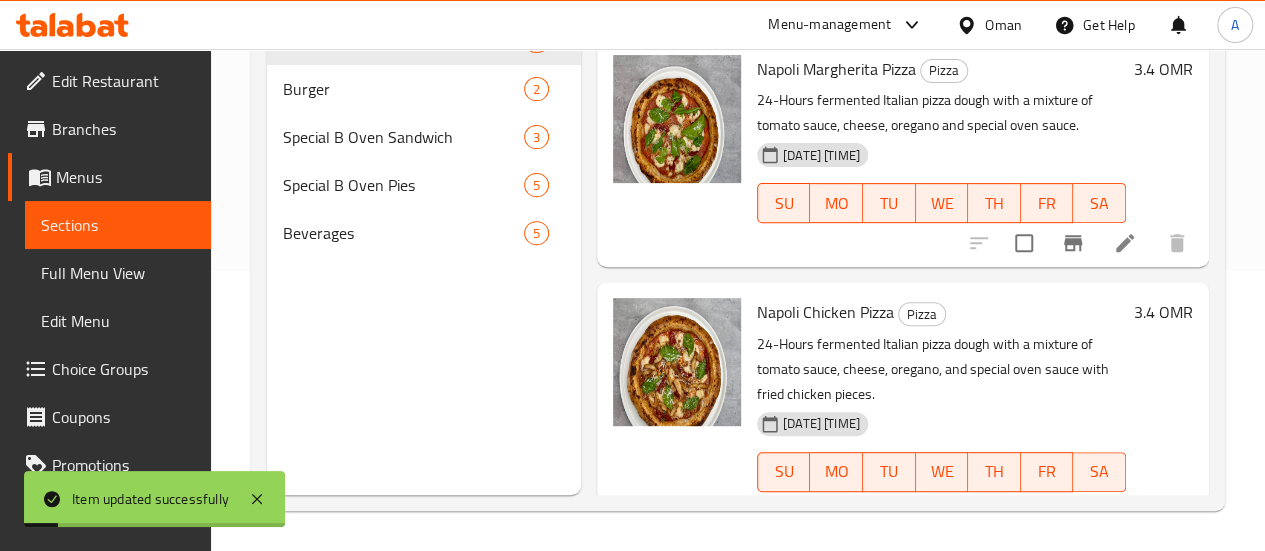 scroll, scrollTop: 280, scrollLeft: 0, axis: vertical 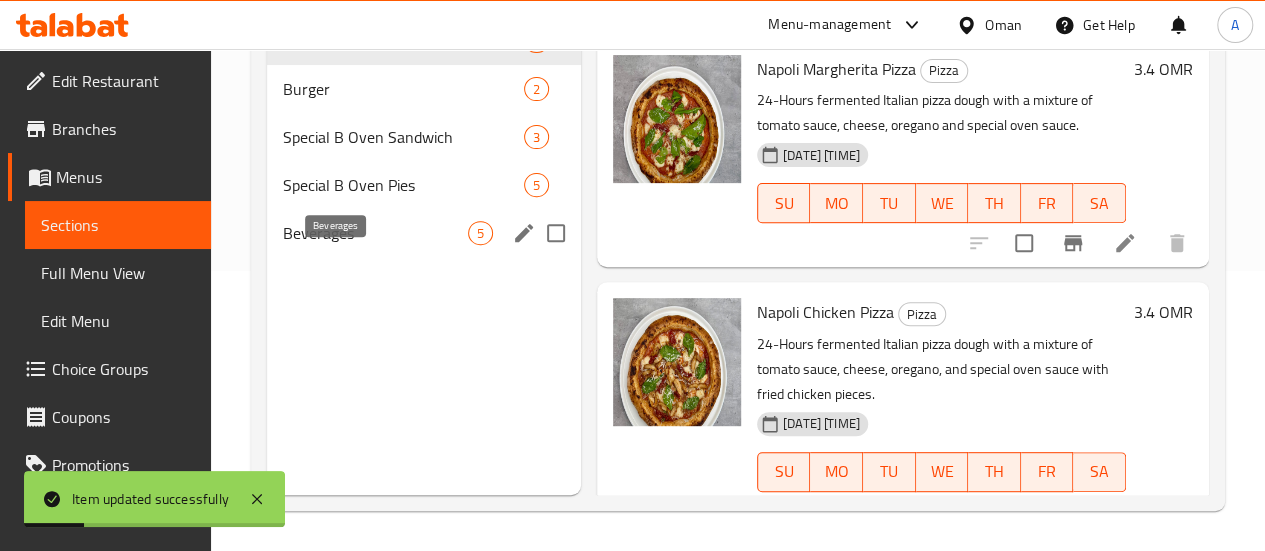 click on "Beverages" at bounding box center [375, 233] 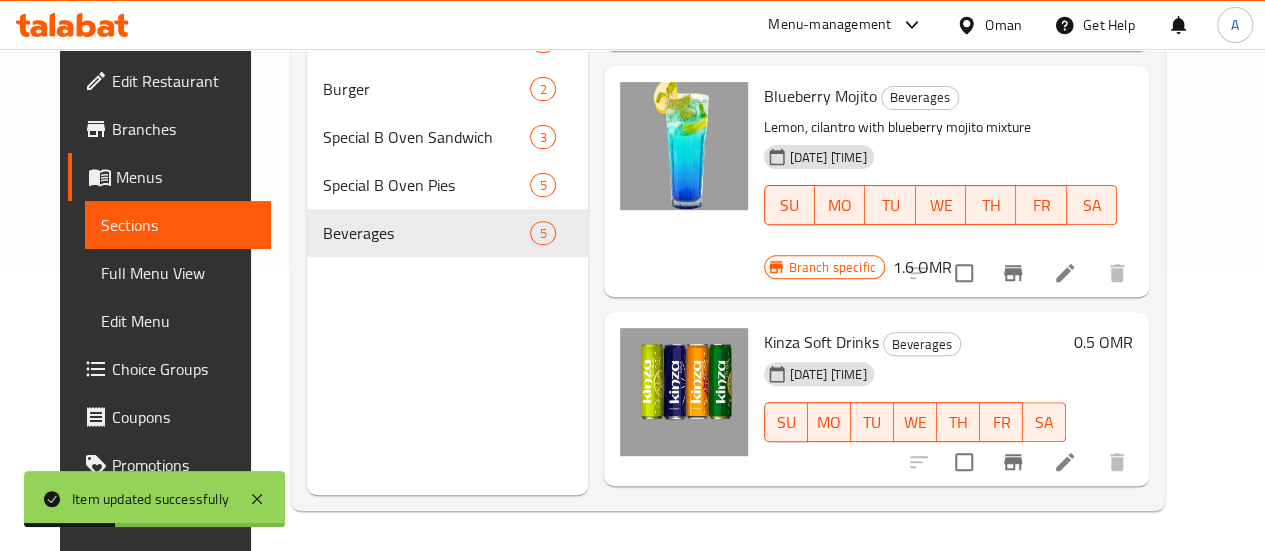 scroll, scrollTop: 561, scrollLeft: 0, axis: vertical 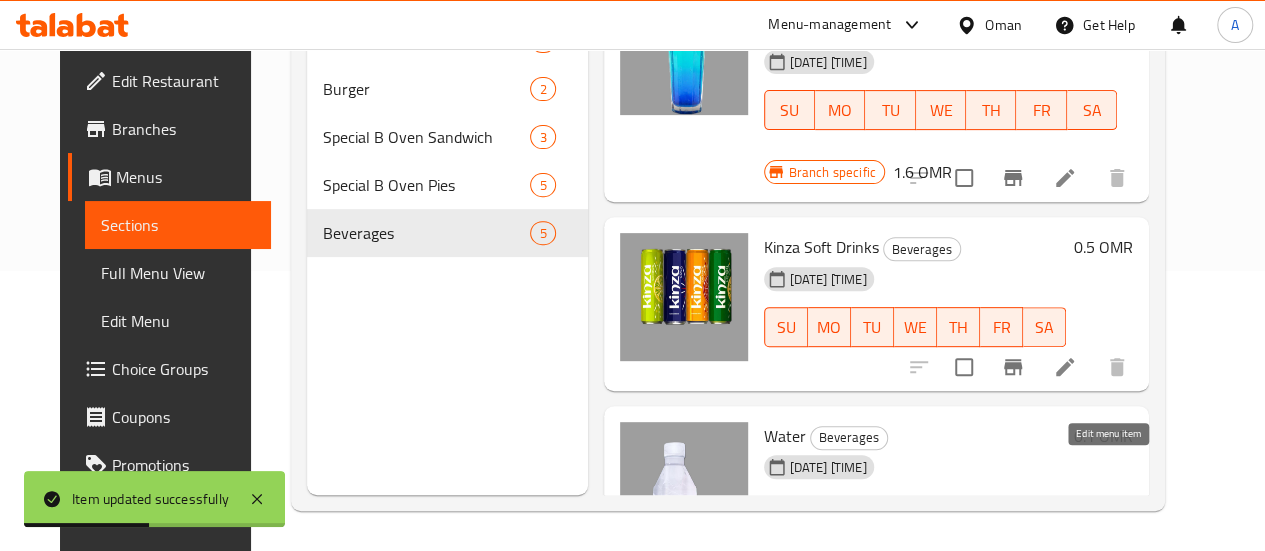 click 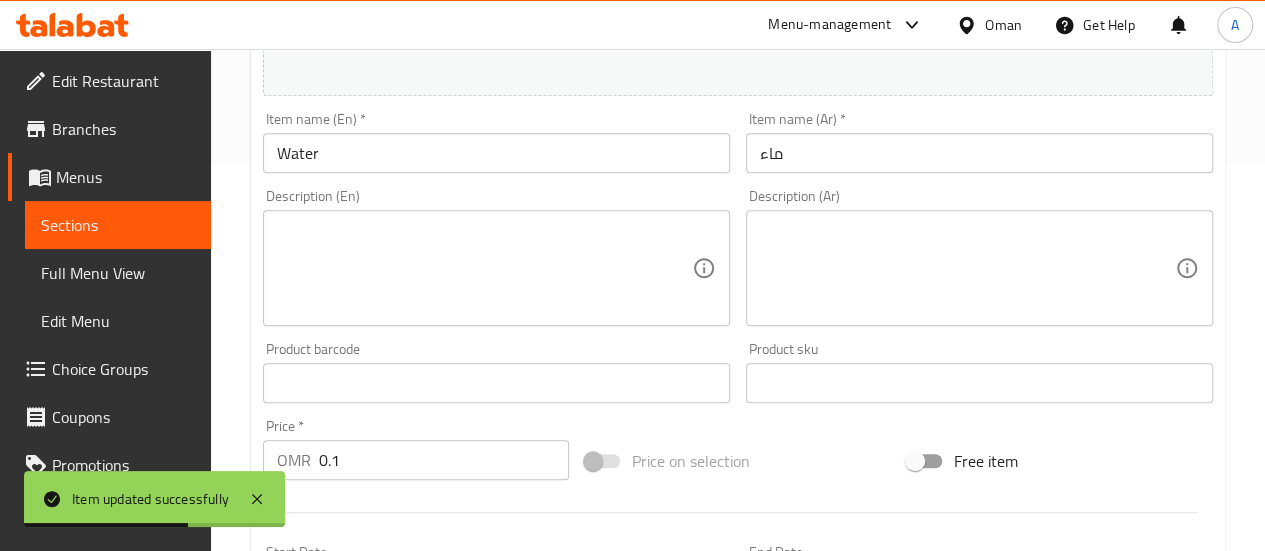 click on "0.1" at bounding box center (444, 460) 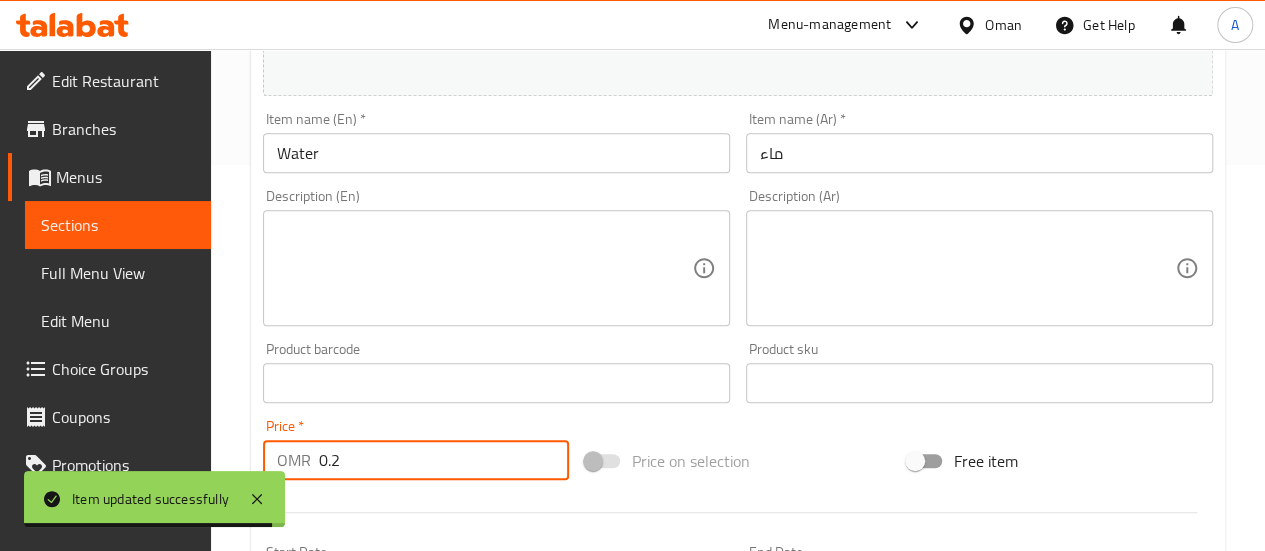 type on "0.2" 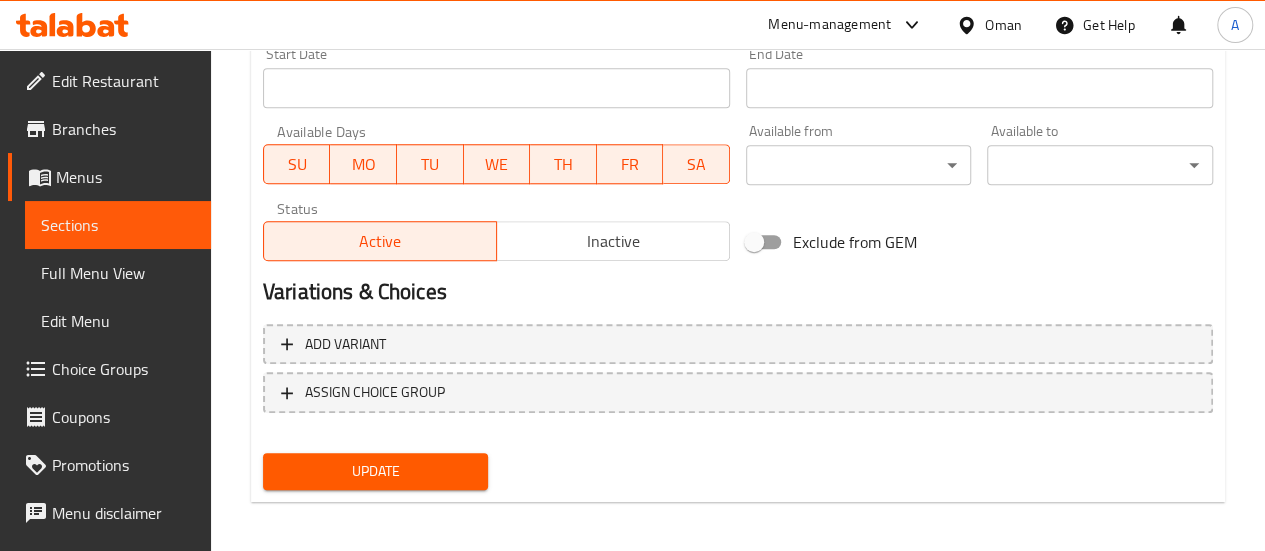 scroll, scrollTop: 891, scrollLeft: 0, axis: vertical 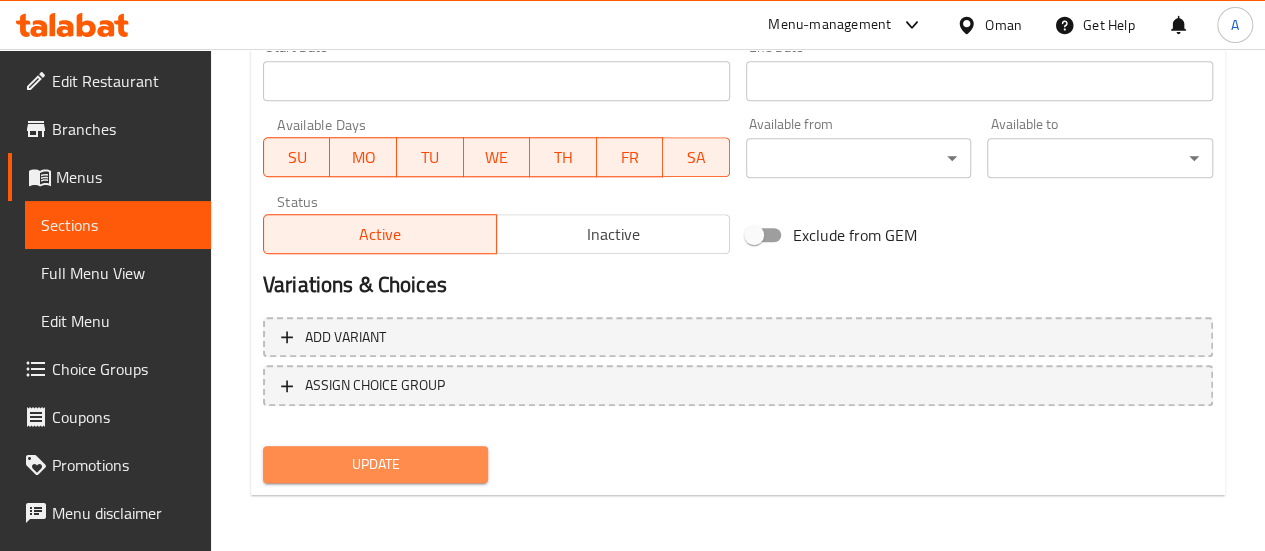 click on "Update" at bounding box center (376, 464) 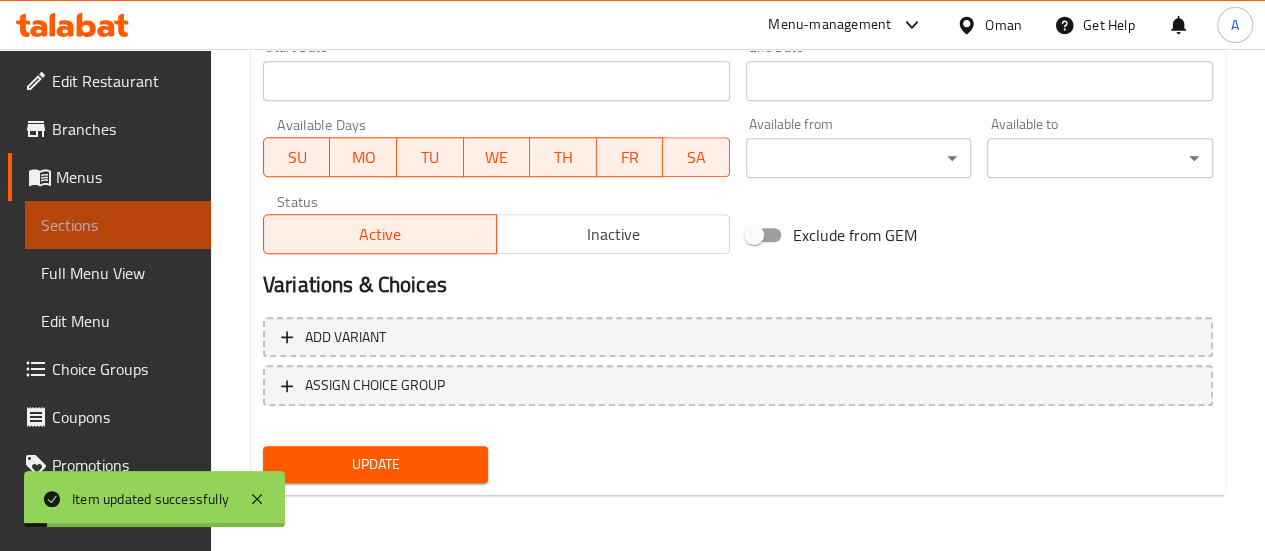 click on "Sections" at bounding box center [118, 225] 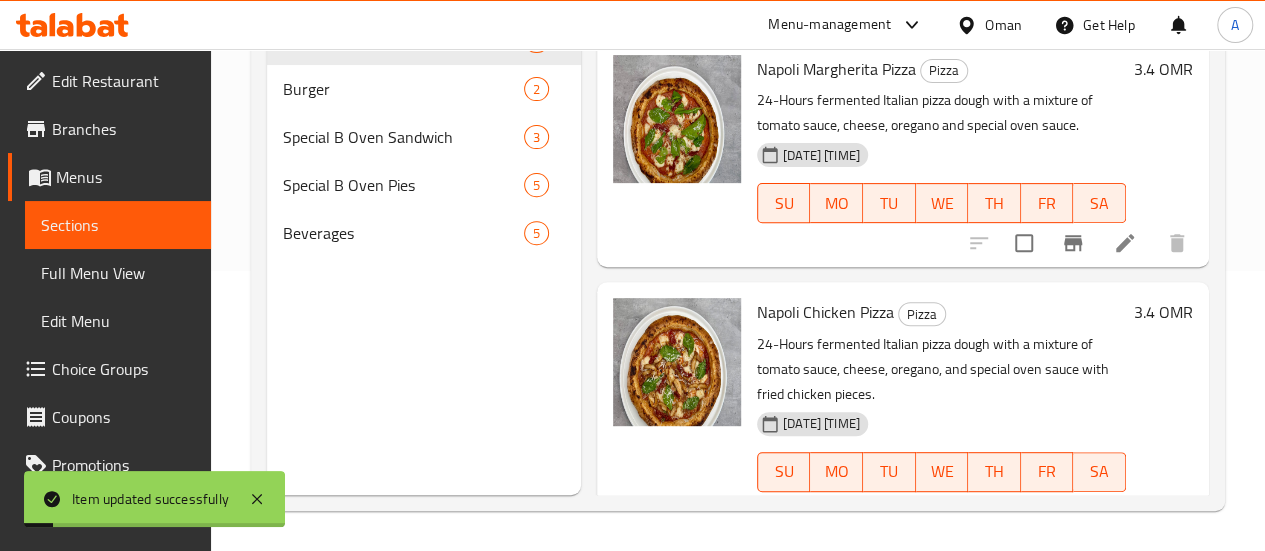 scroll, scrollTop: 280, scrollLeft: 0, axis: vertical 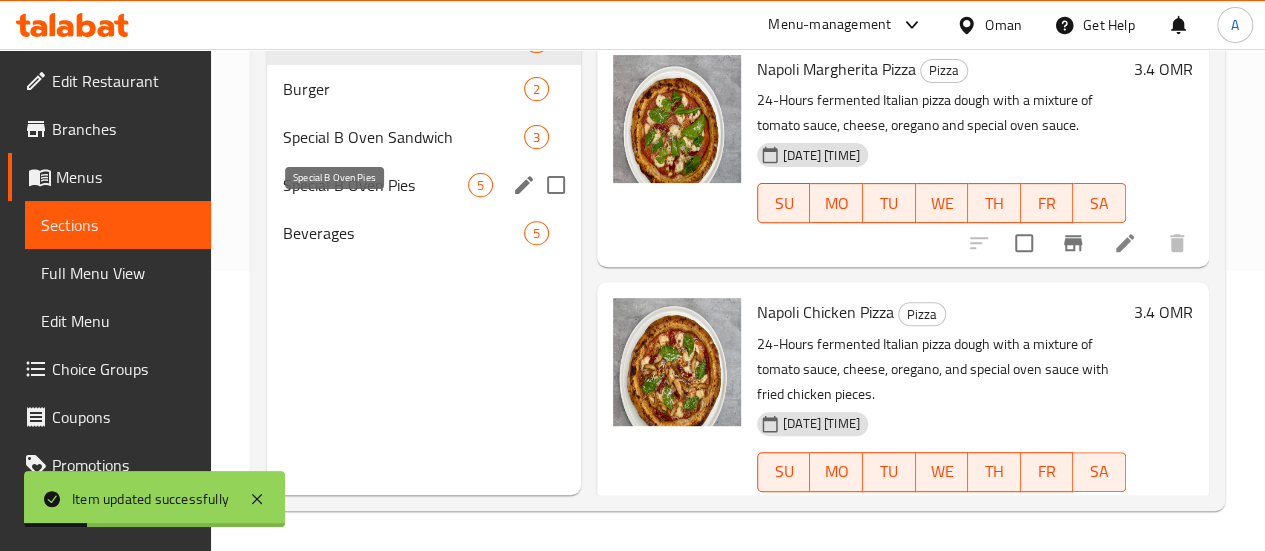 click on "Special B Oven Pies" at bounding box center [375, 185] 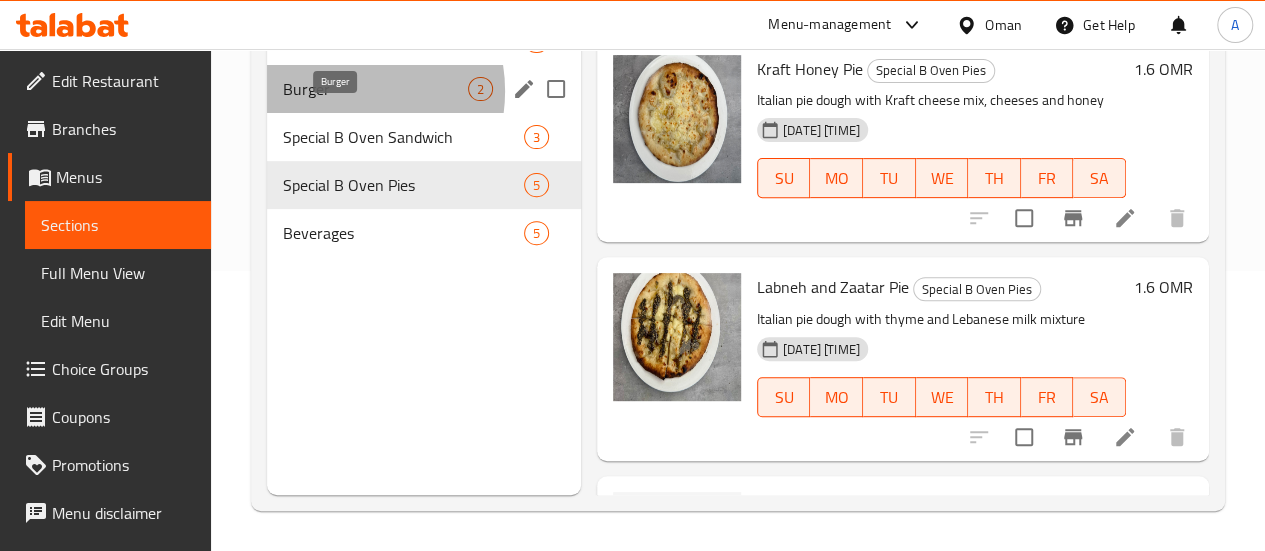 click on "Burger" at bounding box center [375, 89] 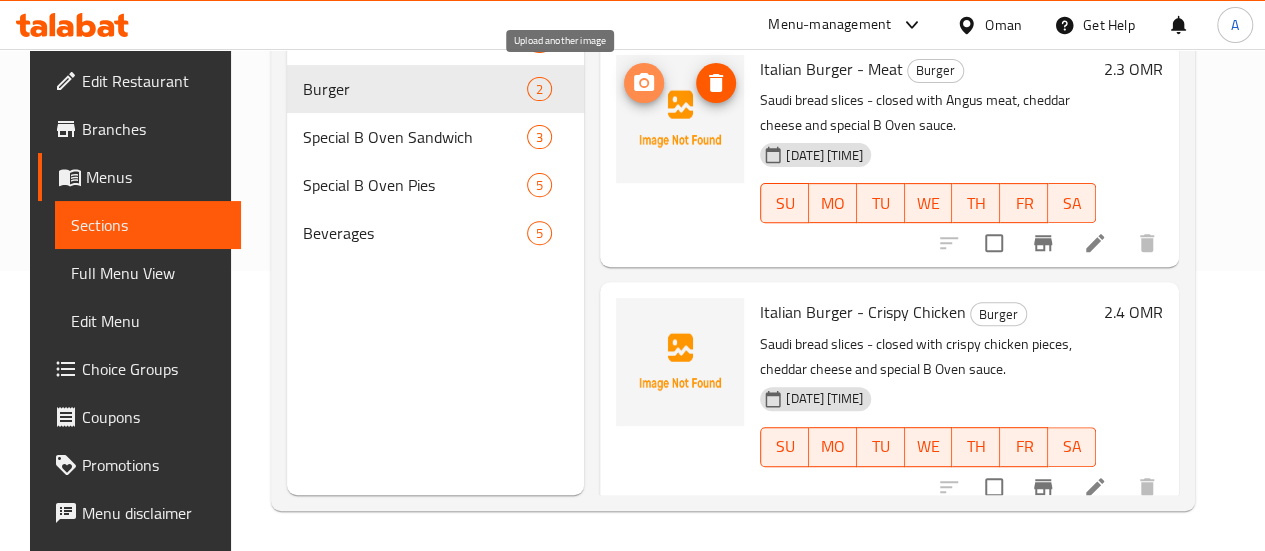 click 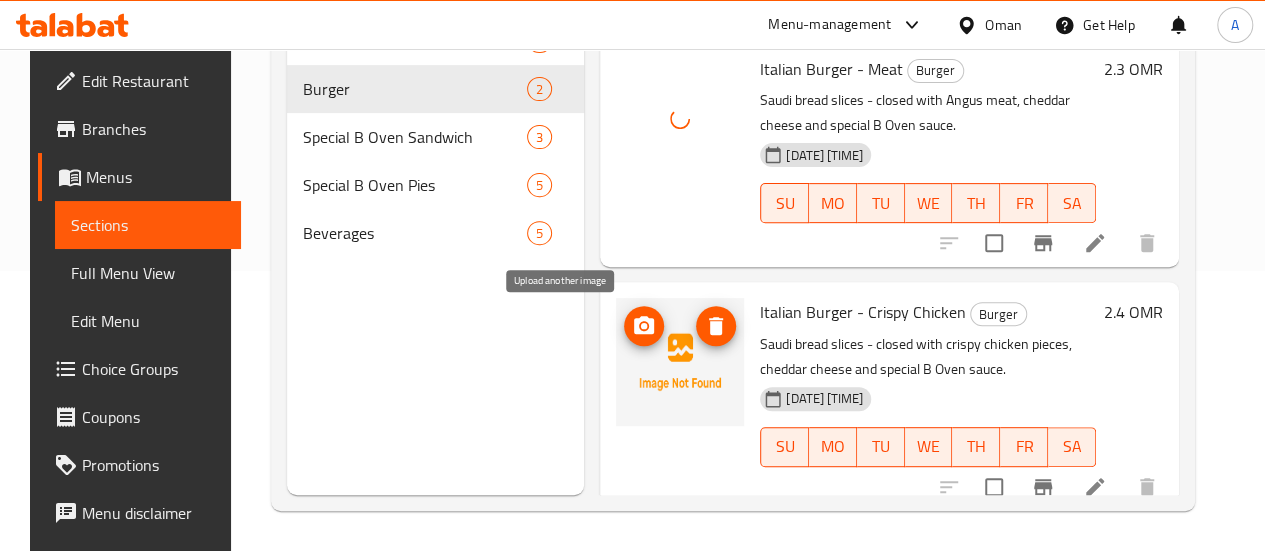 click 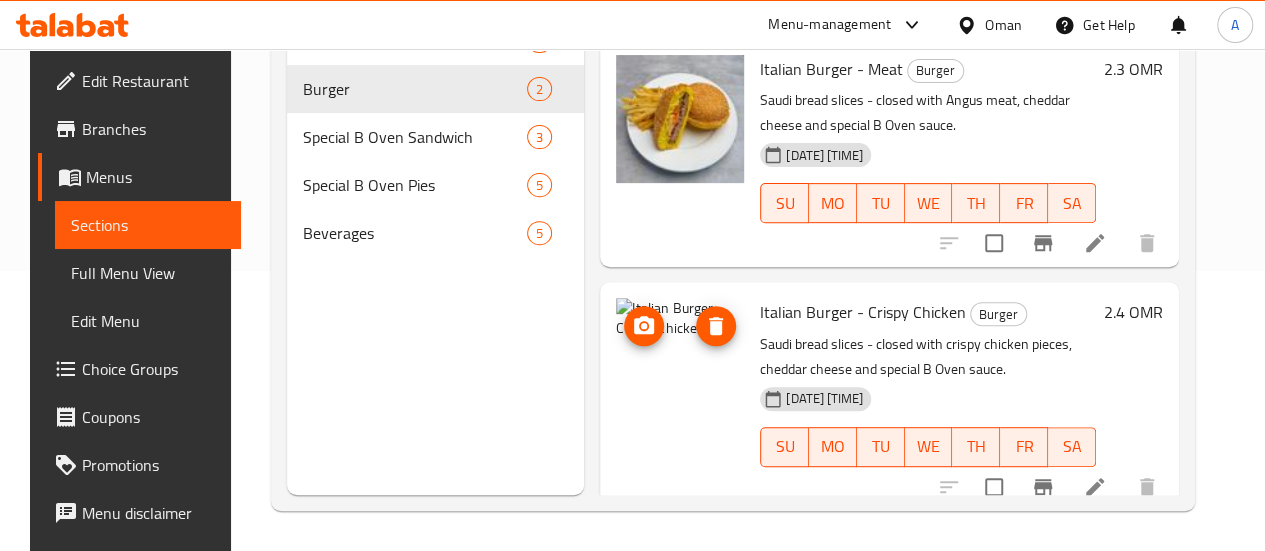 click 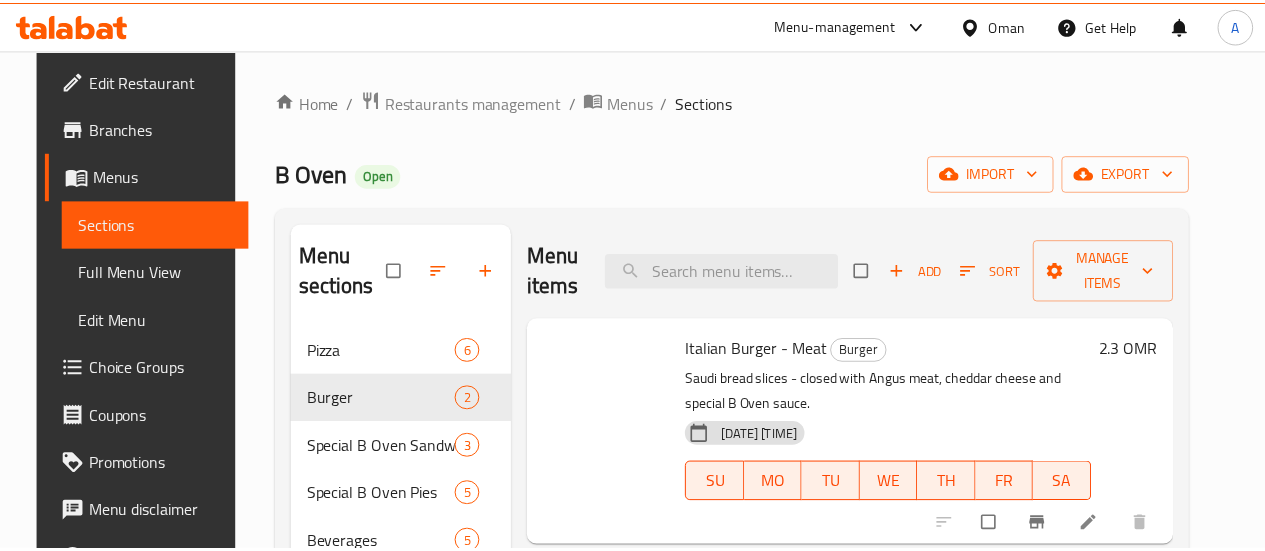scroll, scrollTop: 0, scrollLeft: 0, axis: both 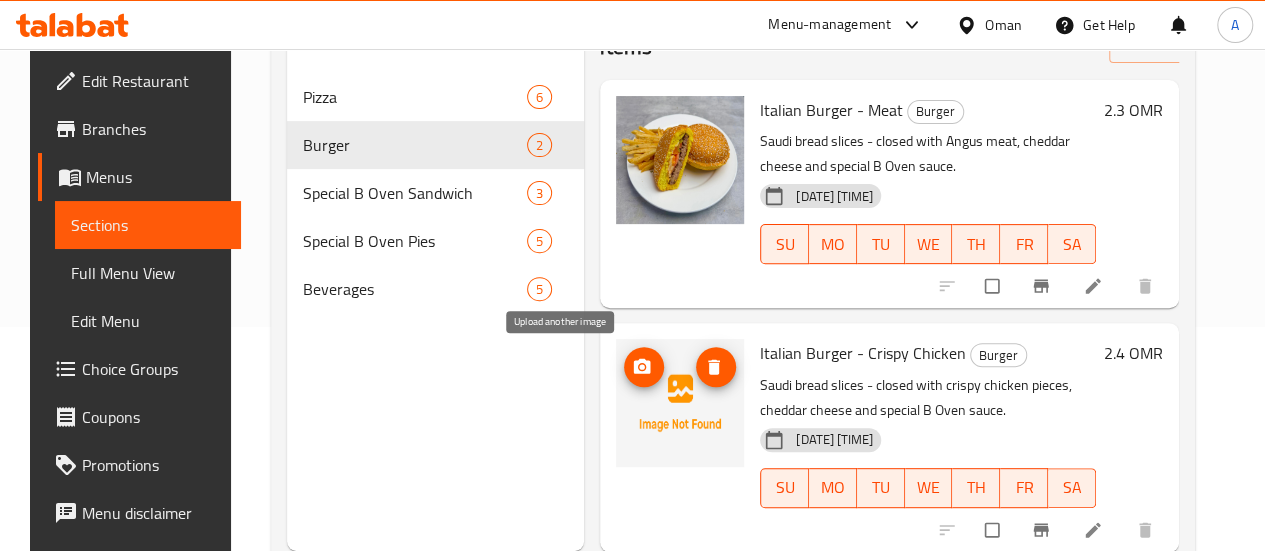 click at bounding box center (644, 367) 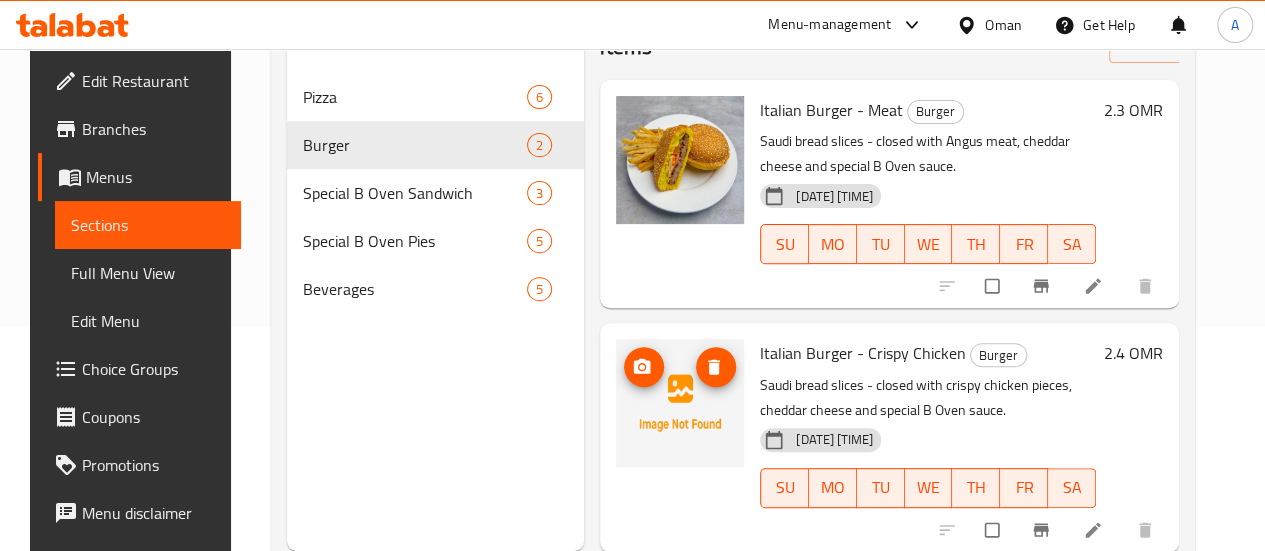 click at bounding box center (644, 367) 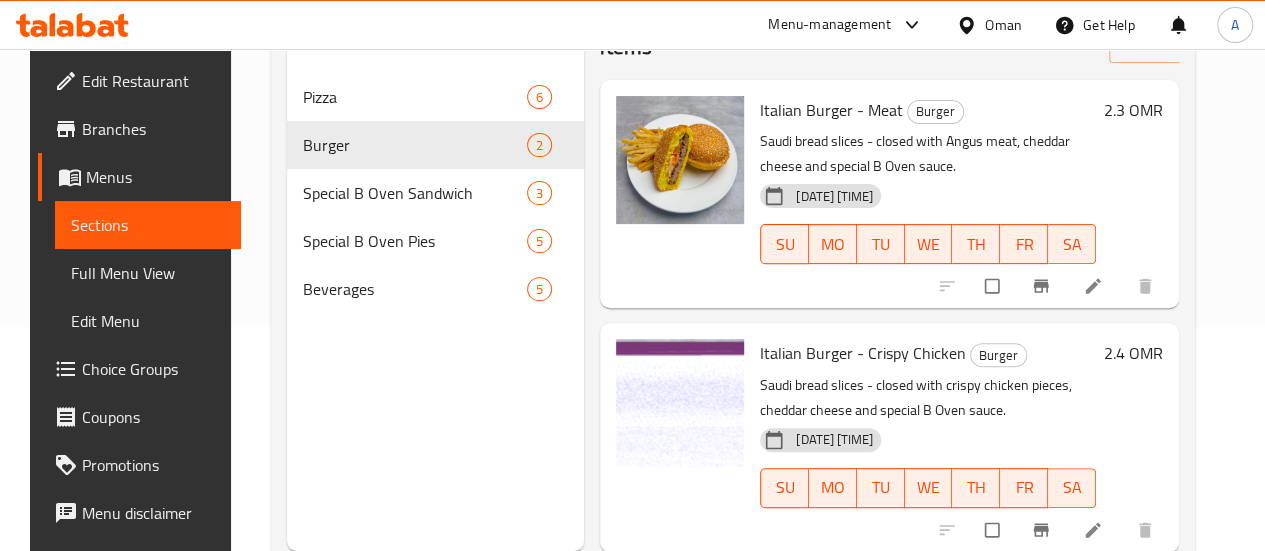 scroll, scrollTop: 280, scrollLeft: 0, axis: vertical 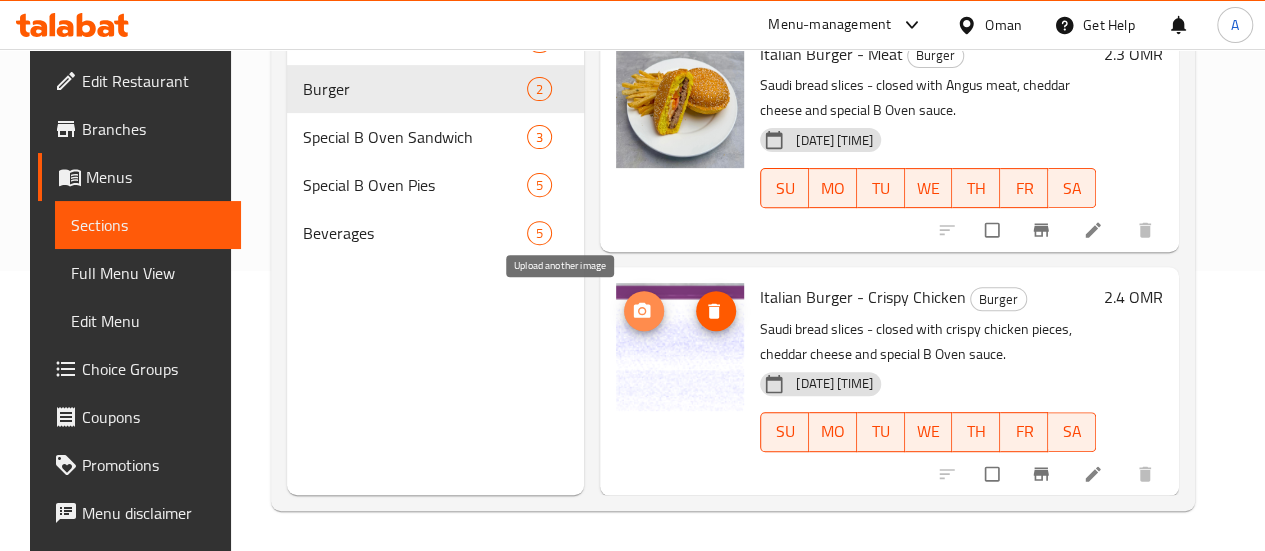 click 